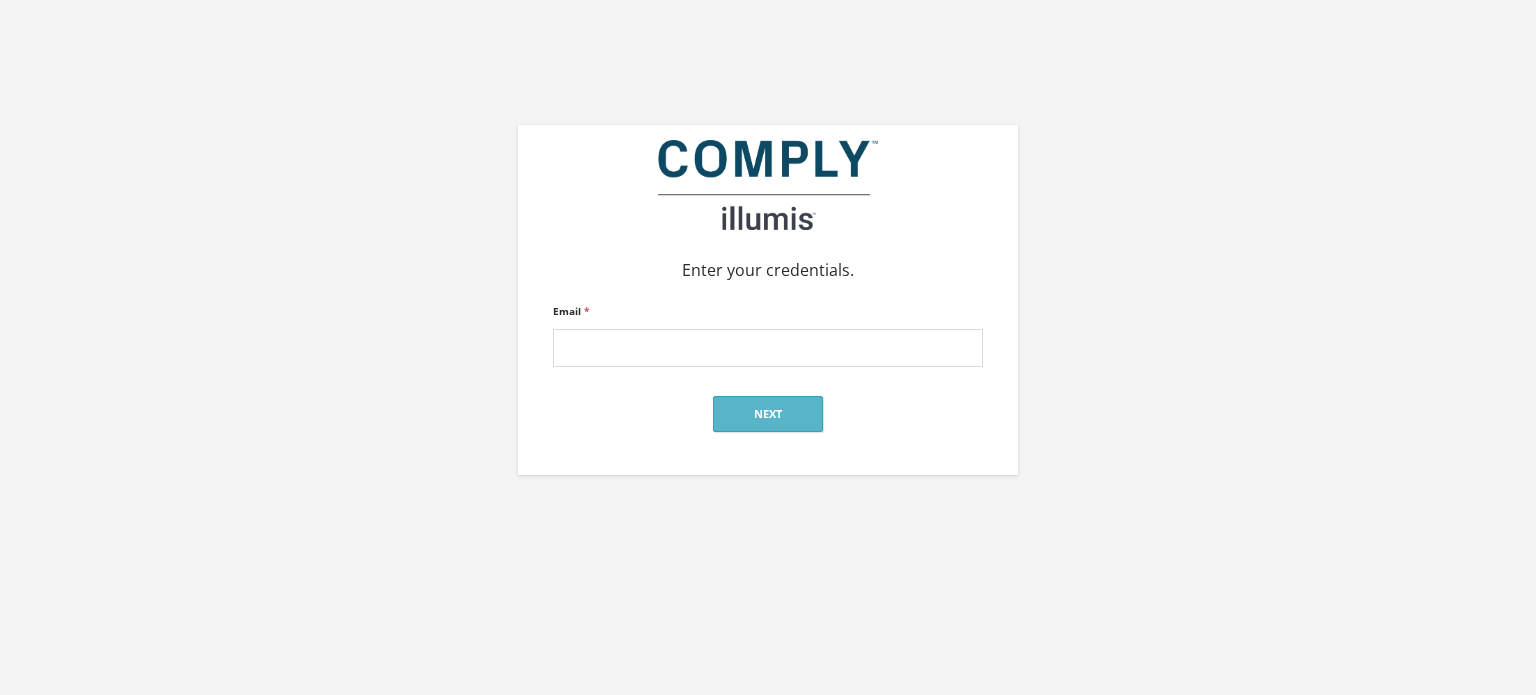 scroll, scrollTop: 0, scrollLeft: 0, axis: both 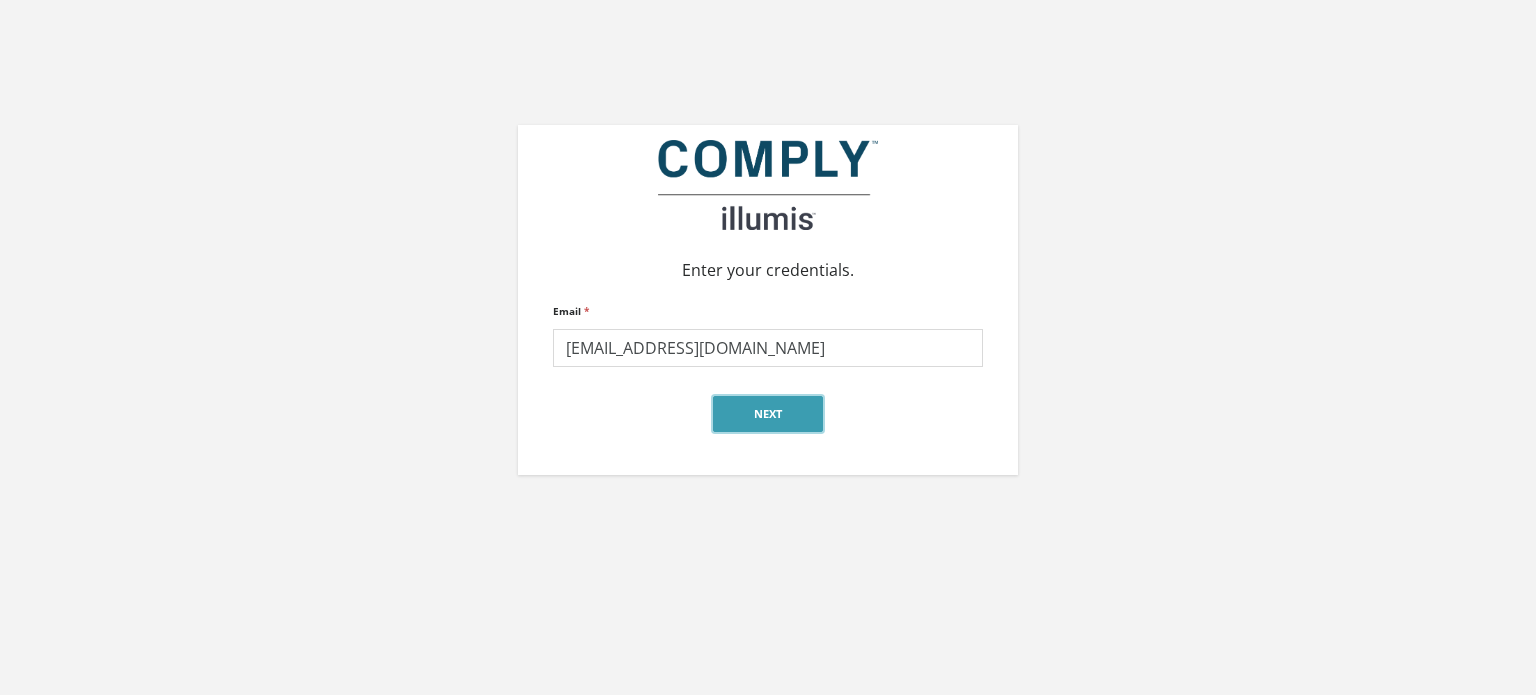 click on "Next" at bounding box center (768, 414) 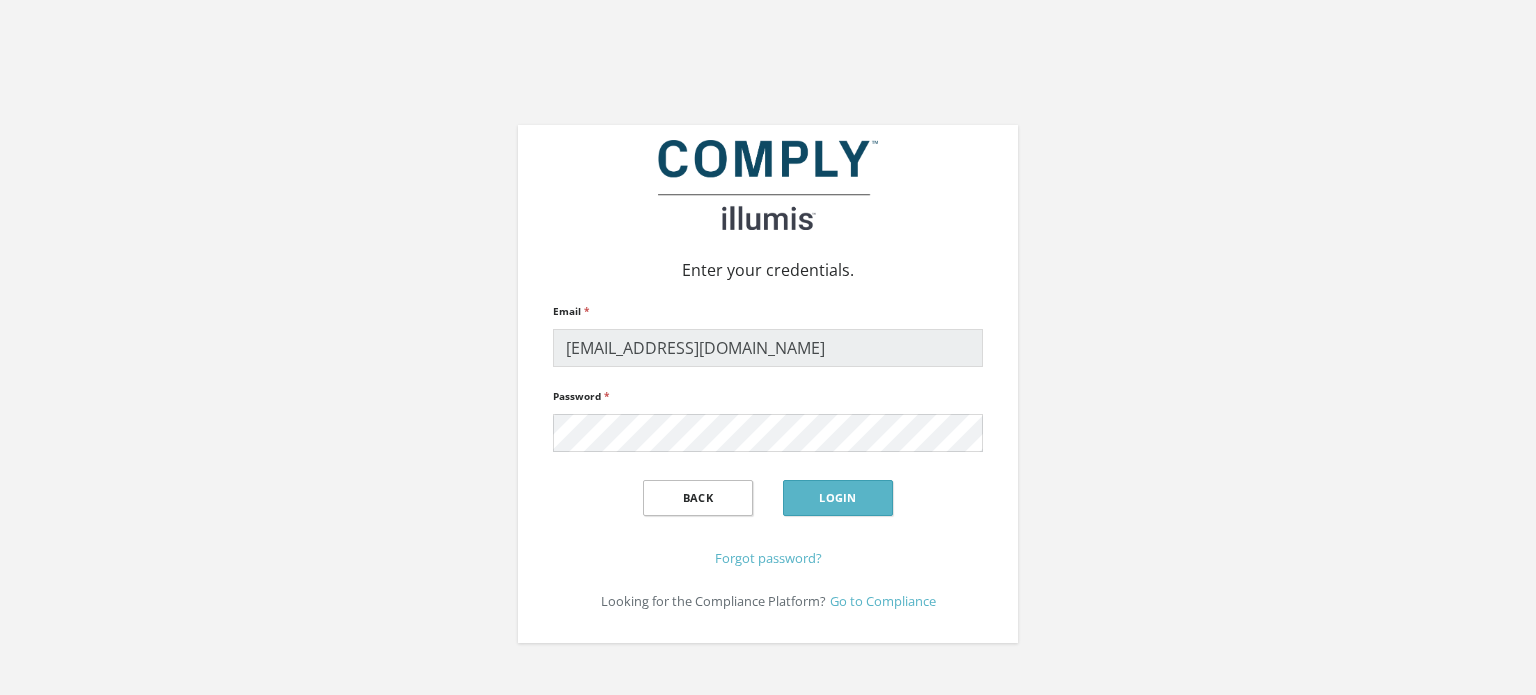 scroll, scrollTop: 0, scrollLeft: 0, axis: both 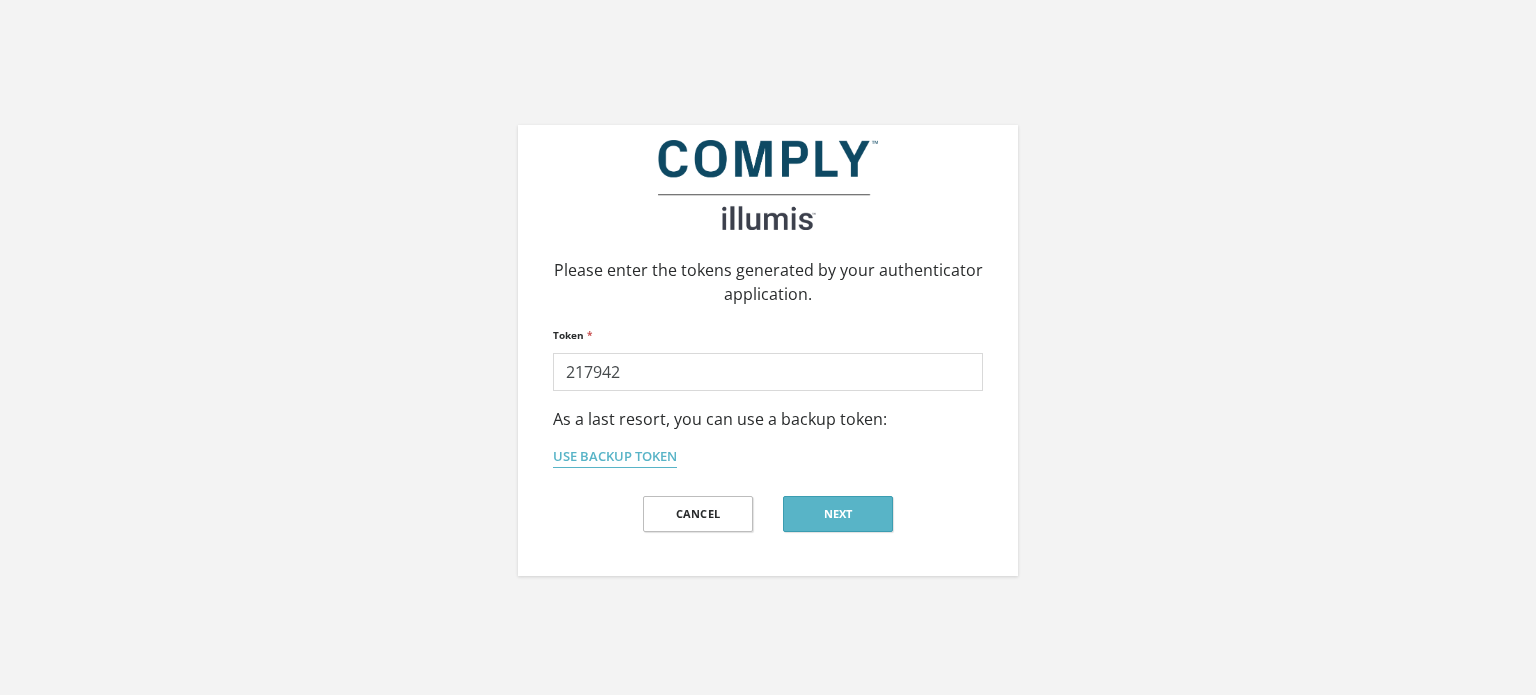 type on "217942" 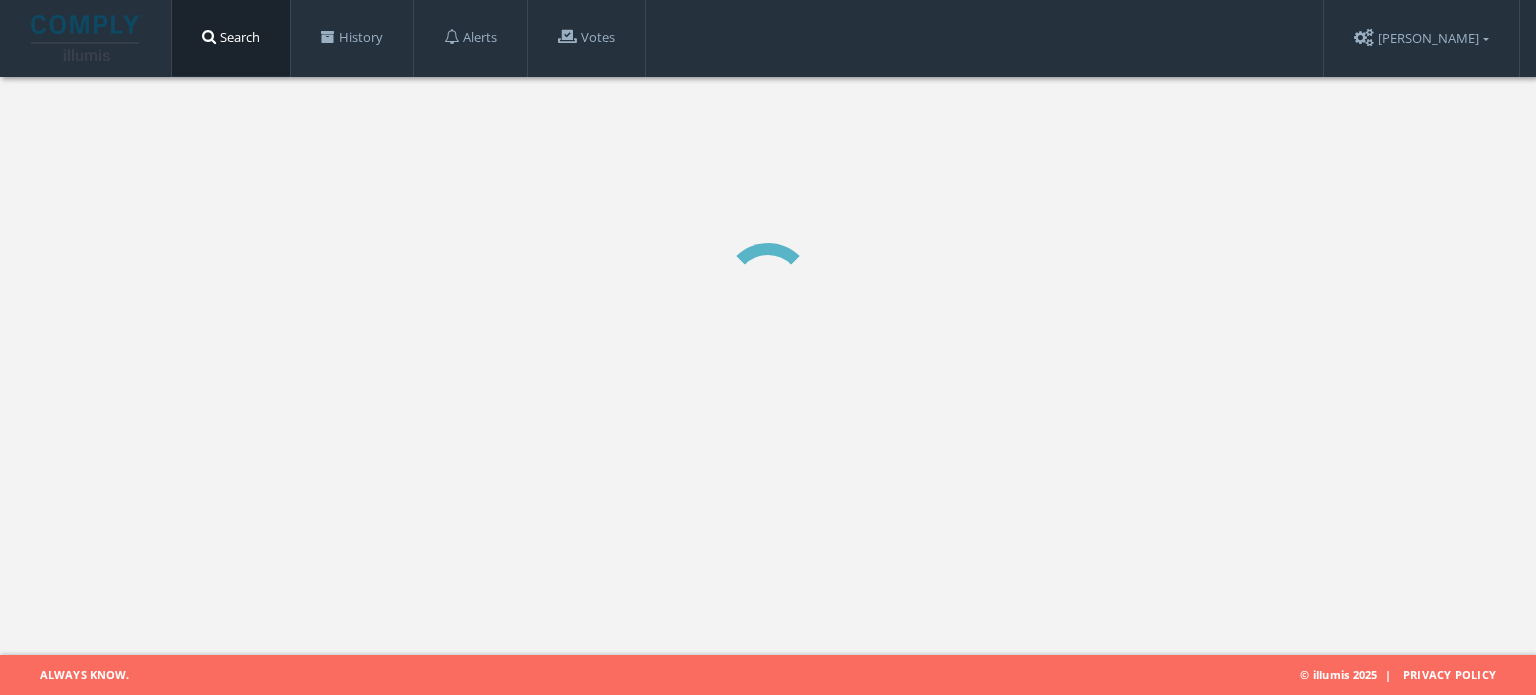 scroll, scrollTop: 0, scrollLeft: 0, axis: both 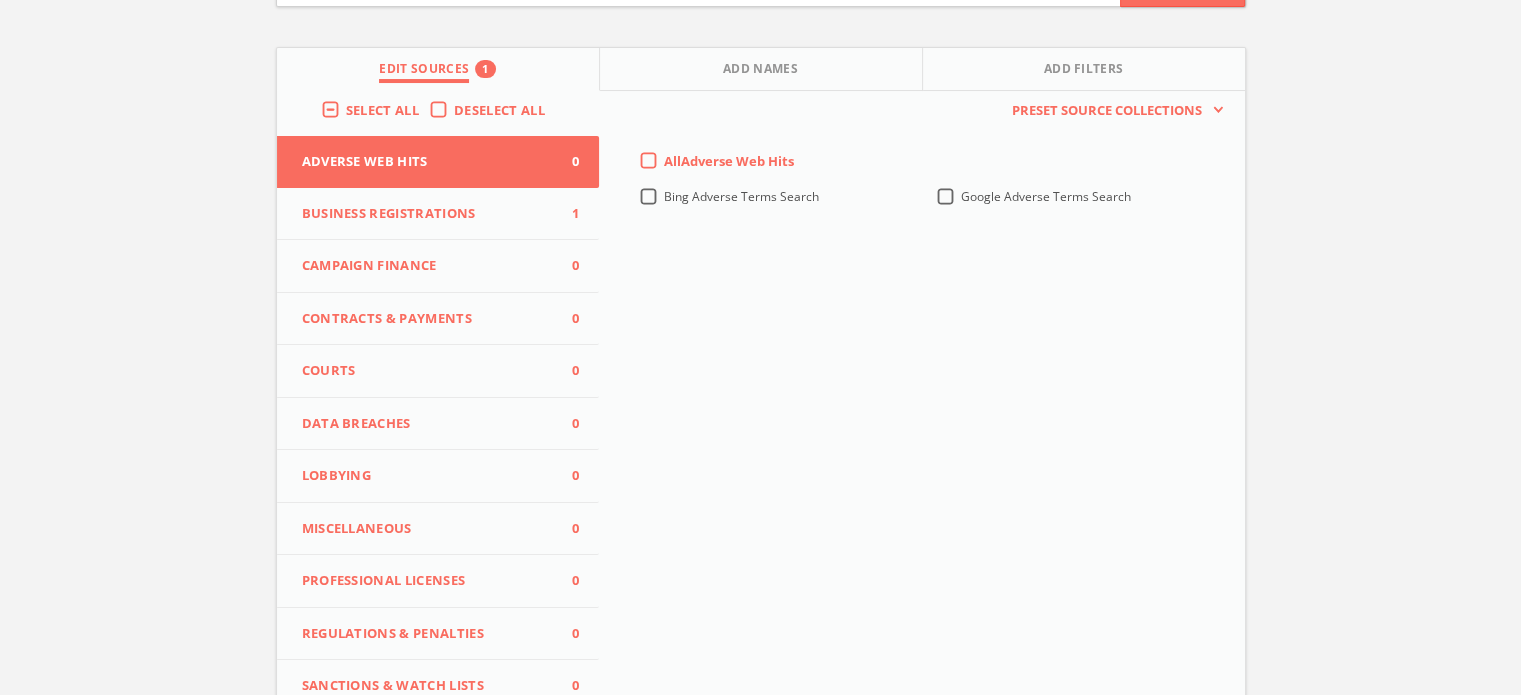 click on "Business Registrations" at bounding box center [426, 214] 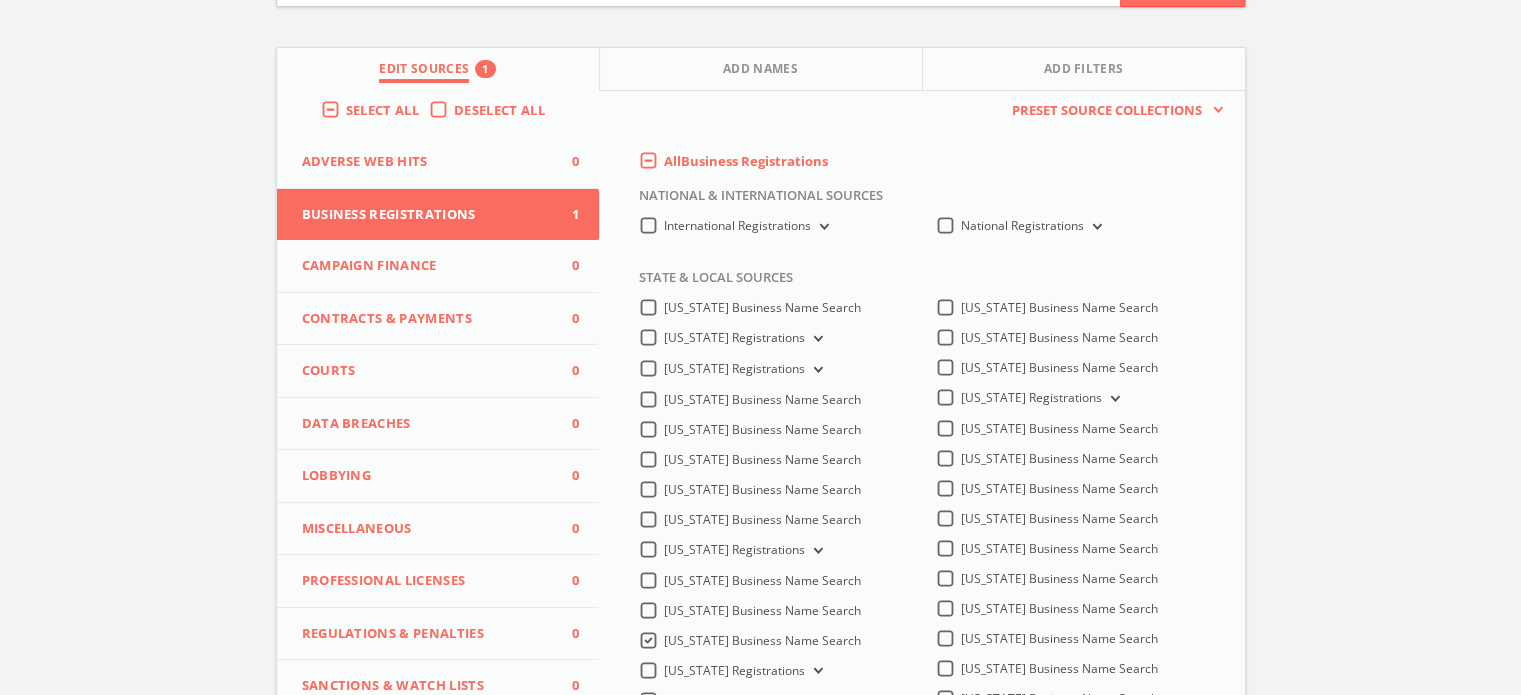 click on "Campaign Finance" at bounding box center [426, 266] 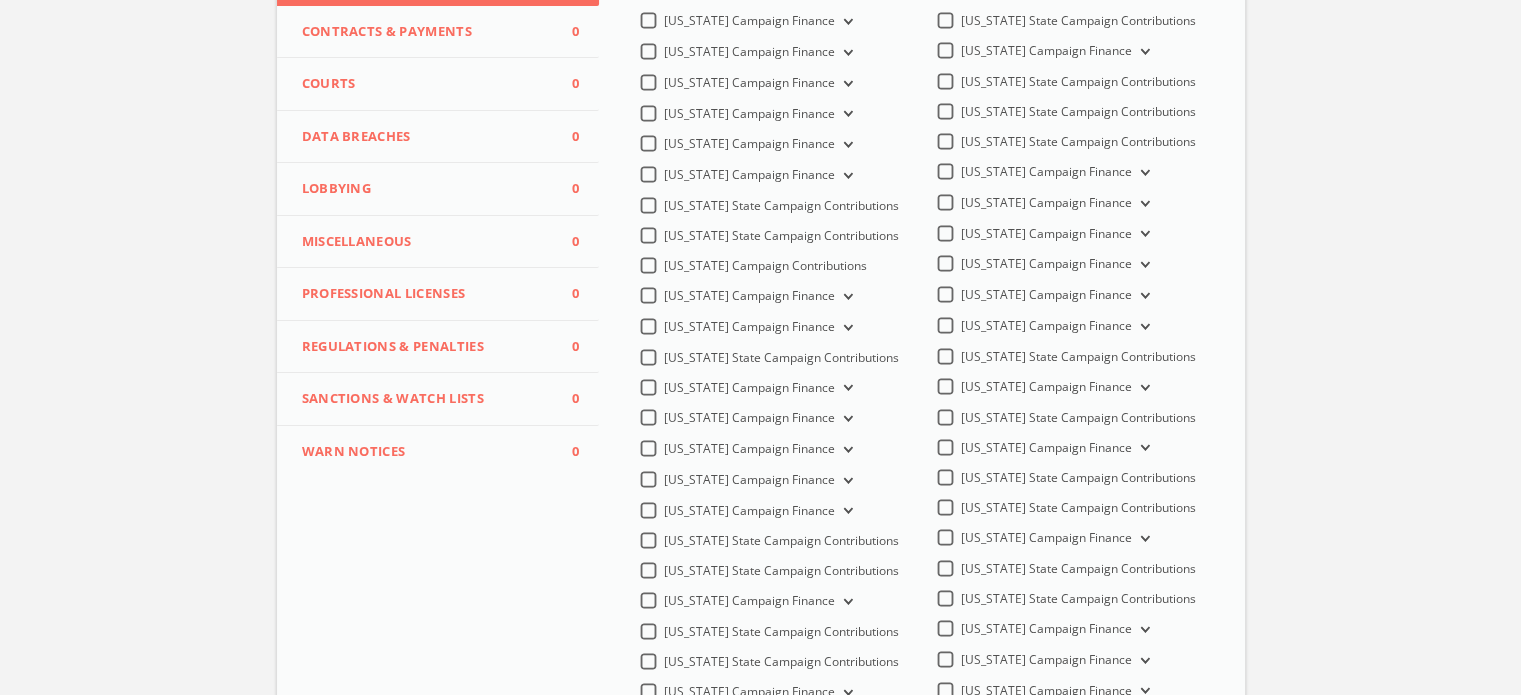 scroll, scrollTop: 200, scrollLeft: 0, axis: vertical 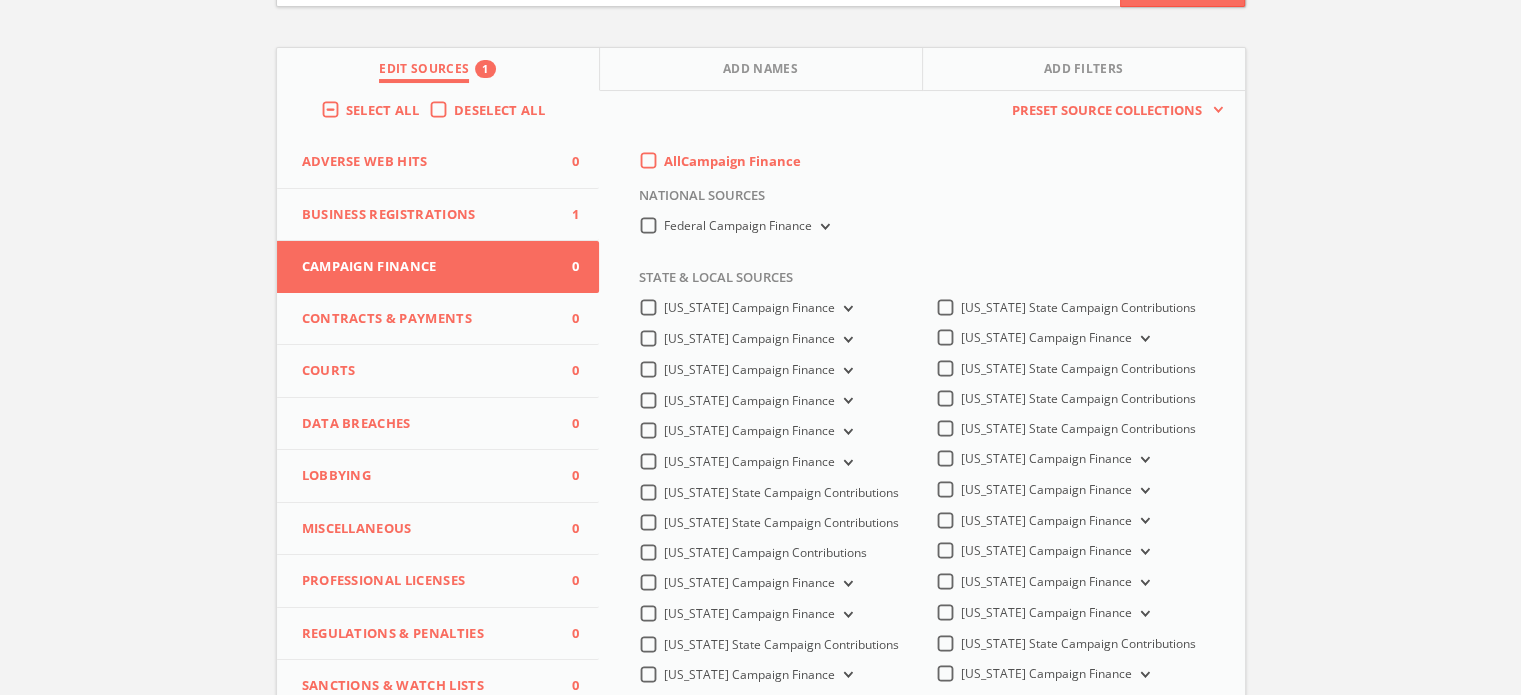click on "Contracts & Payments" at bounding box center (426, 319) 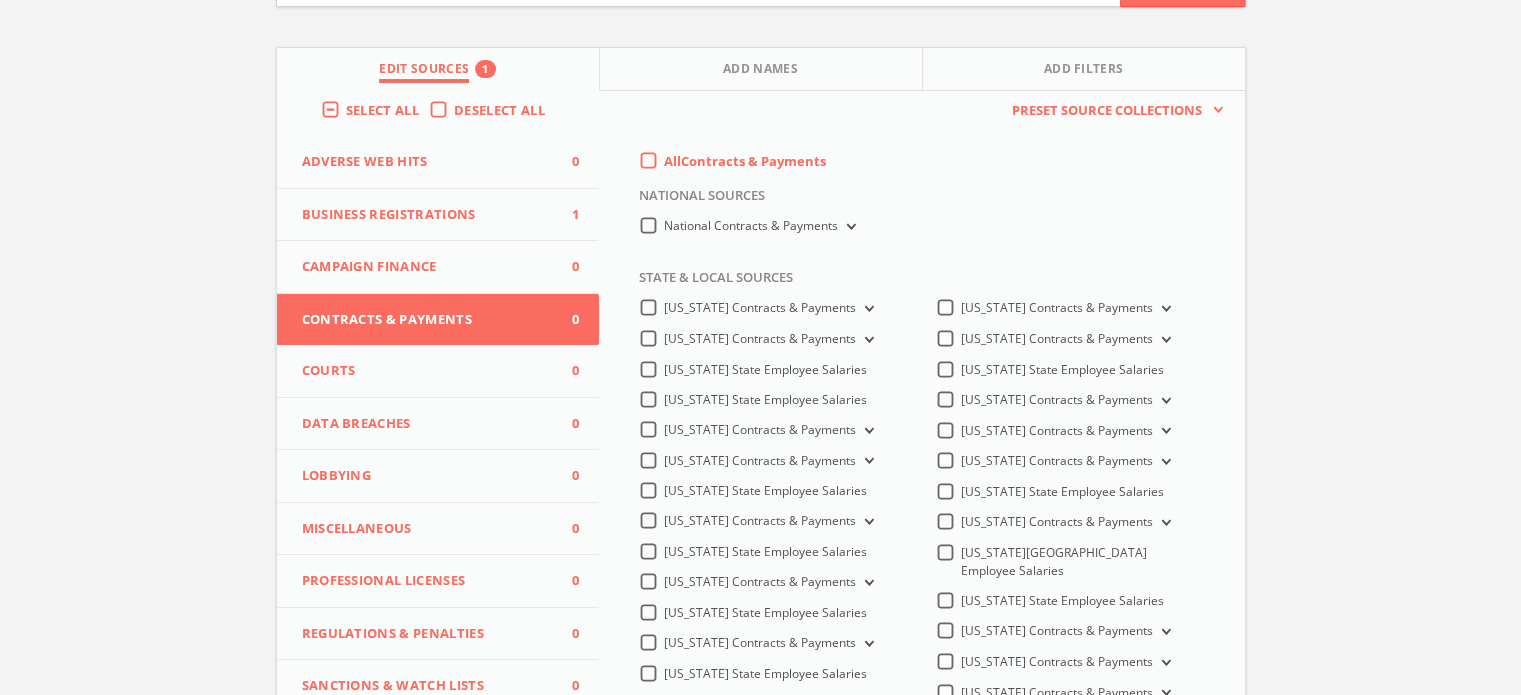 click on "Business Registrations" at bounding box center [426, 215] 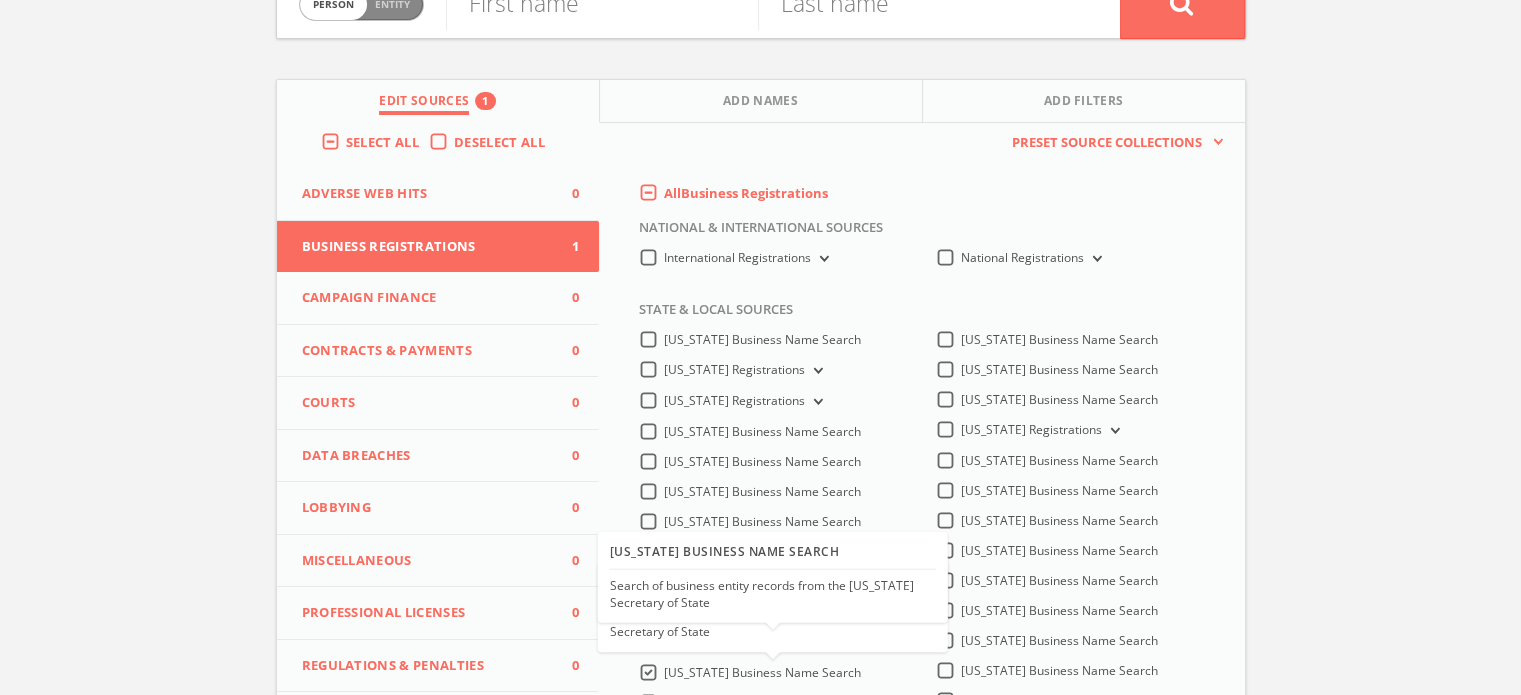 scroll, scrollTop: 0, scrollLeft: 0, axis: both 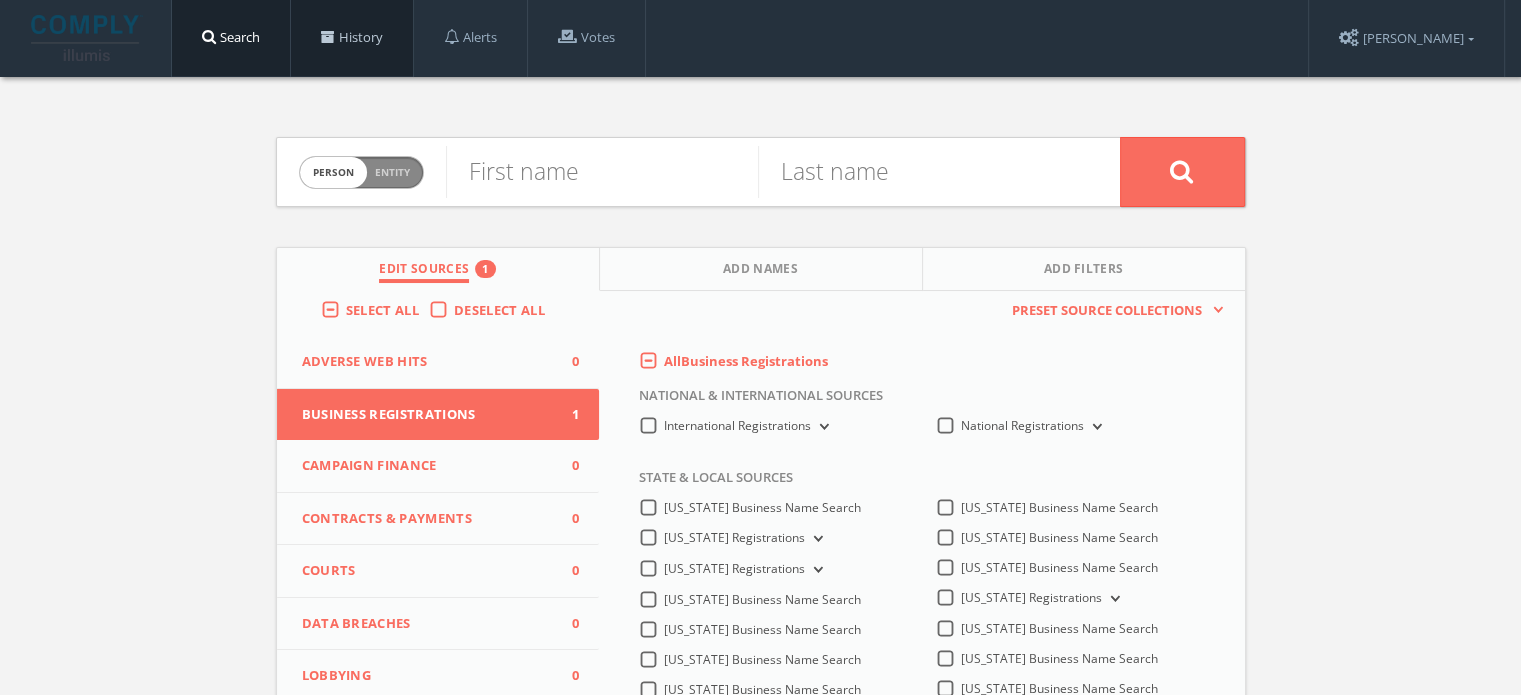 click on "History" at bounding box center [352, 38] 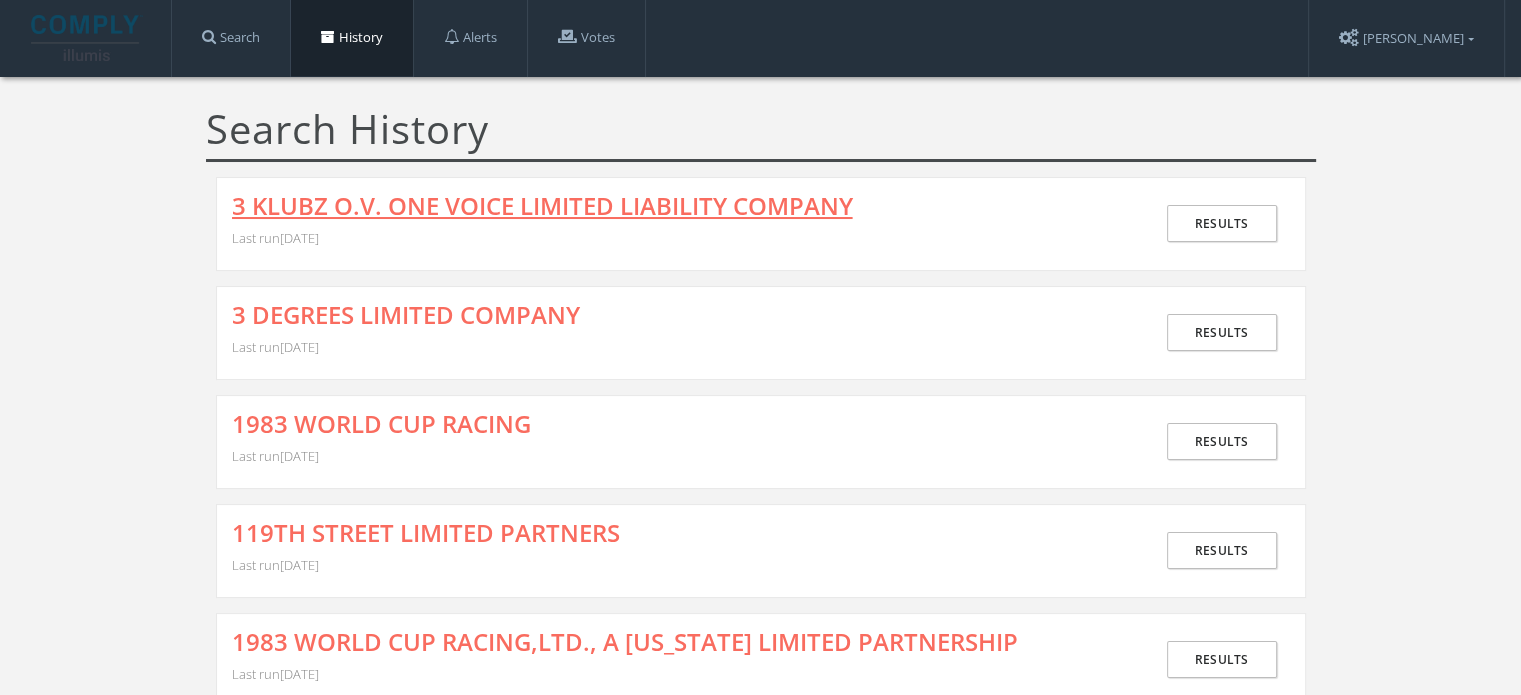 click on "3 KLUBZ O.V. ONE VOICE LIMITED LIABILITY COMPANY" at bounding box center (542, 206) 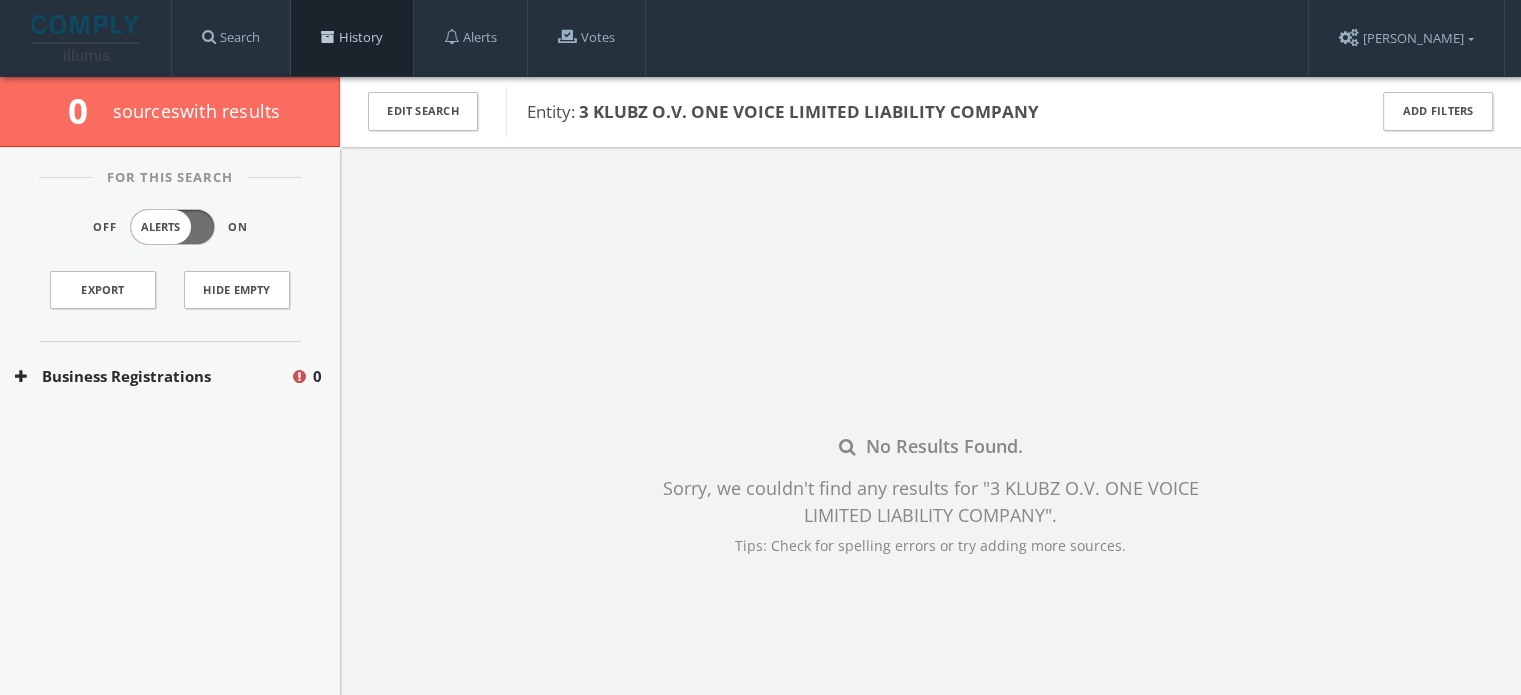 click at bounding box center [328, 37] 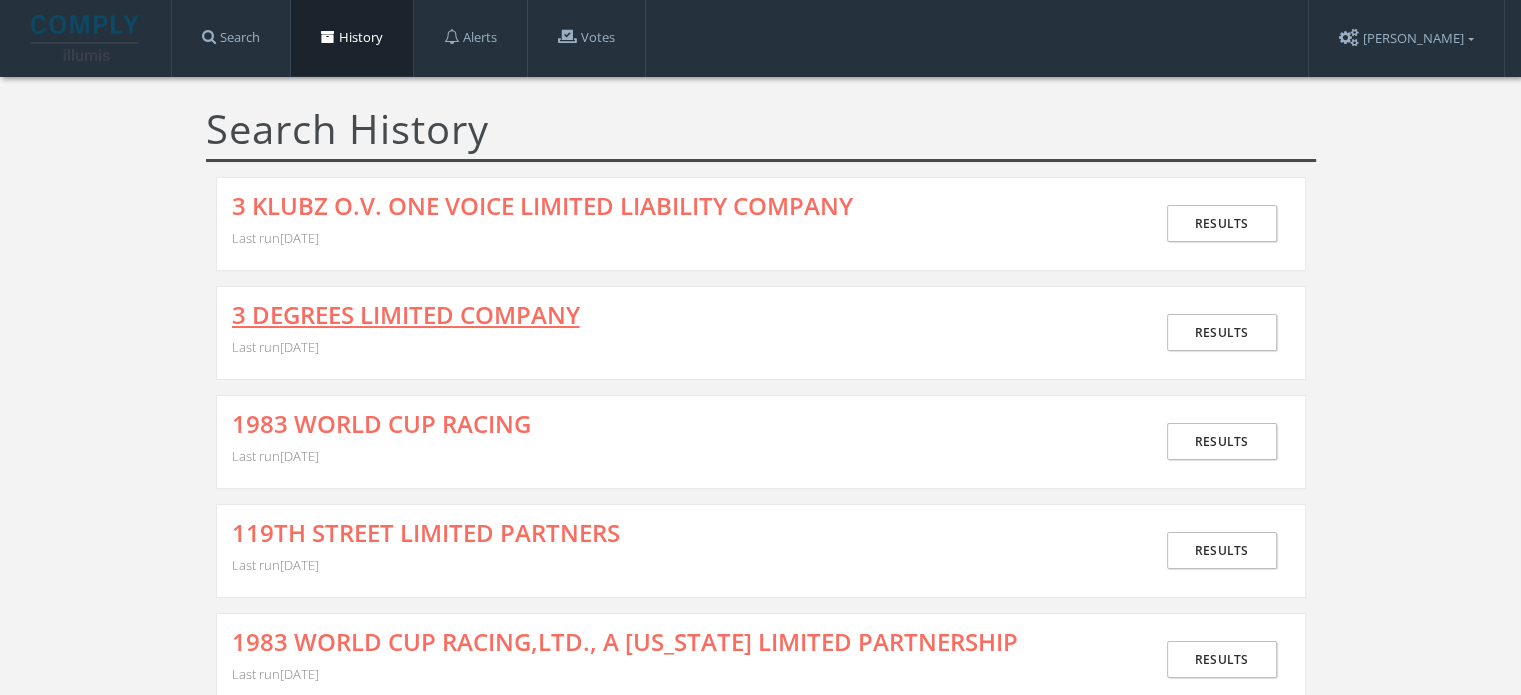 click on "3 DEGREES LIMITED COMPANY" at bounding box center (406, 315) 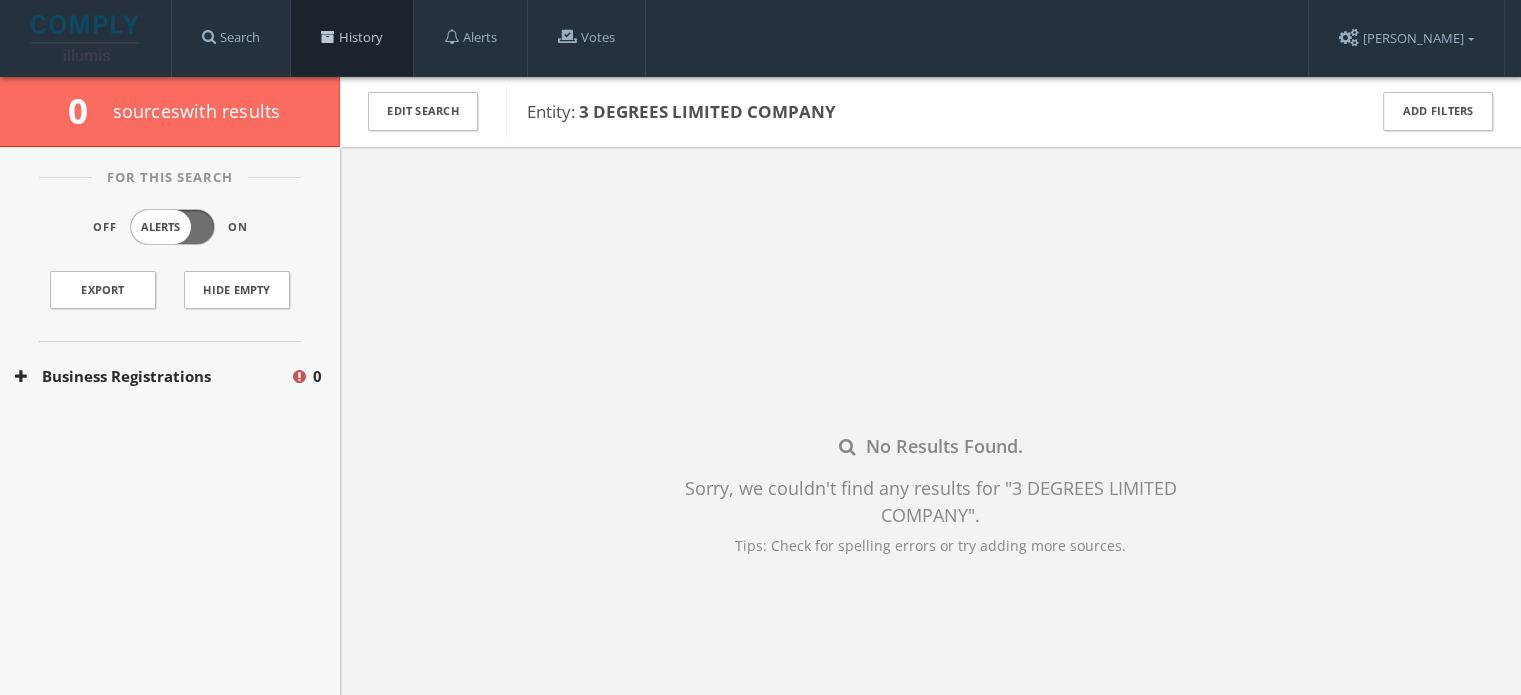 click on "History" at bounding box center (352, 38) 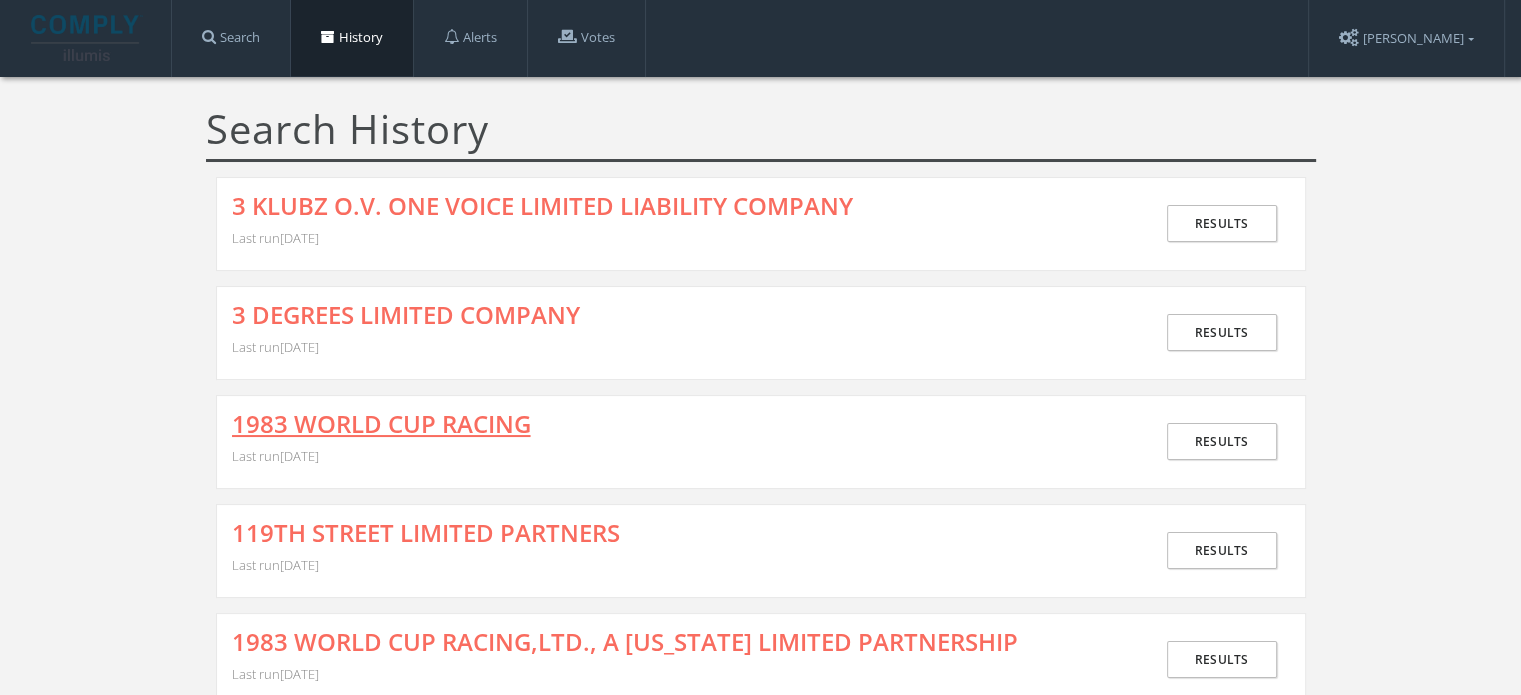 click on "1983 WORLD CUP RACING" at bounding box center (381, 424) 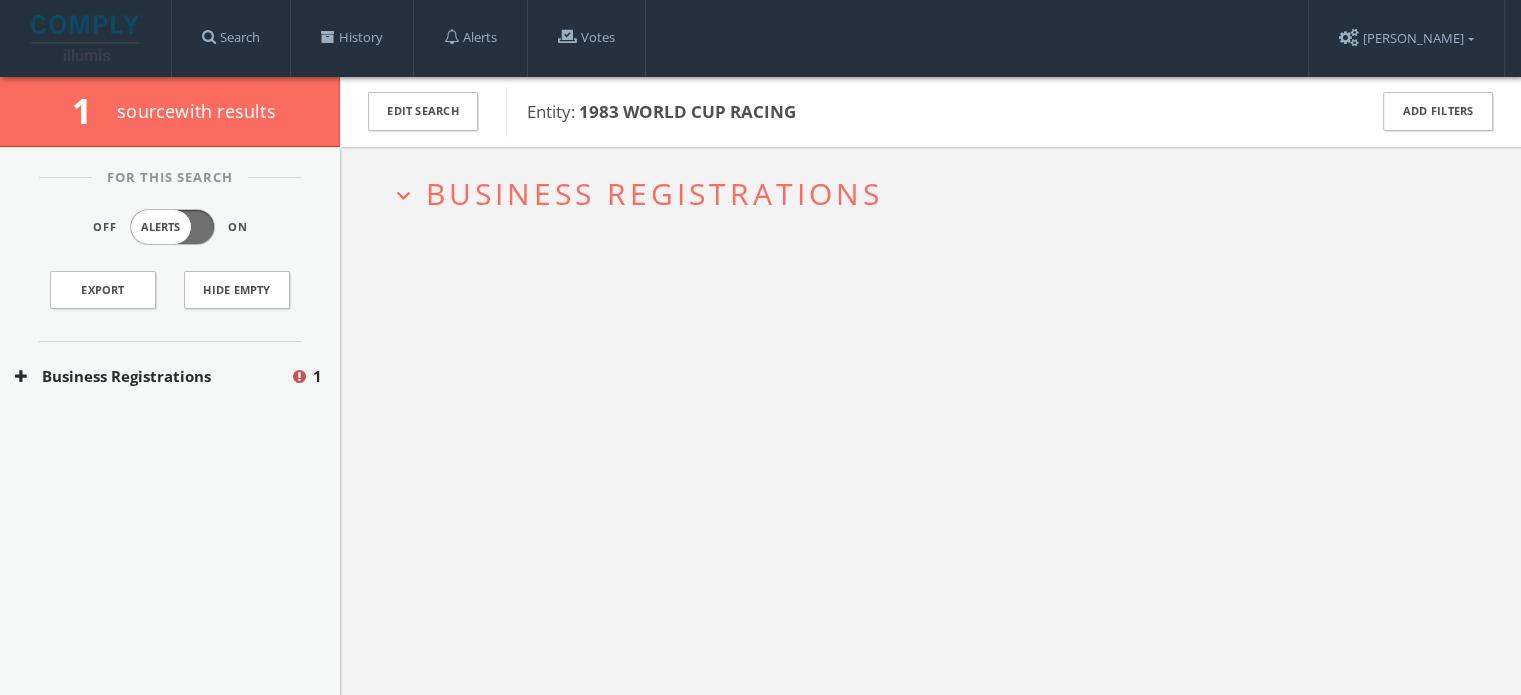 click on "Business Registrations" at bounding box center (654, 193) 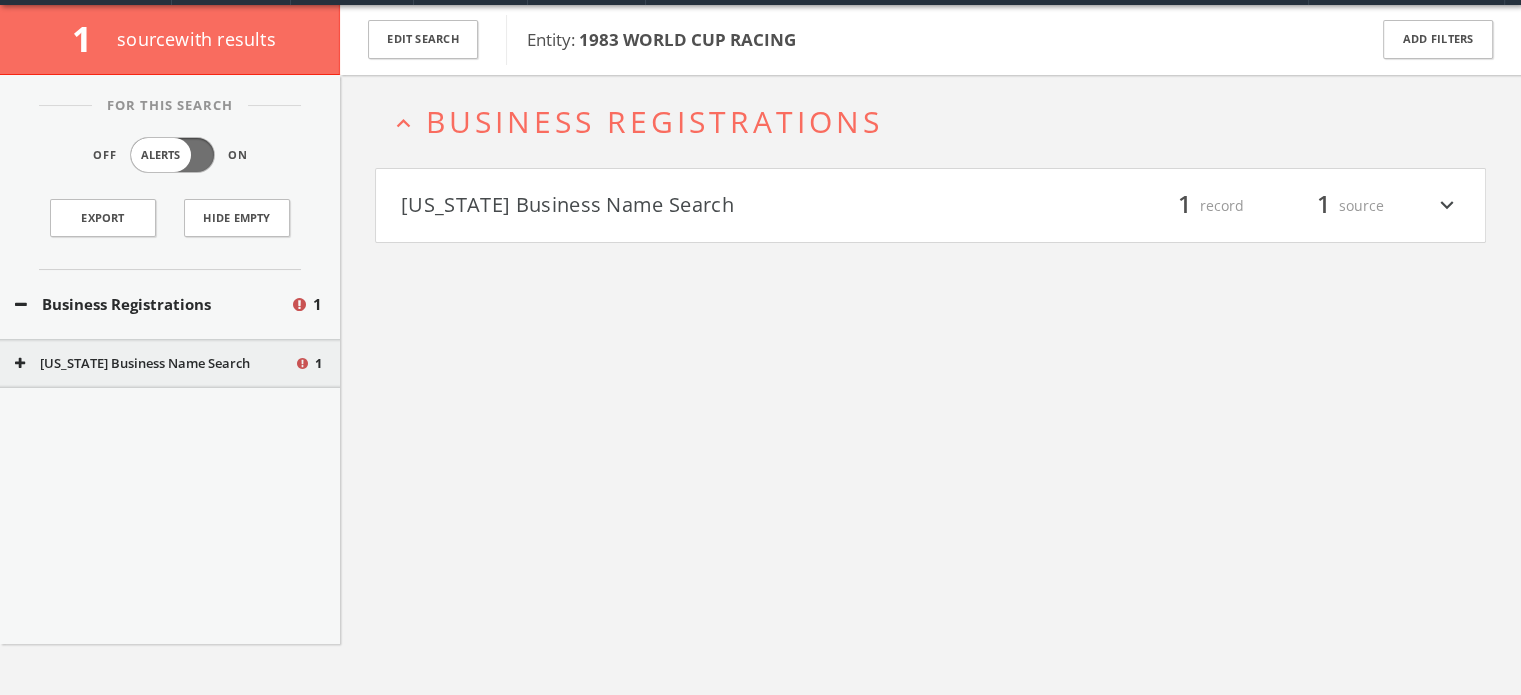 click on "Kansas Business Name Search" at bounding box center (666, 206) 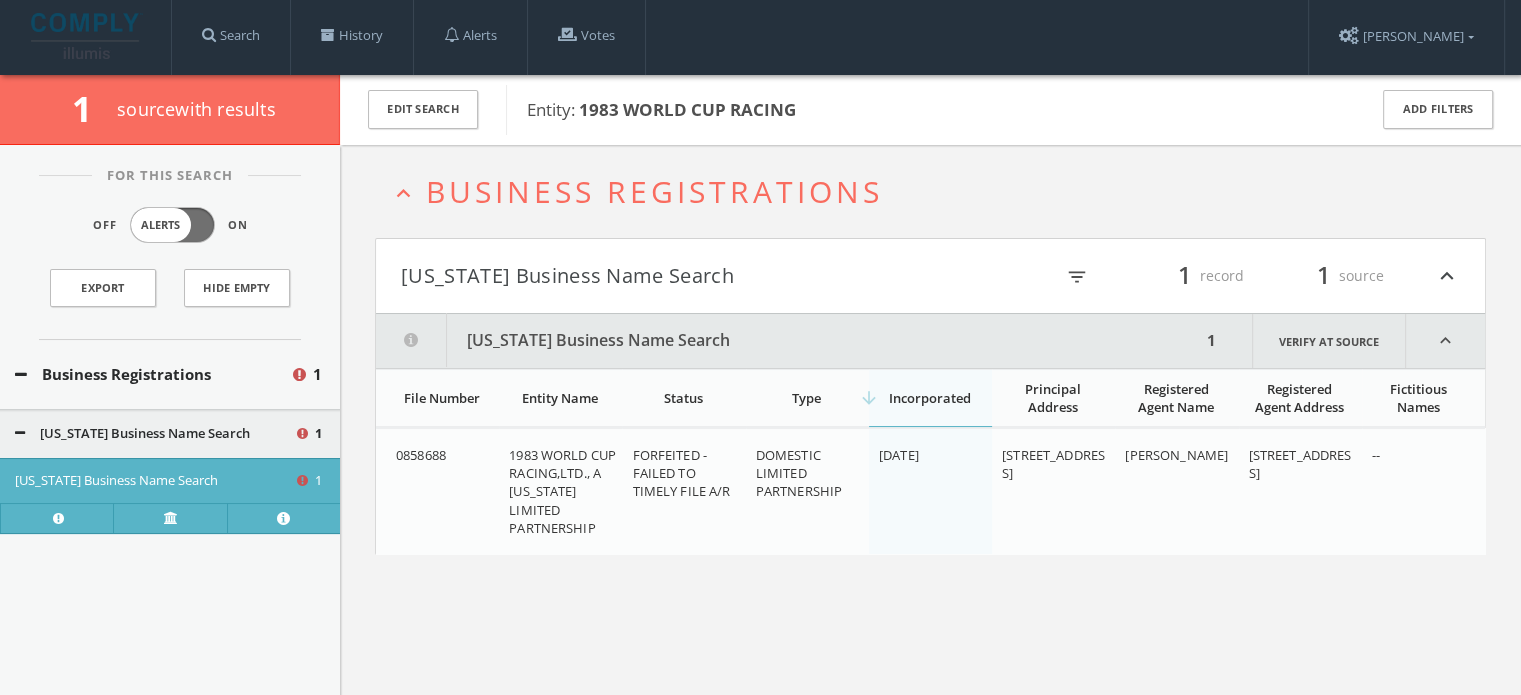 scroll, scrollTop: 0, scrollLeft: 0, axis: both 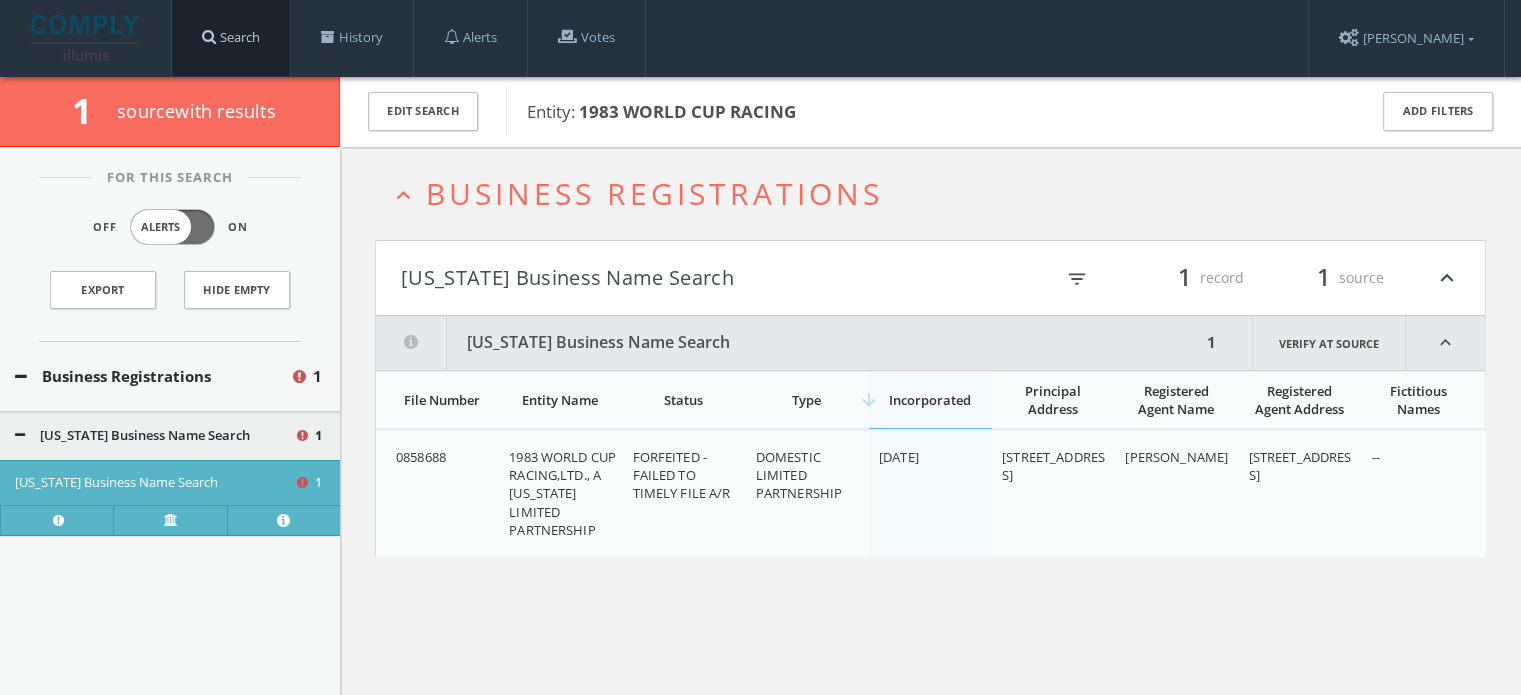 click on "Search" at bounding box center (231, 38) 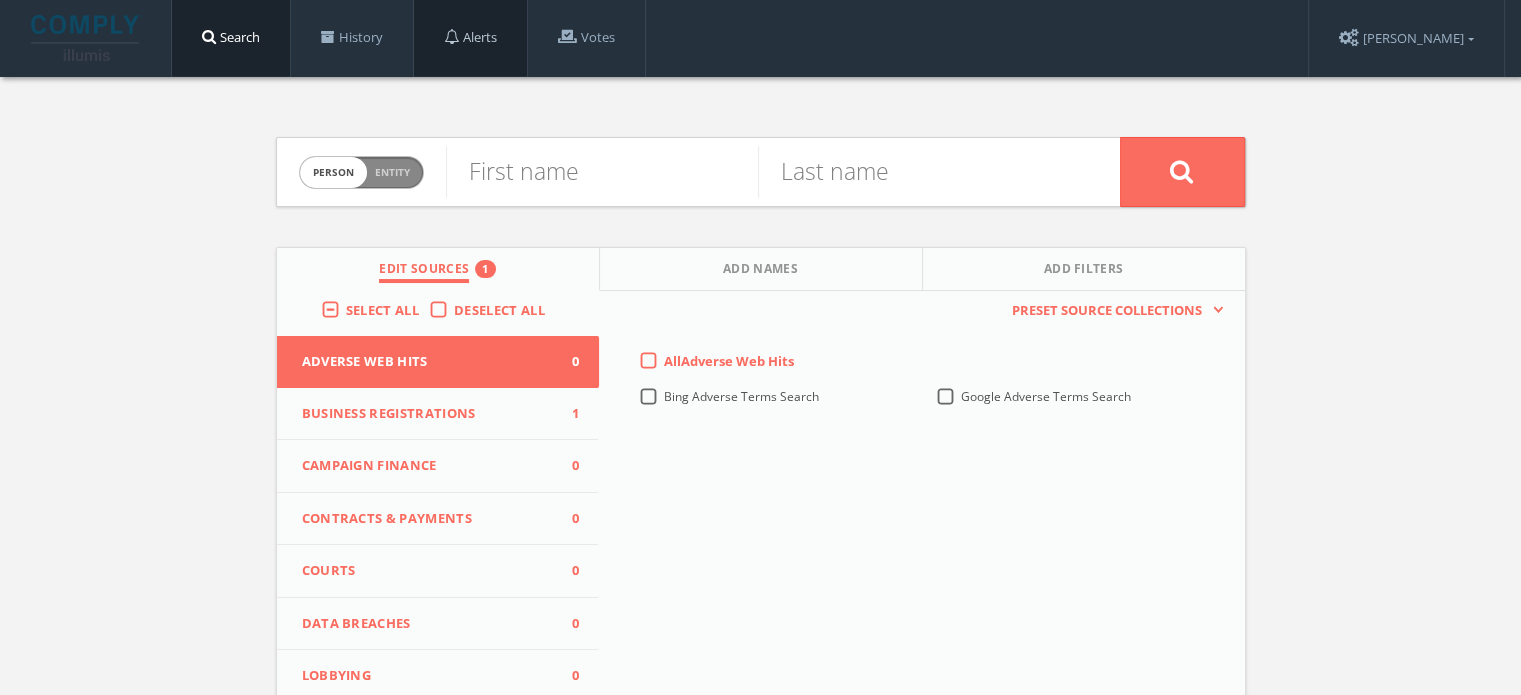 click on "Alerts" at bounding box center [470, 38] 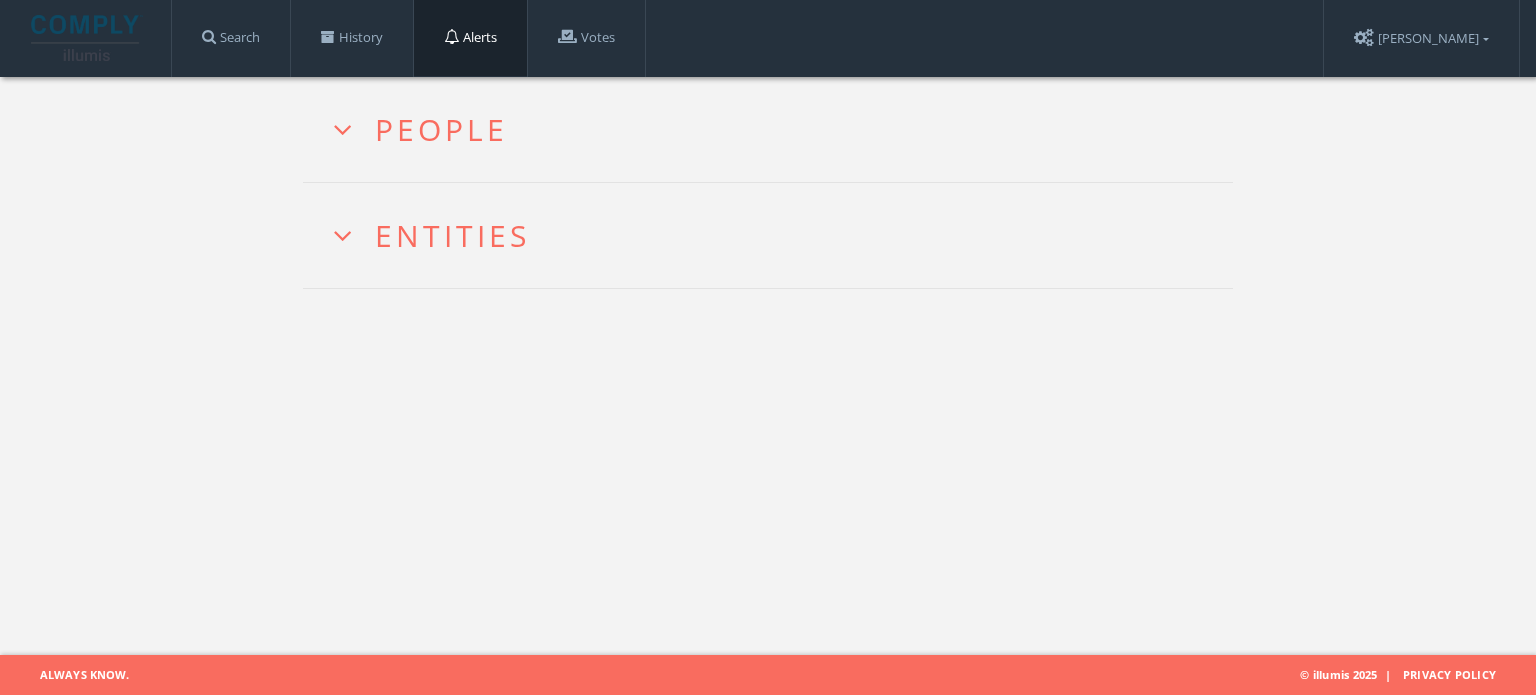 click on "Entities" at bounding box center [431, 235] 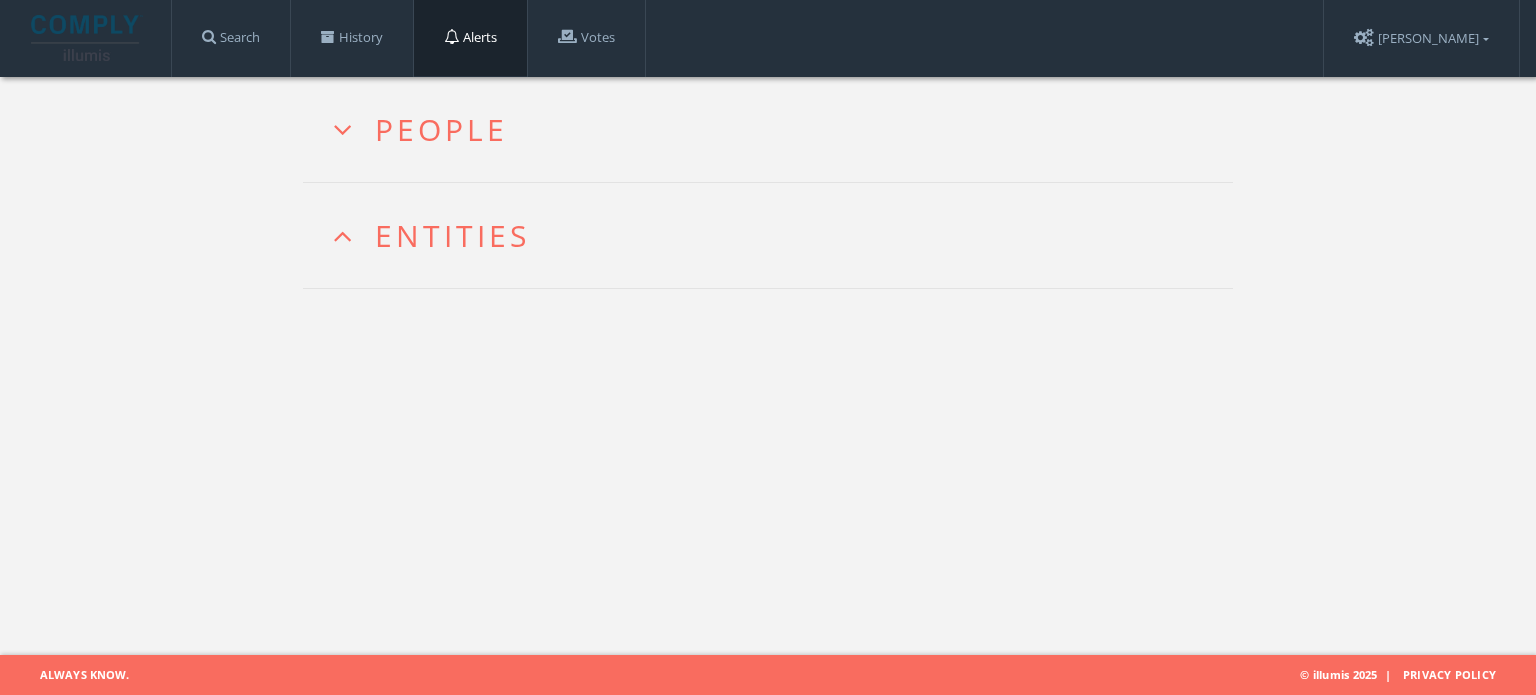 click on "People" at bounding box center (420, 129) 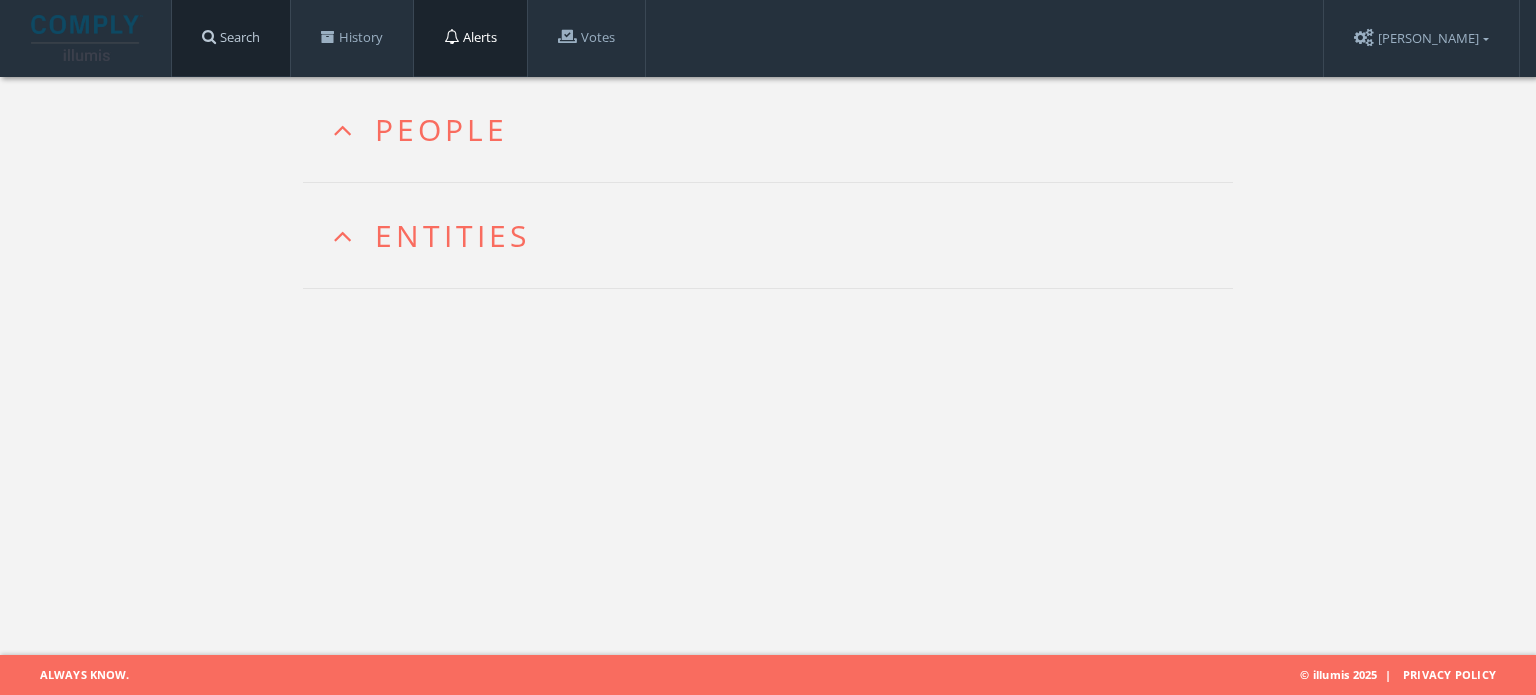 click on "Search" at bounding box center (231, 38) 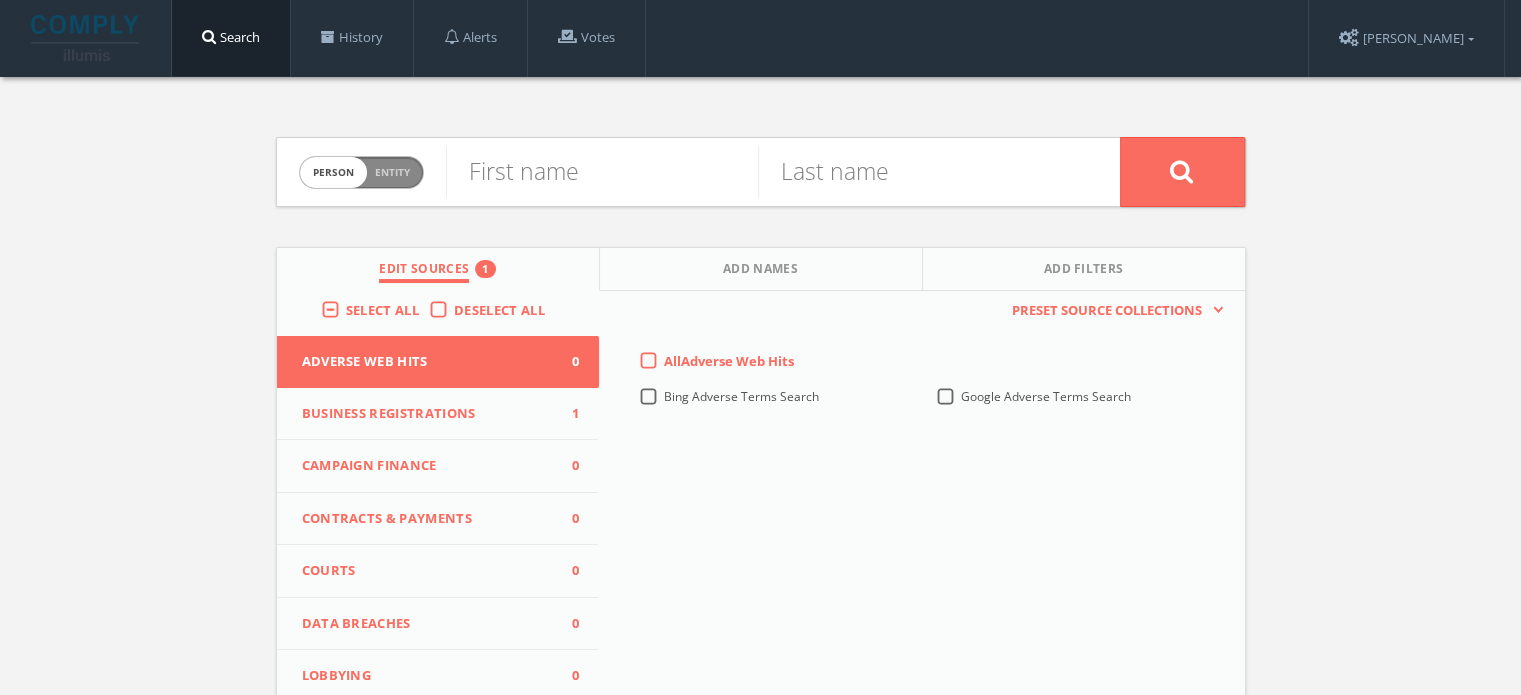 click on "Business Registrations" at bounding box center [426, 414] 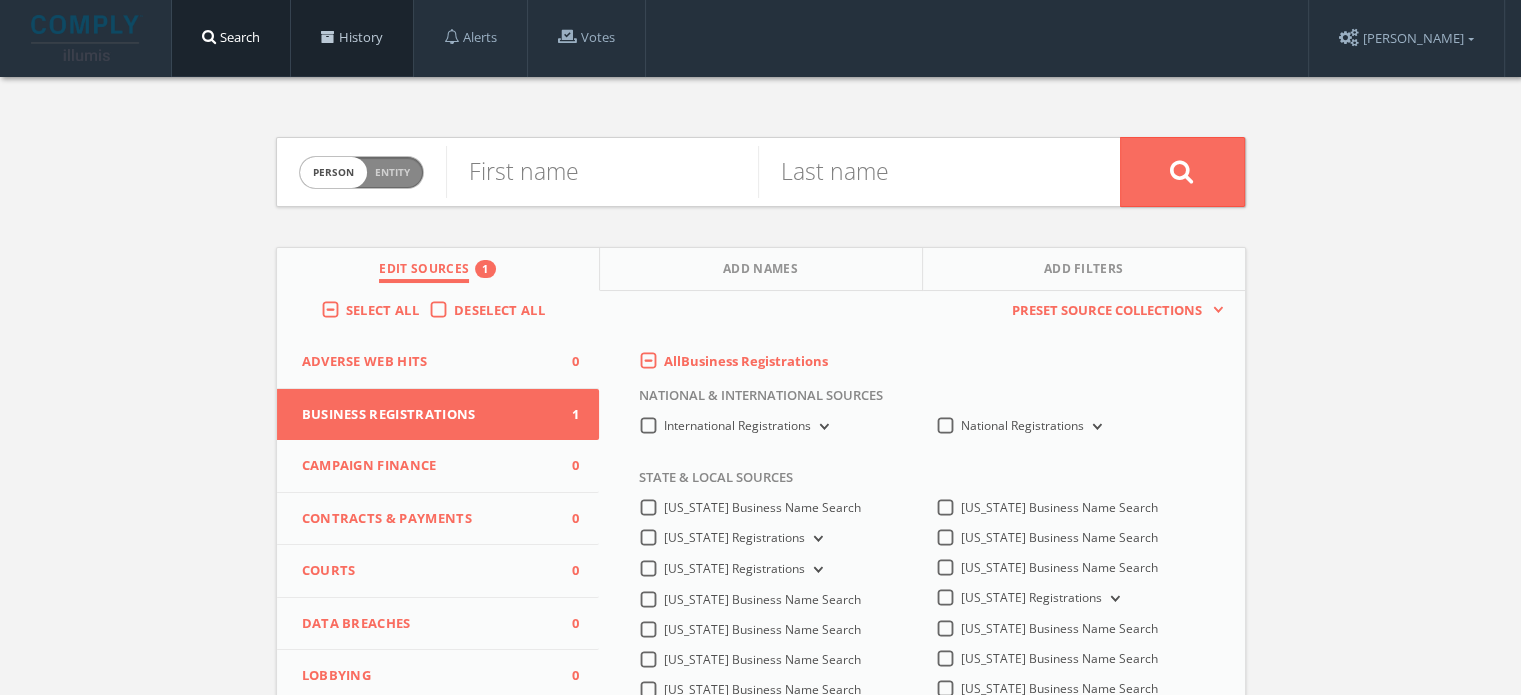 click on "History" at bounding box center [352, 38] 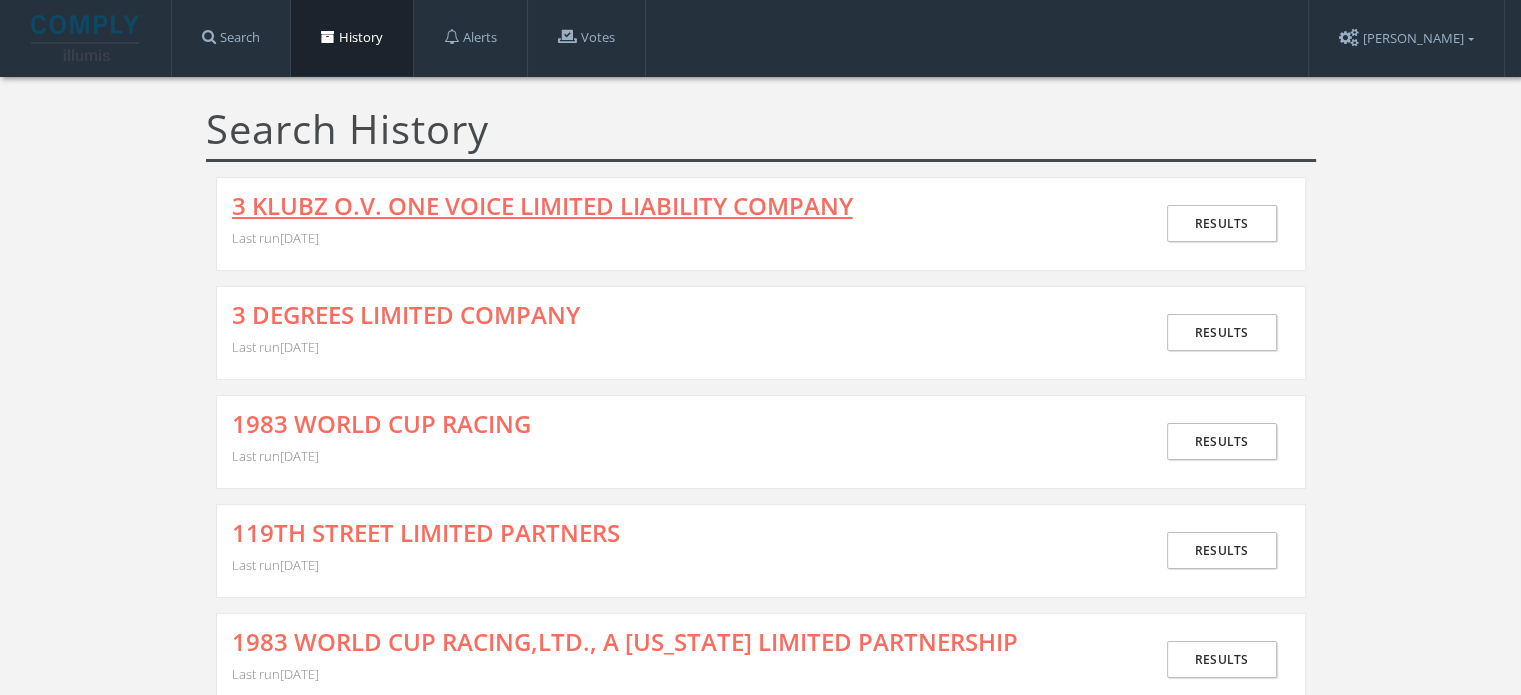 click on "3 KLUBZ O.V. ONE VOICE LIMITED LIABILITY COMPANY" at bounding box center (542, 206) 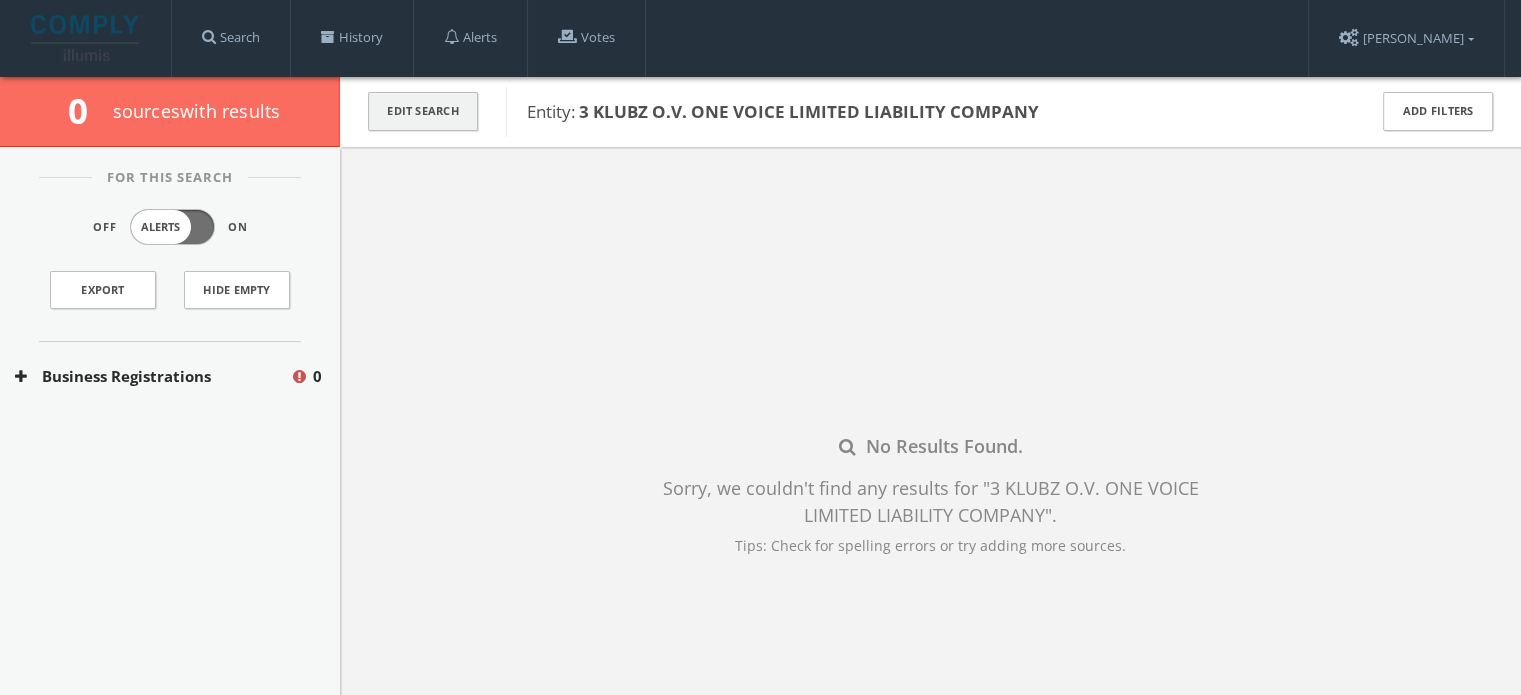 click on "Edit Search" at bounding box center [423, 111] 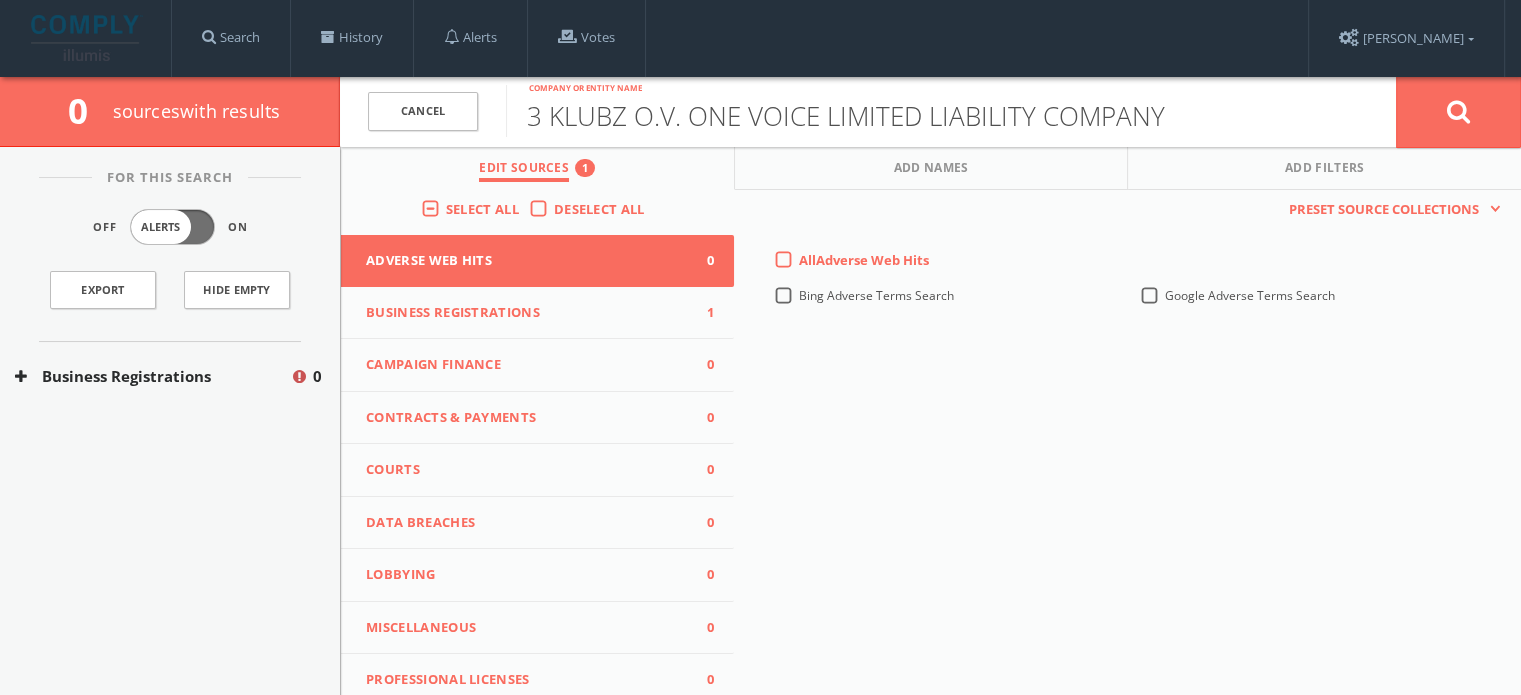 click at bounding box center [1493, 209] 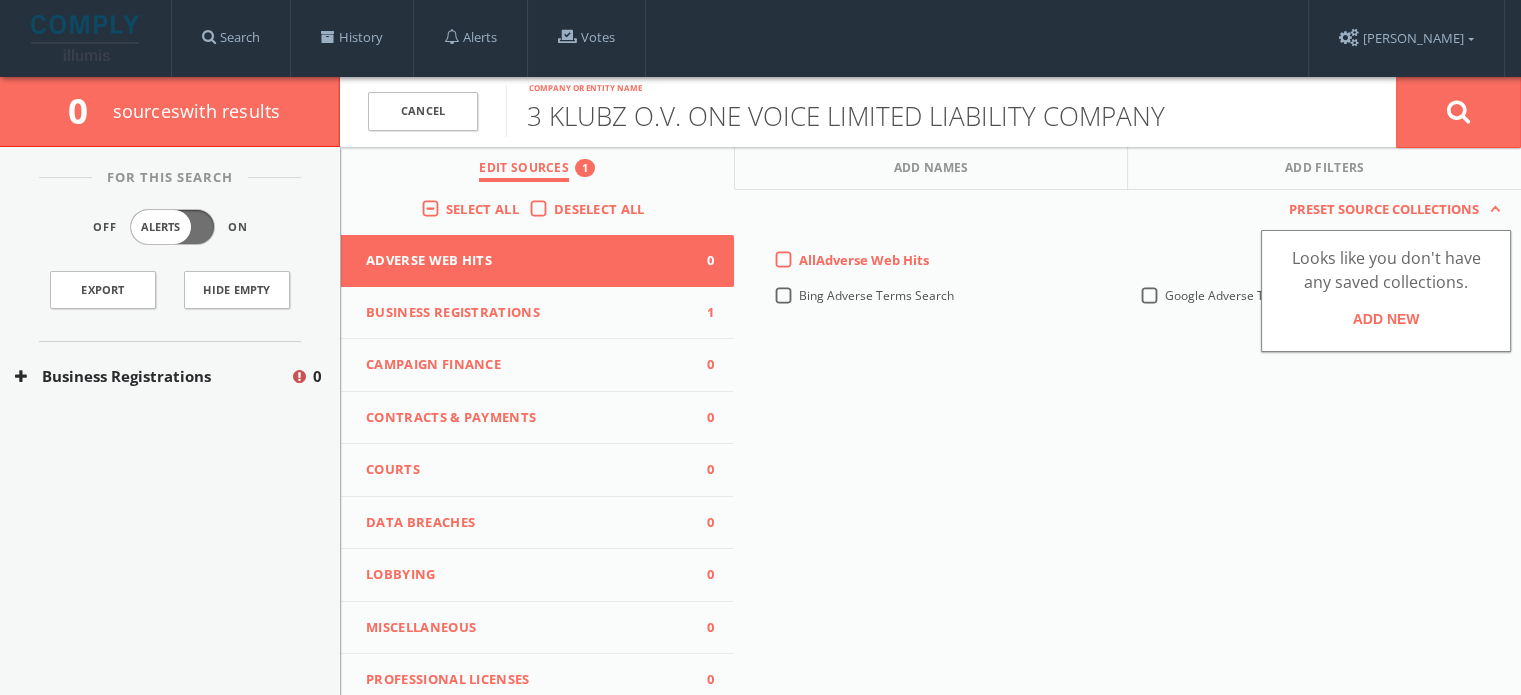 click at bounding box center (1493, 209) 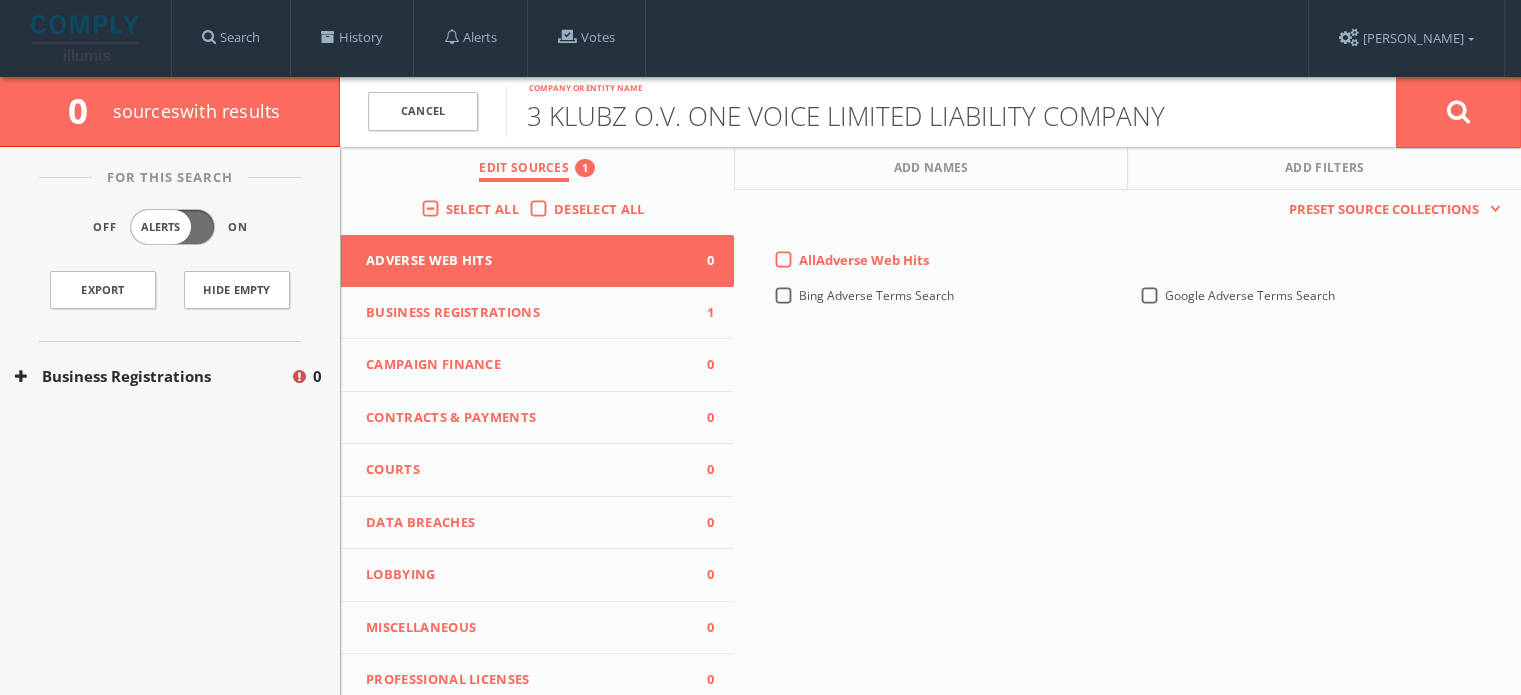 click on "Business Registrations" at bounding box center (152, 376) 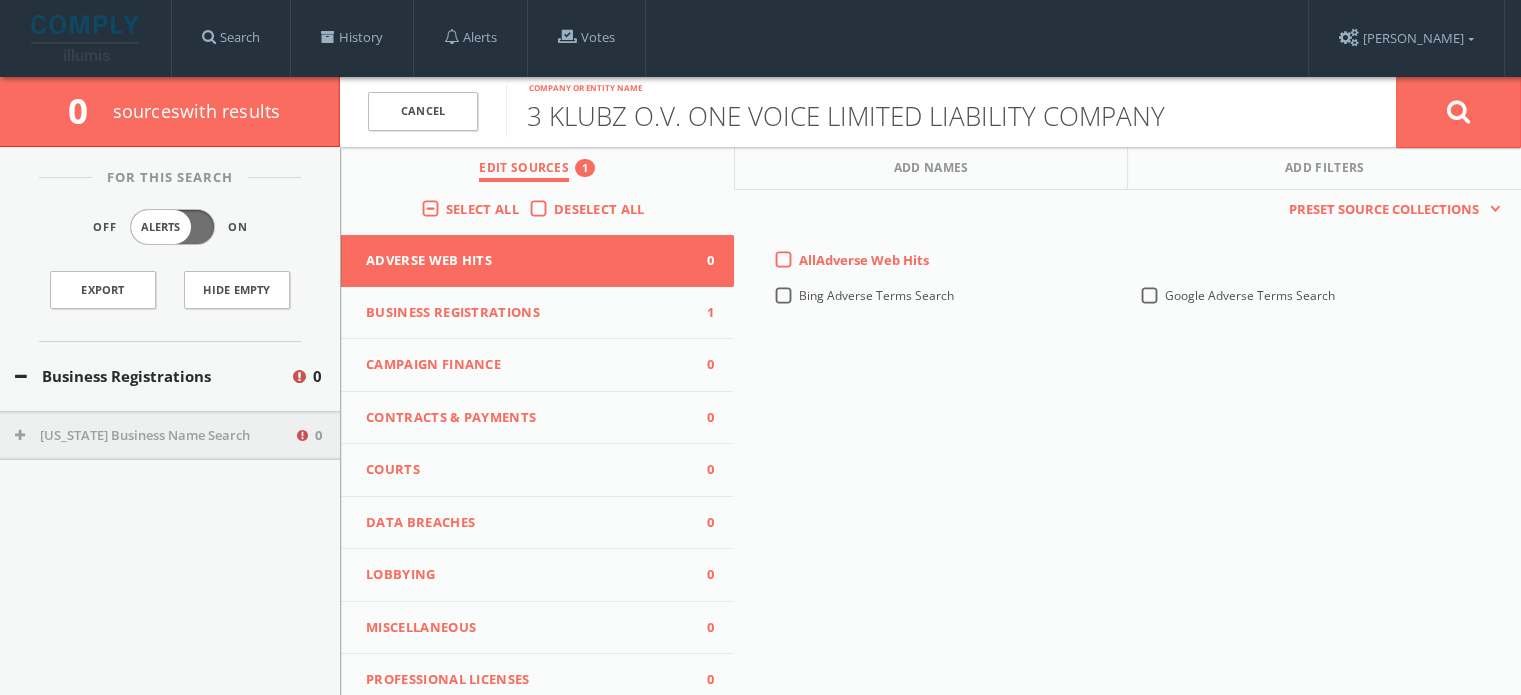 click on "[US_STATE] Business Name Search" at bounding box center (154, 436) 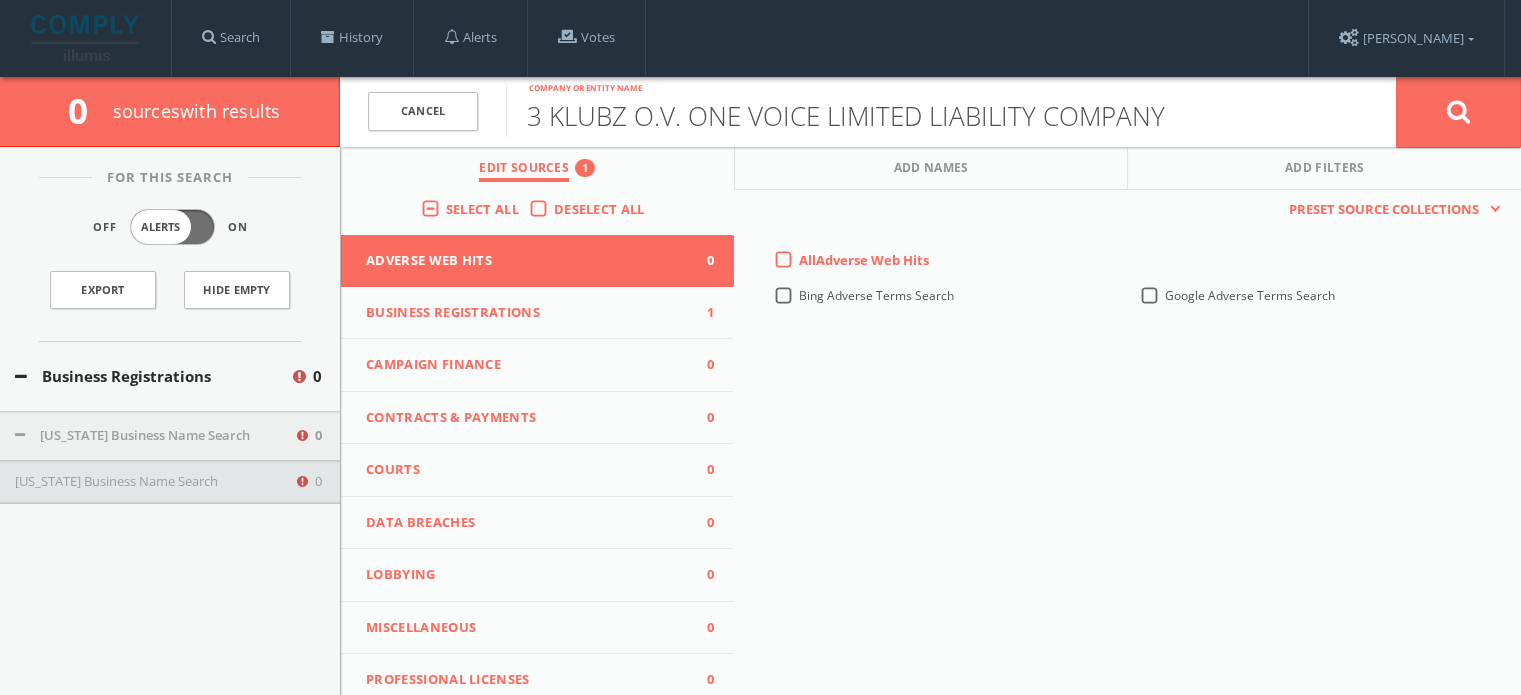click on "Kansas Business Name Search 0" at bounding box center (170, 482) 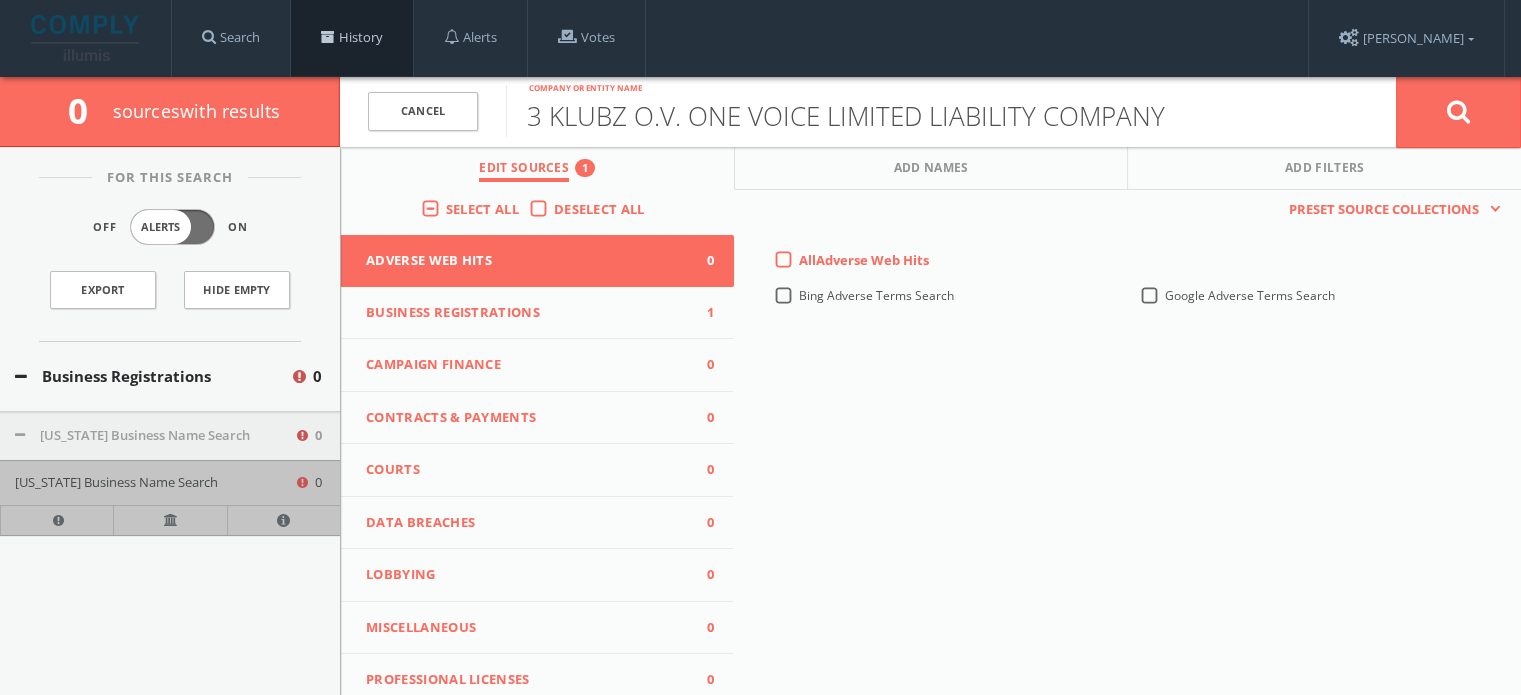 click on "History" at bounding box center [352, 38] 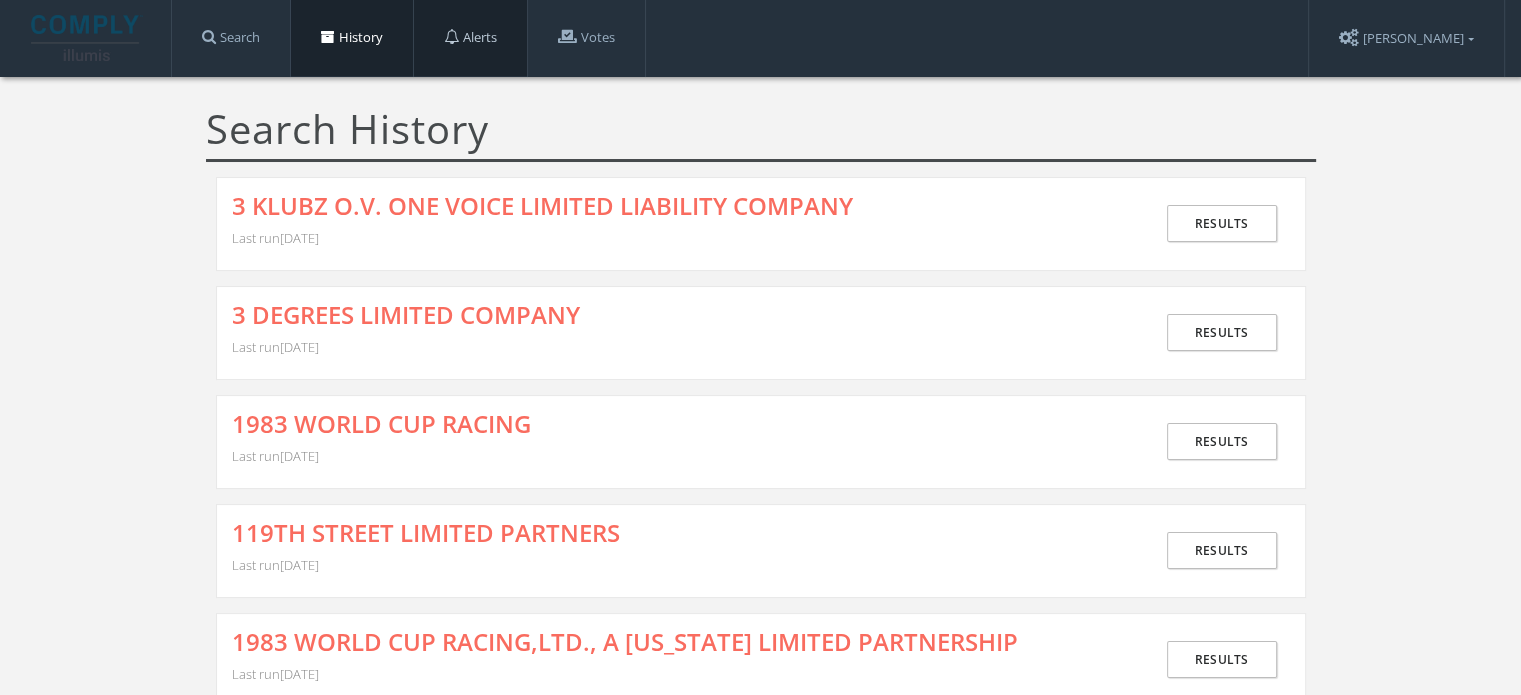 click on "Alerts" at bounding box center [470, 38] 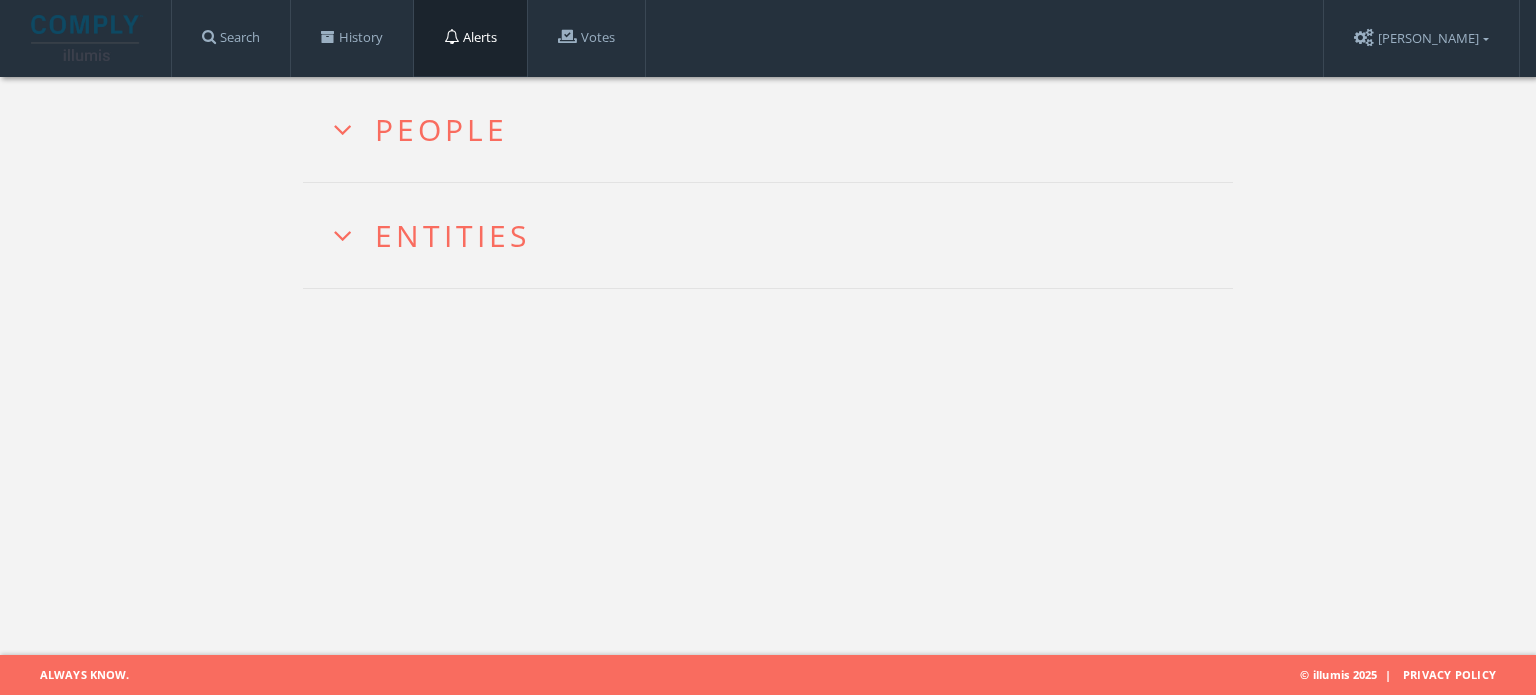 click on "People" at bounding box center (420, 129) 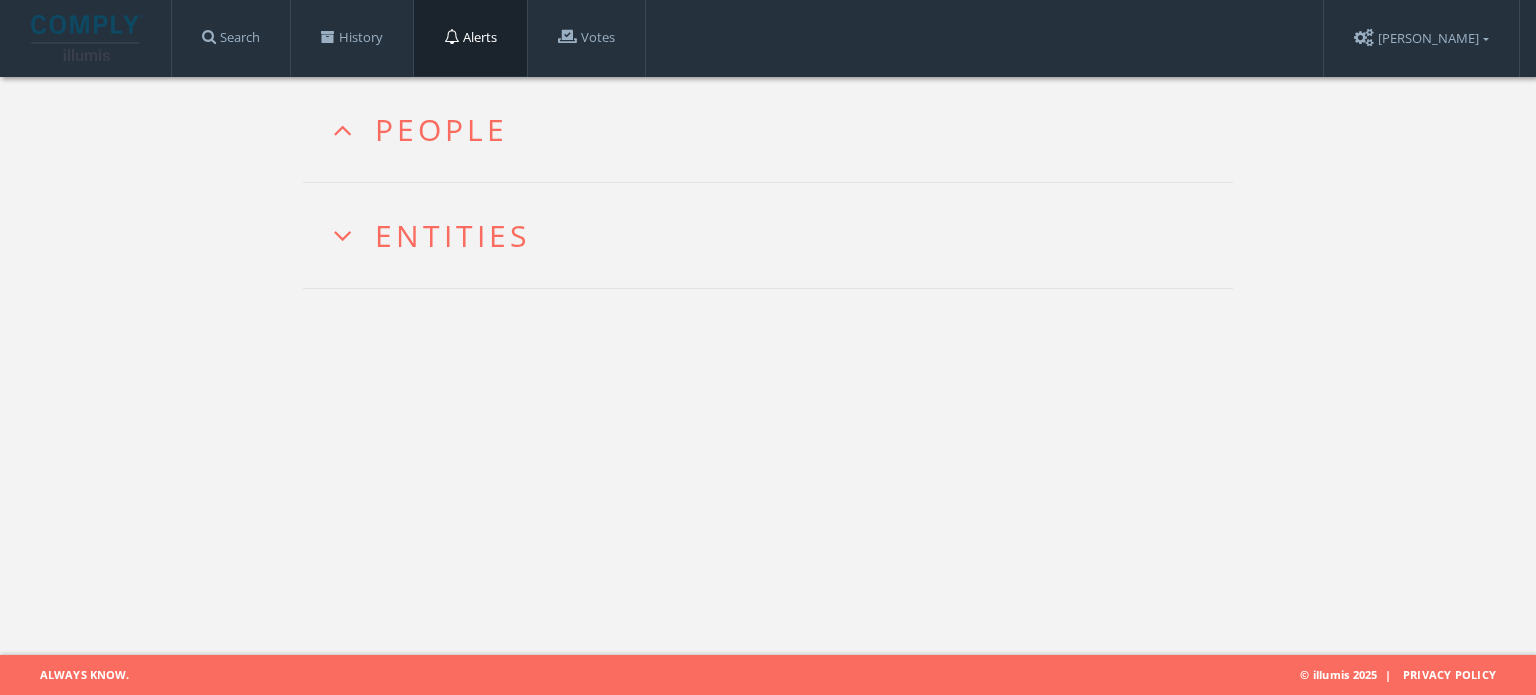 click on "Entities" at bounding box center [431, 235] 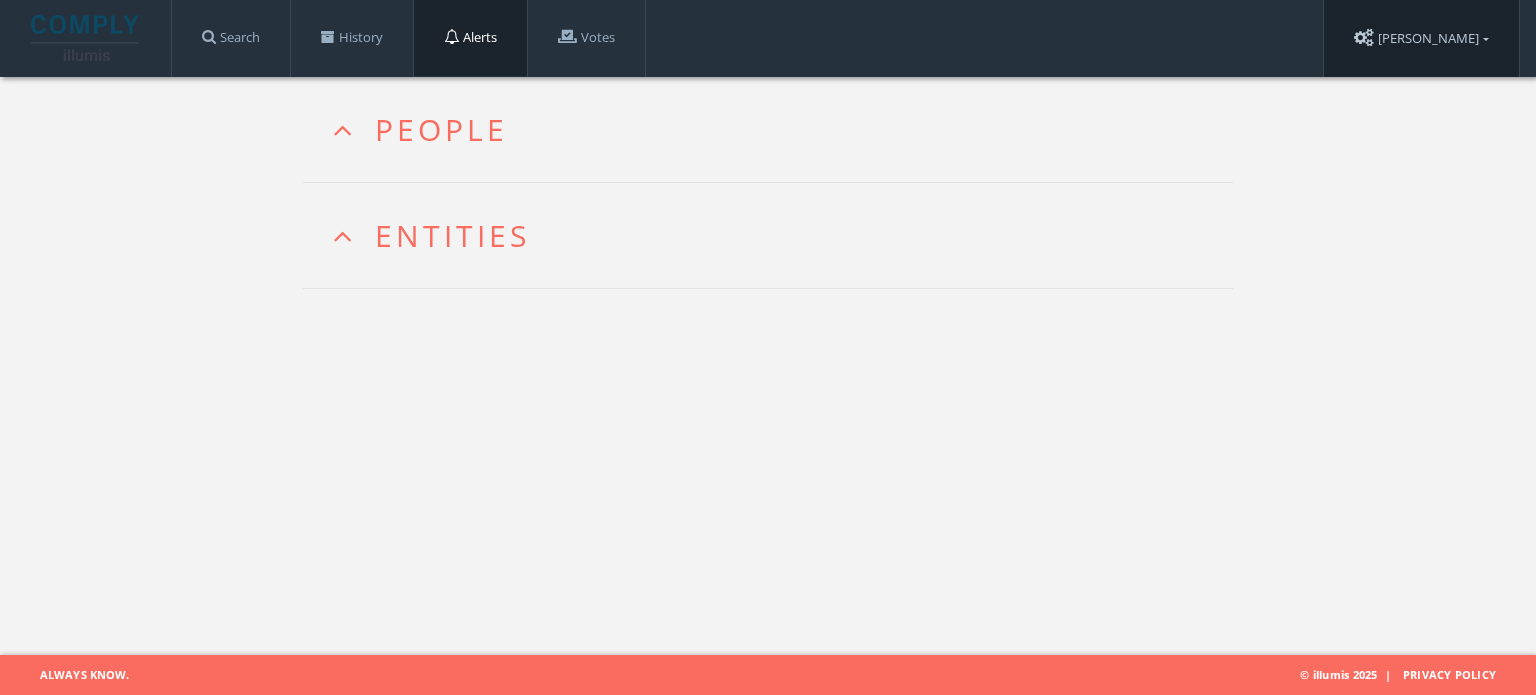click on "[PERSON_NAME]" at bounding box center [1421, 38] 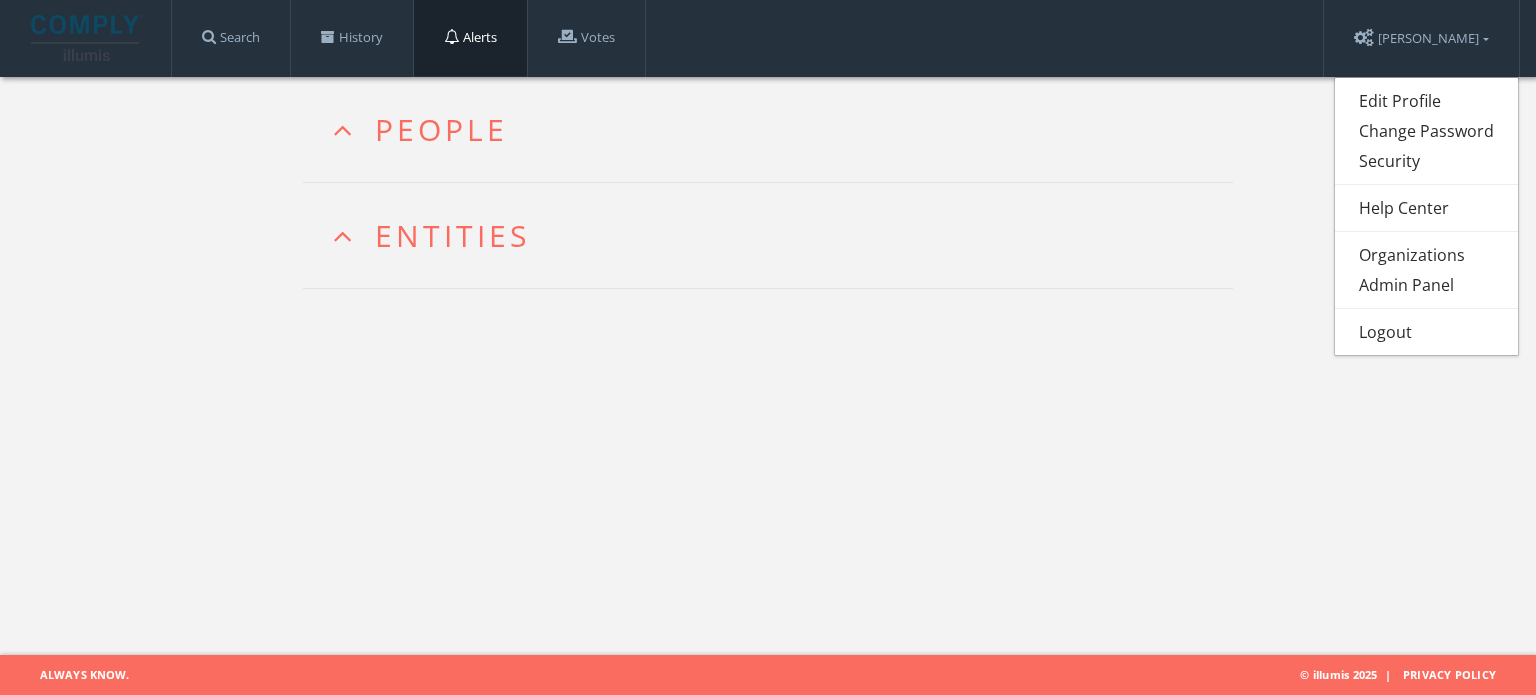 click on "Entities" at bounding box center [768, 236] 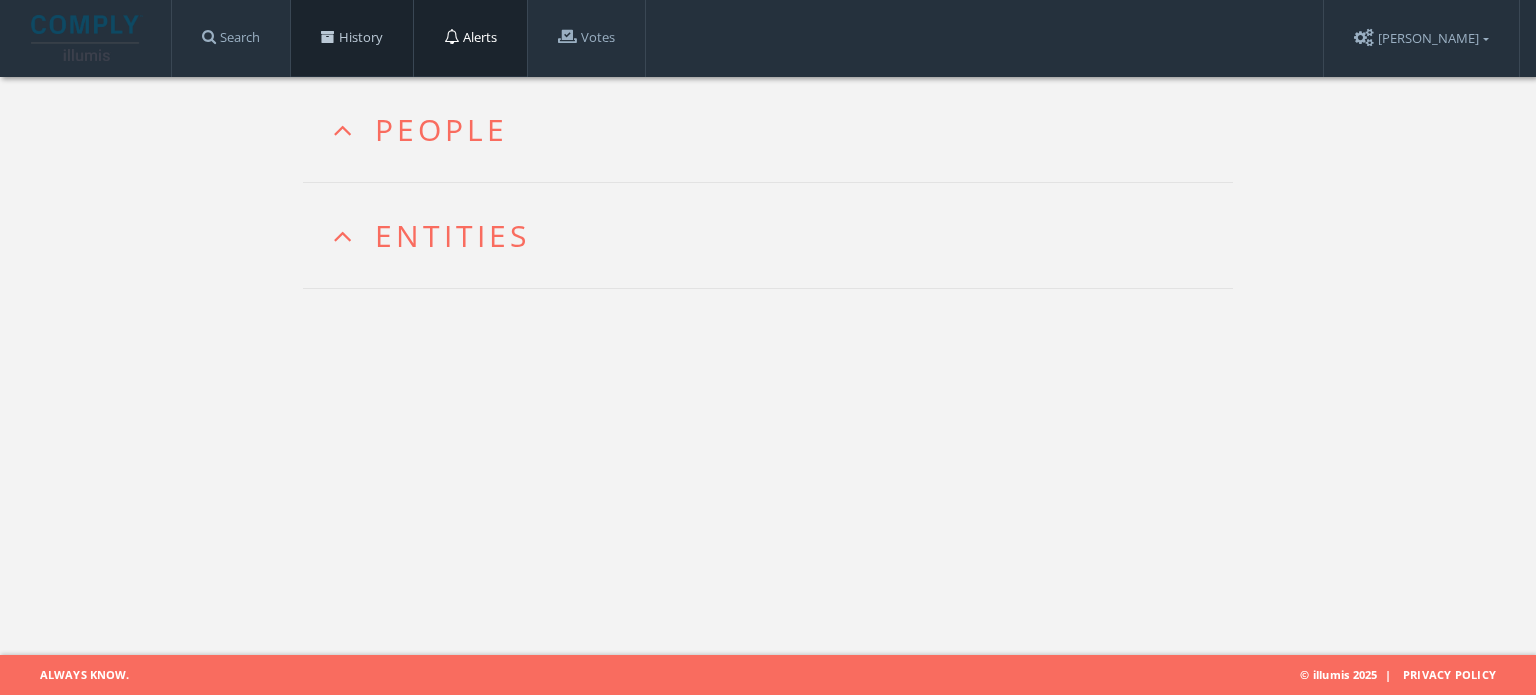 click on "History" at bounding box center (352, 38) 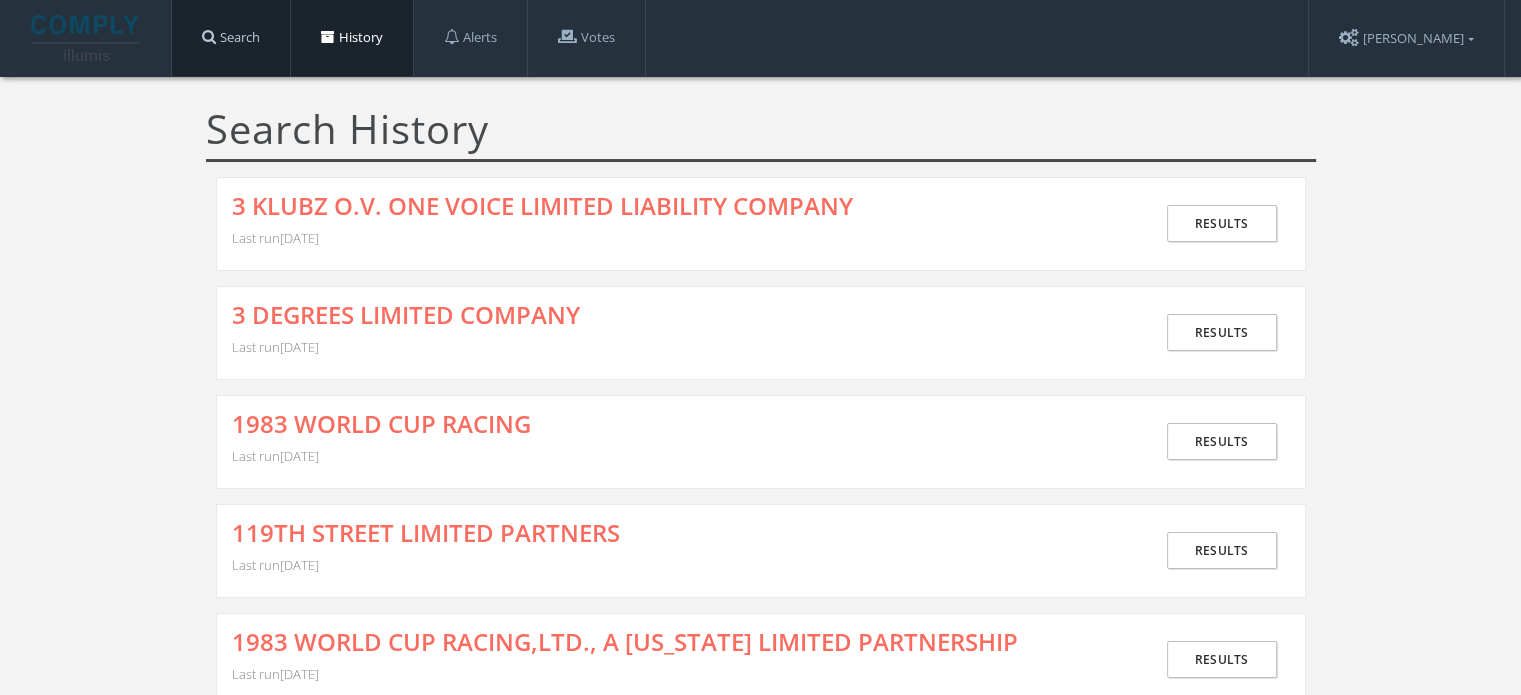 click on "Search" at bounding box center [231, 38] 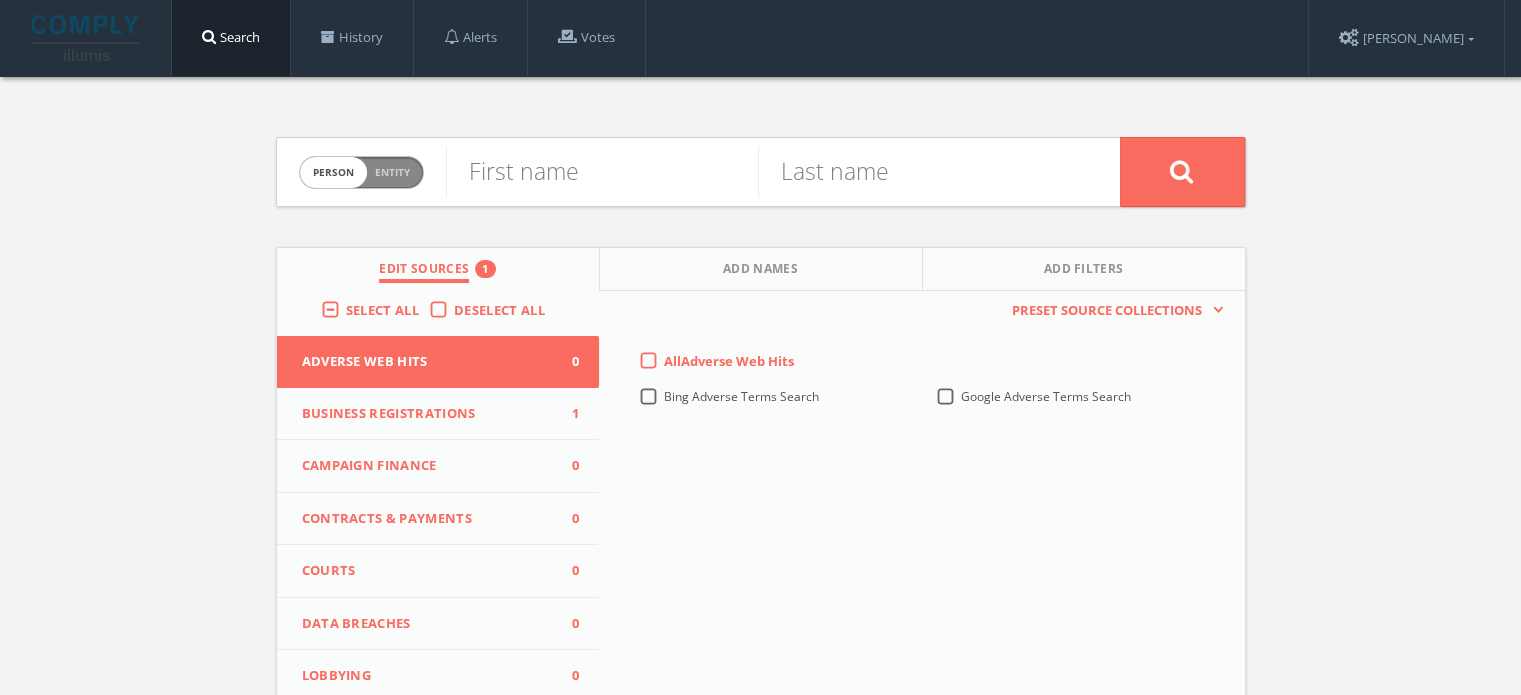 click on "Person Entity" at bounding box center (361, 172) 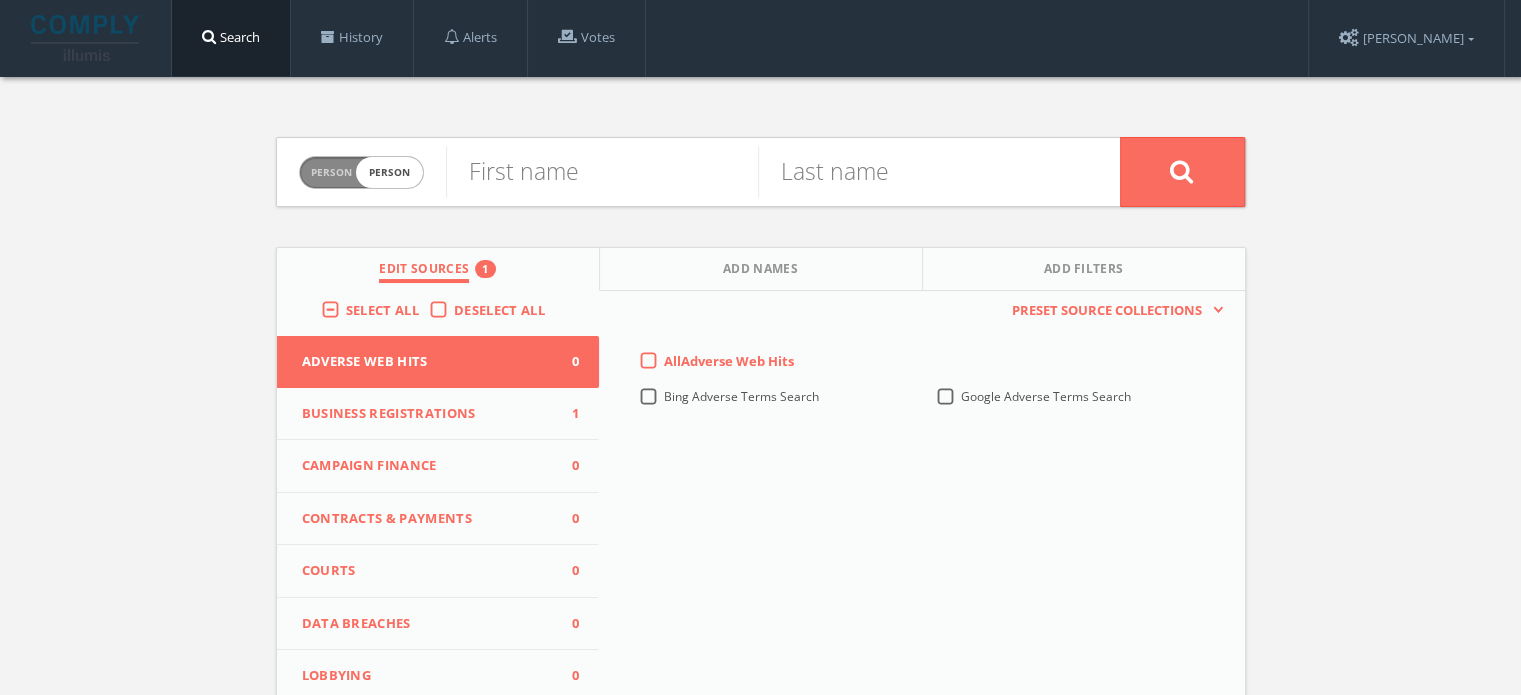 checkbox on "true" 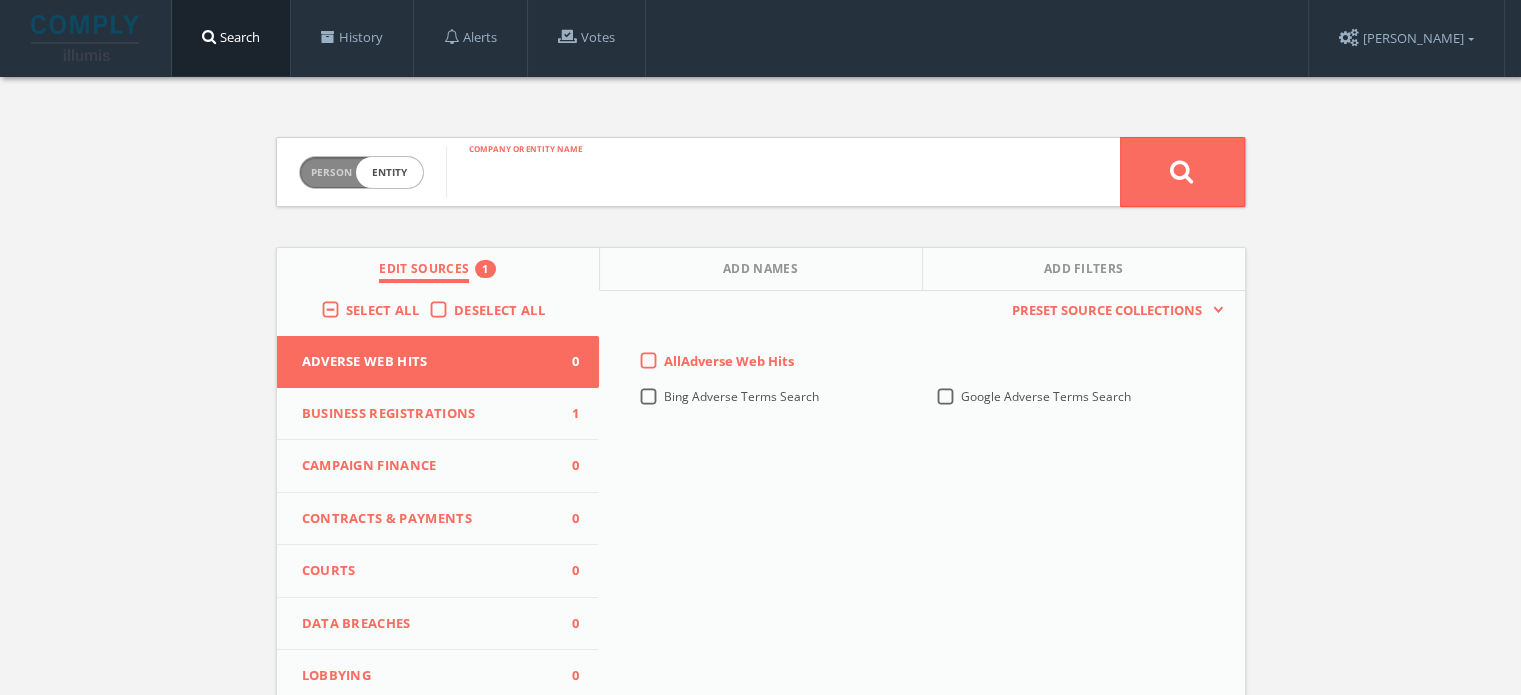 click at bounding box center [783, 172] 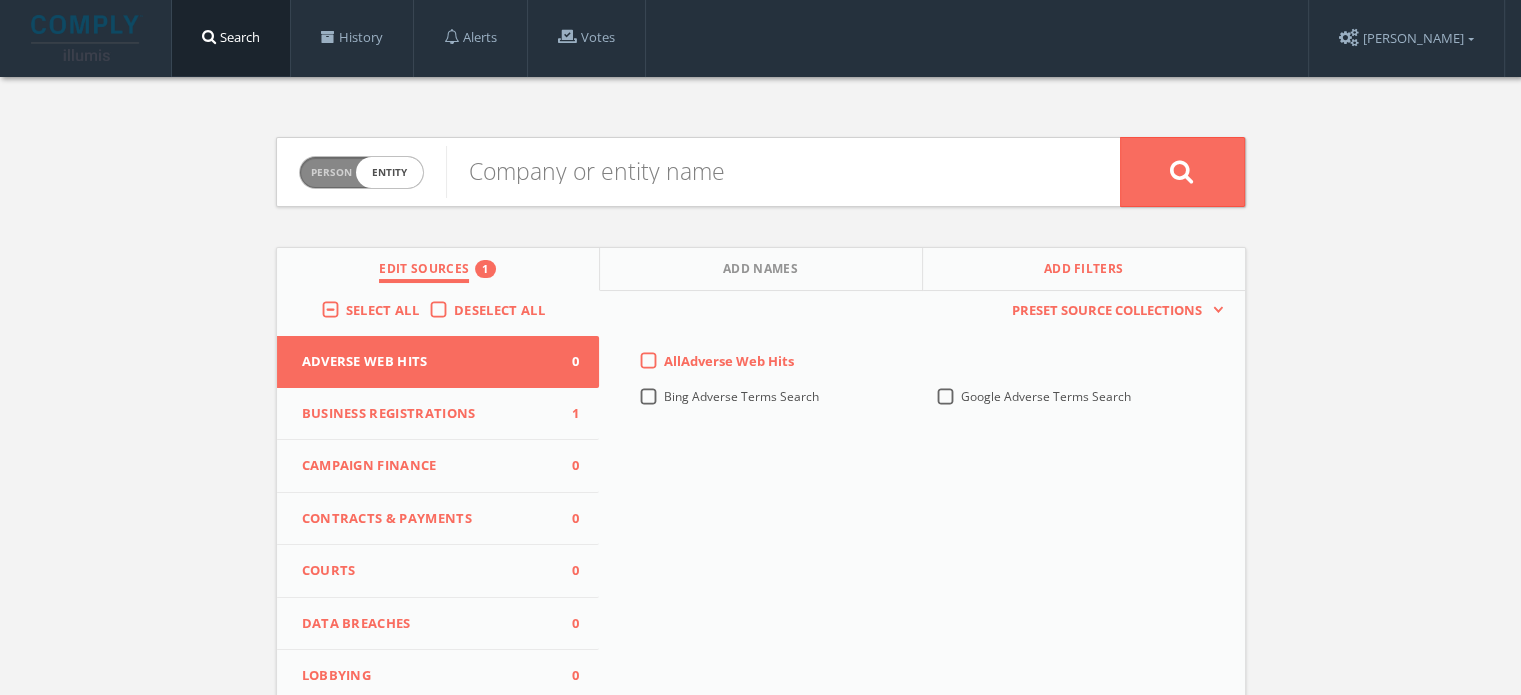 click on "Add Filters" at bounding box center [1084, 271] 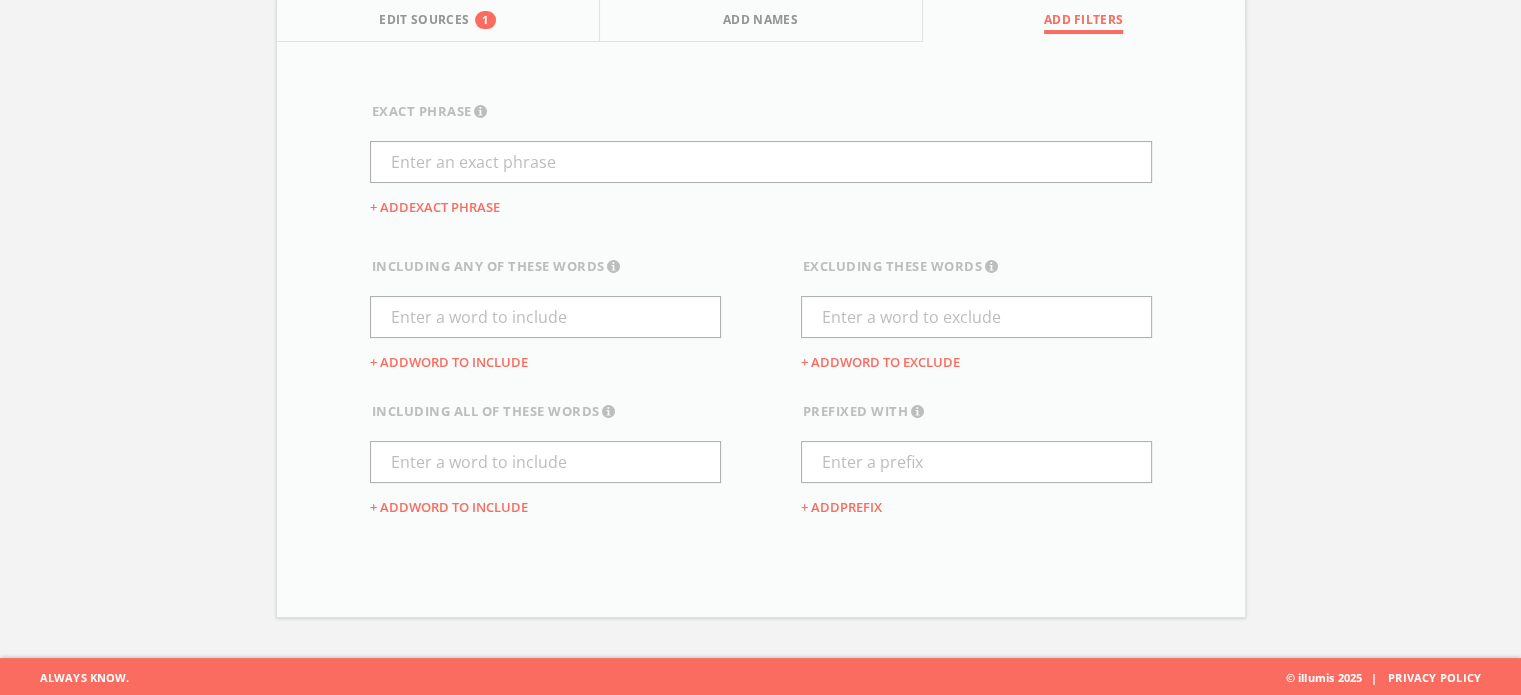 scroll, scrollTop: 49, scrollLeft: 0, axis: vertical 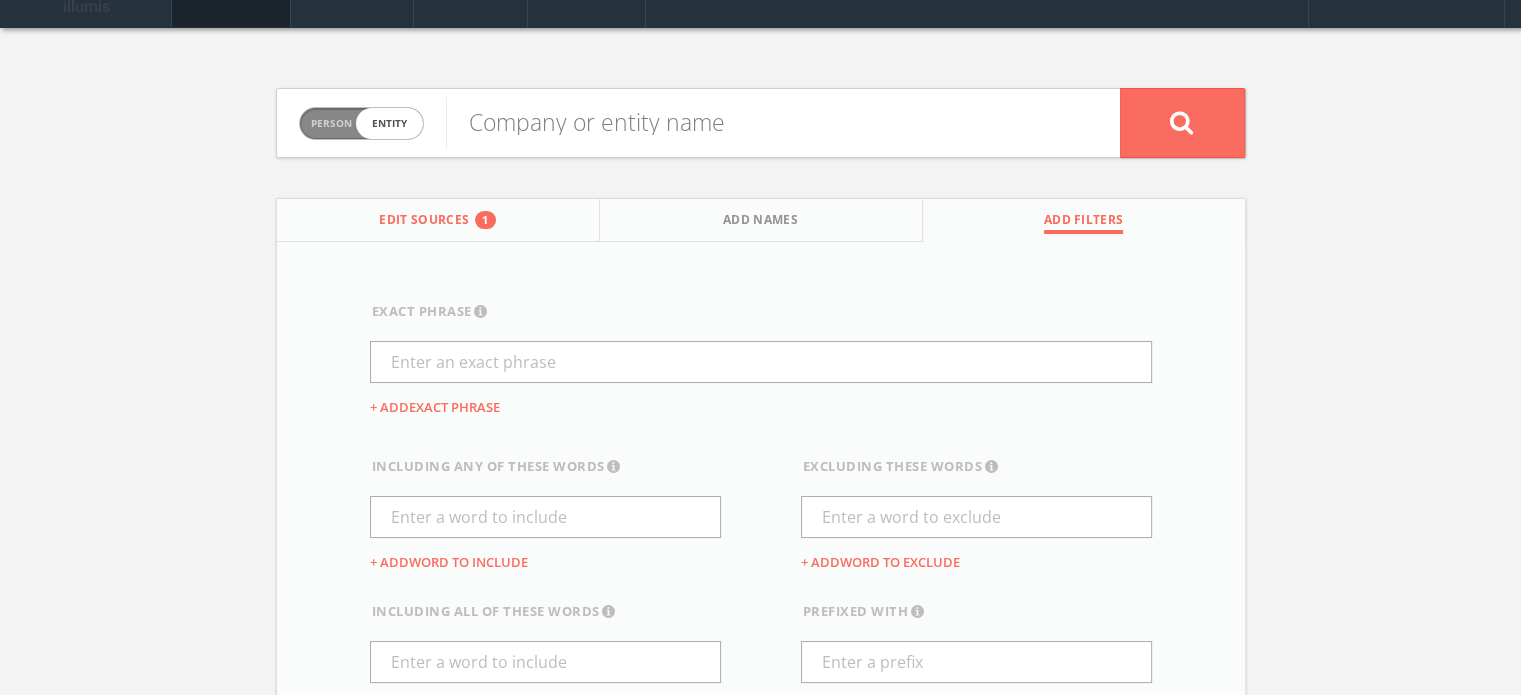 click on "Edit Sources 1" at bounding box center (438, 220) 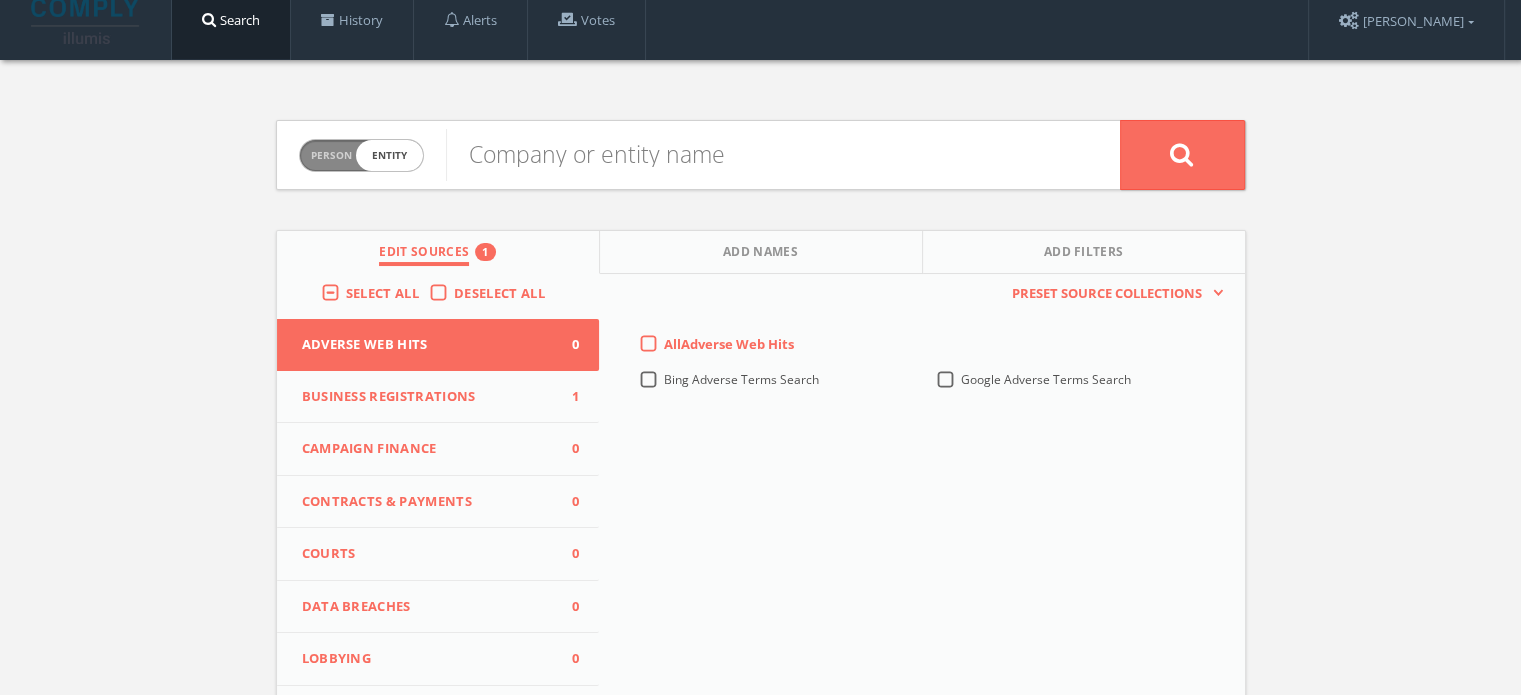 scroll, scrollTop: 0, scrollLeft: 0, axis: both 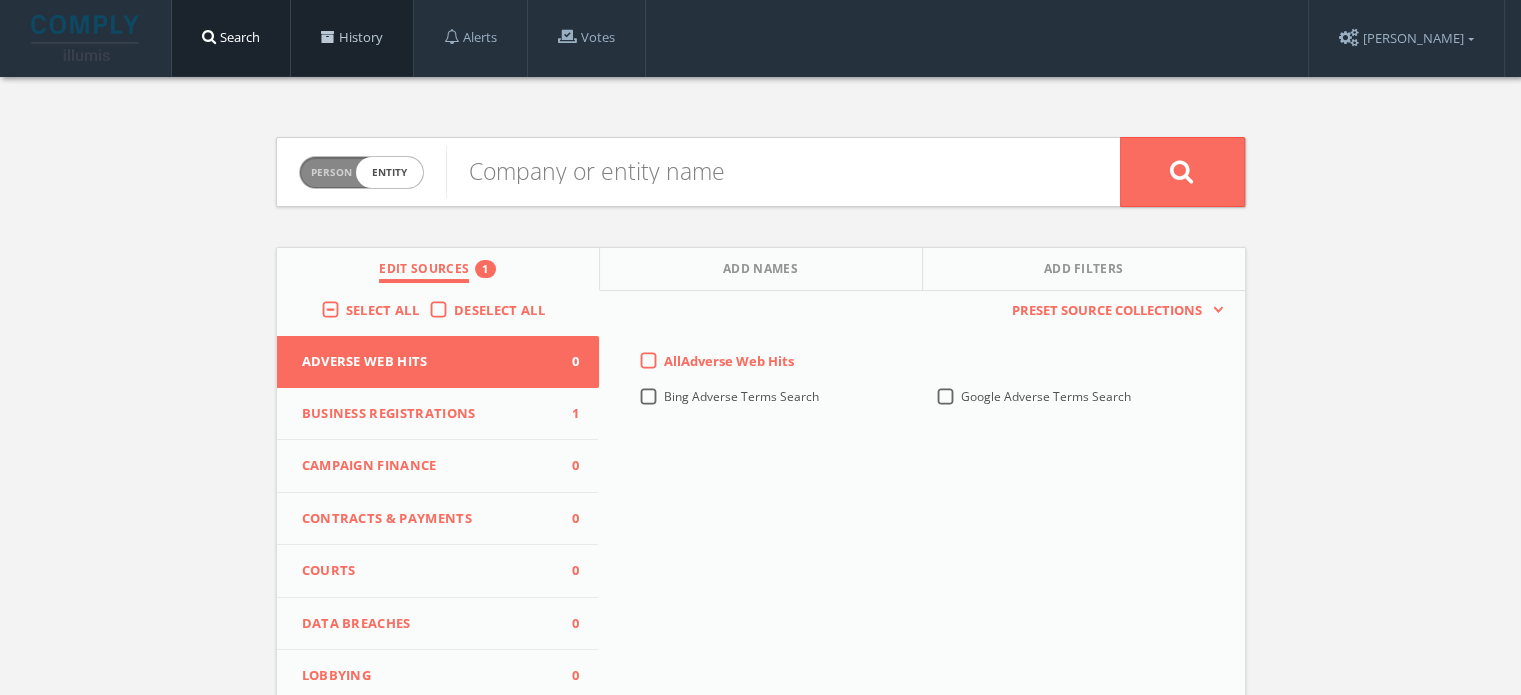 click on "History" at bounding box center [352, 38] 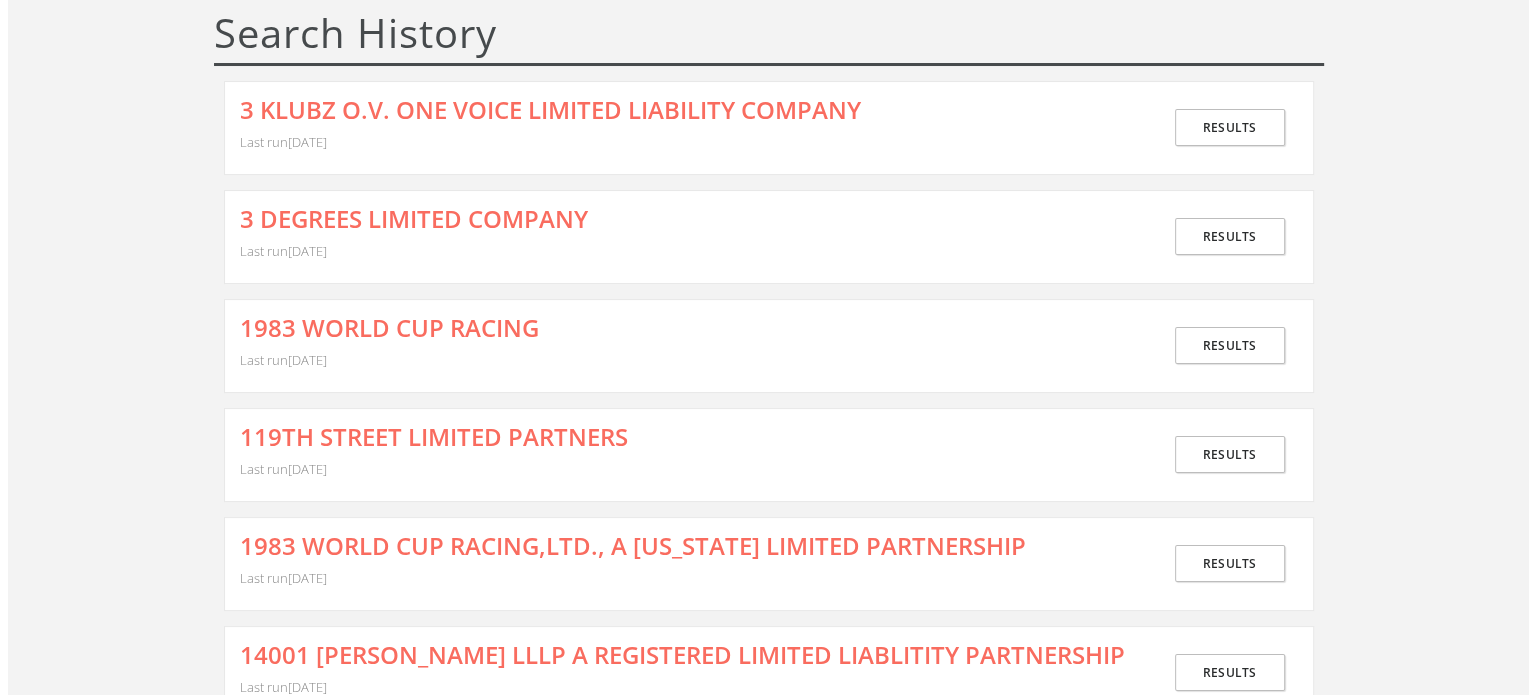 scroll, scrollTop: 0, scrollLeft: 0, axis: both 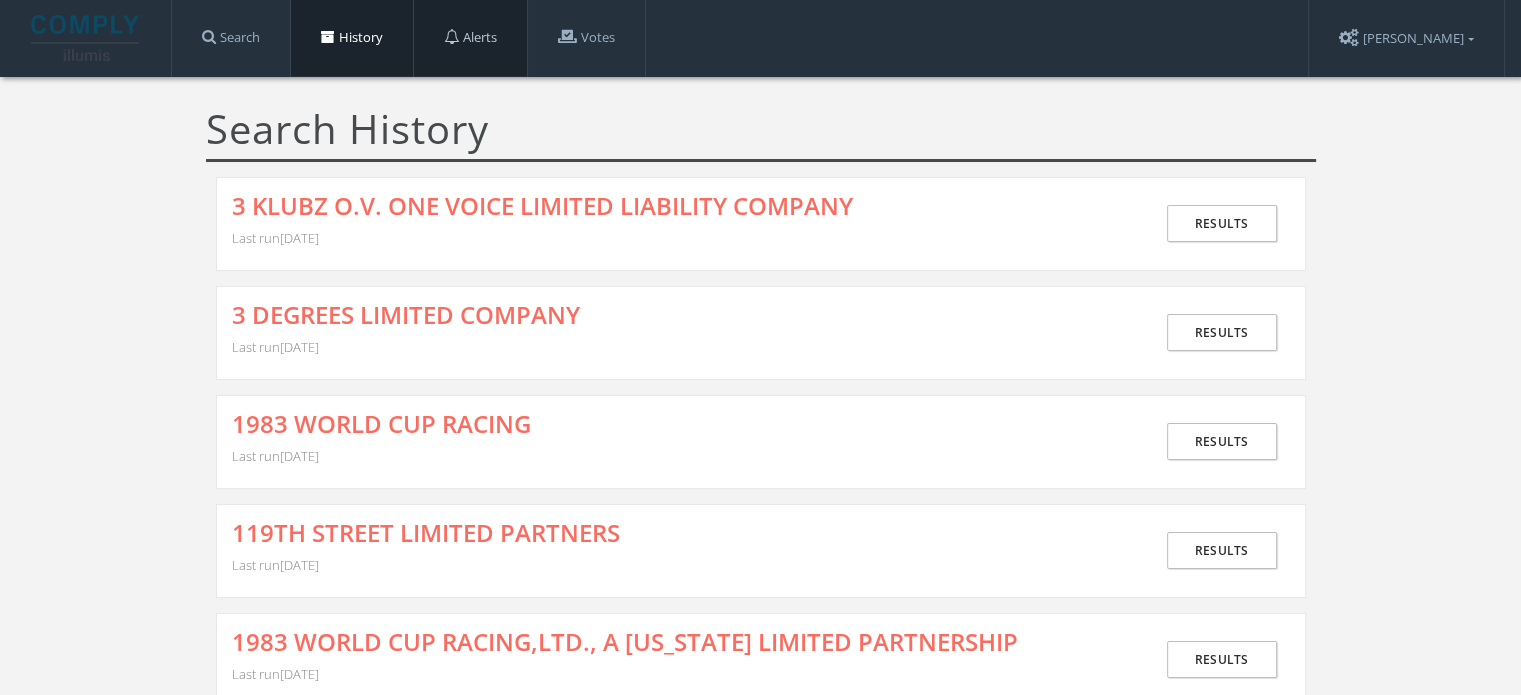 click on "Alerts" at bounding box center [470, 38] 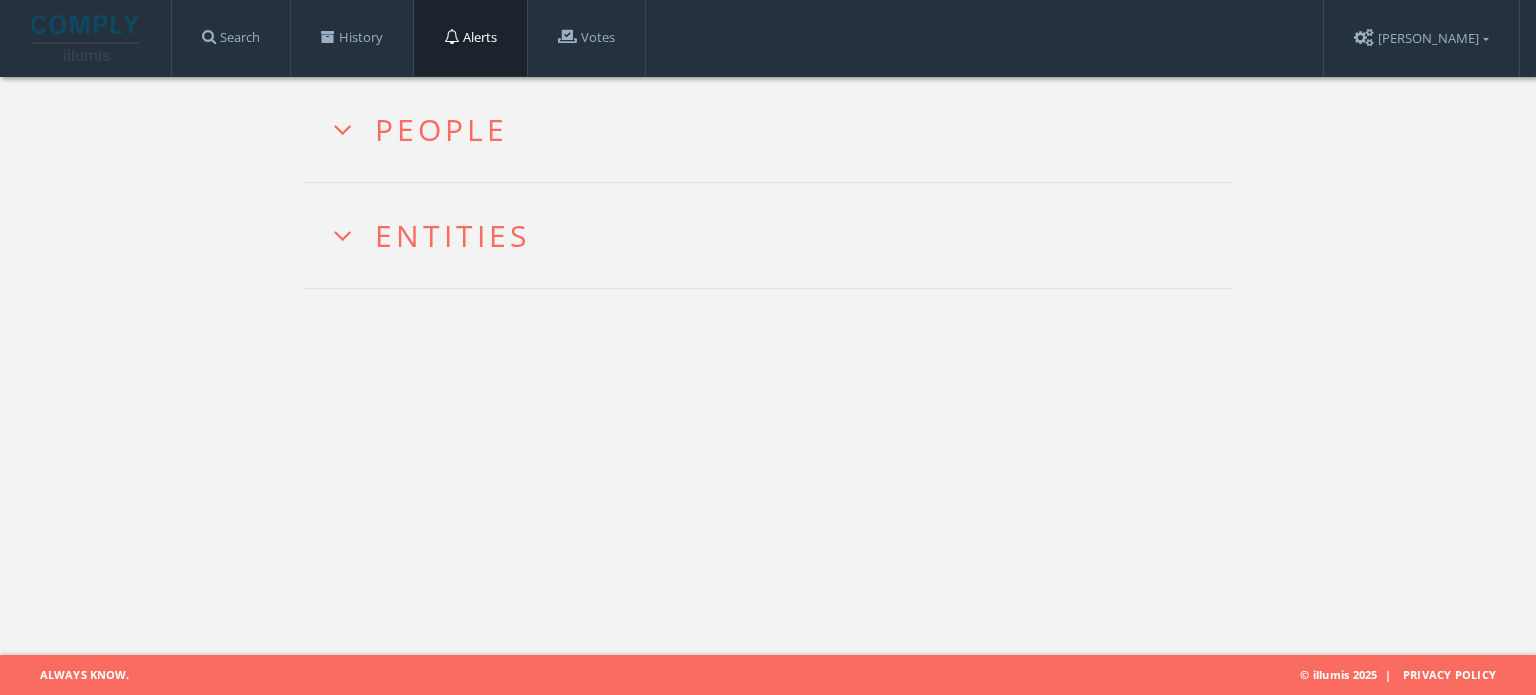 click on "Entities" at bounding box center [431, 235] 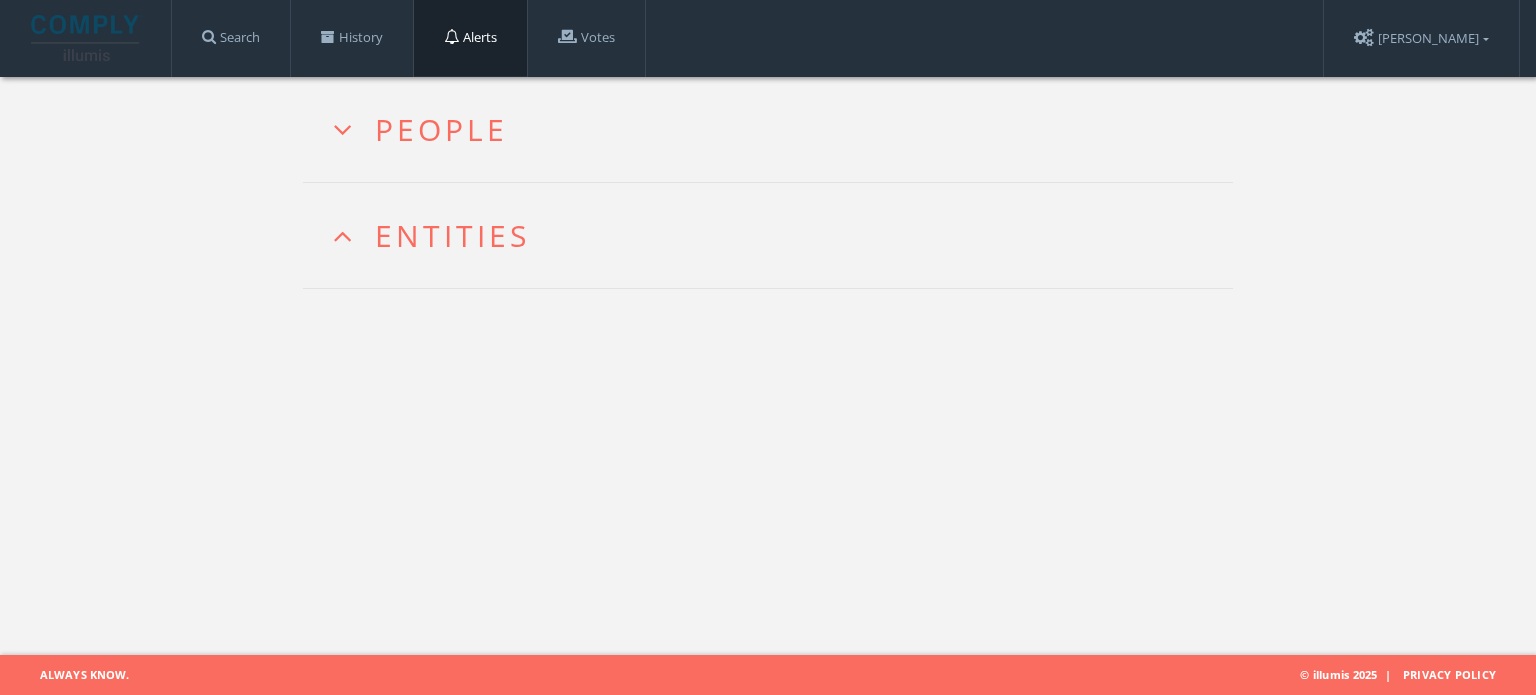 click on "People" at bounding box center [420, 129] 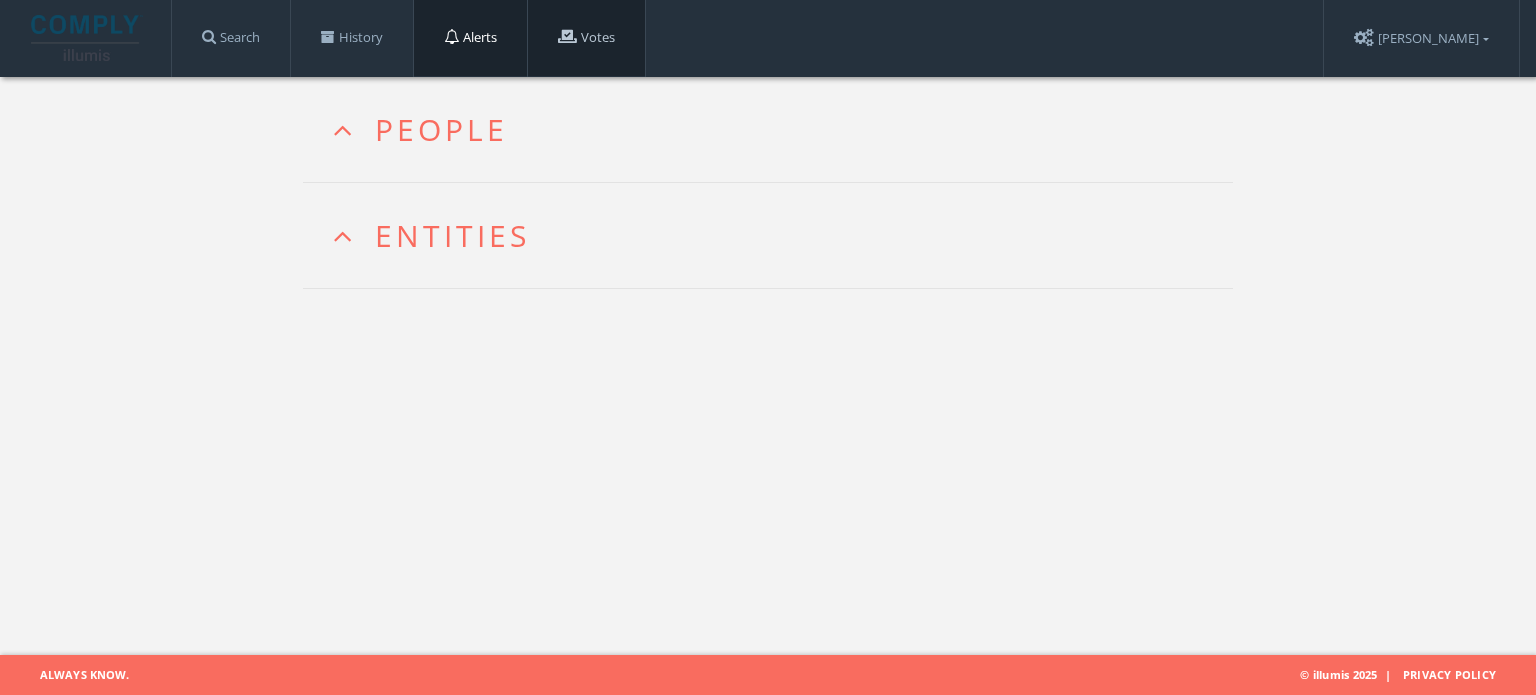 click on "Votes" at bounding box center [586, 38] 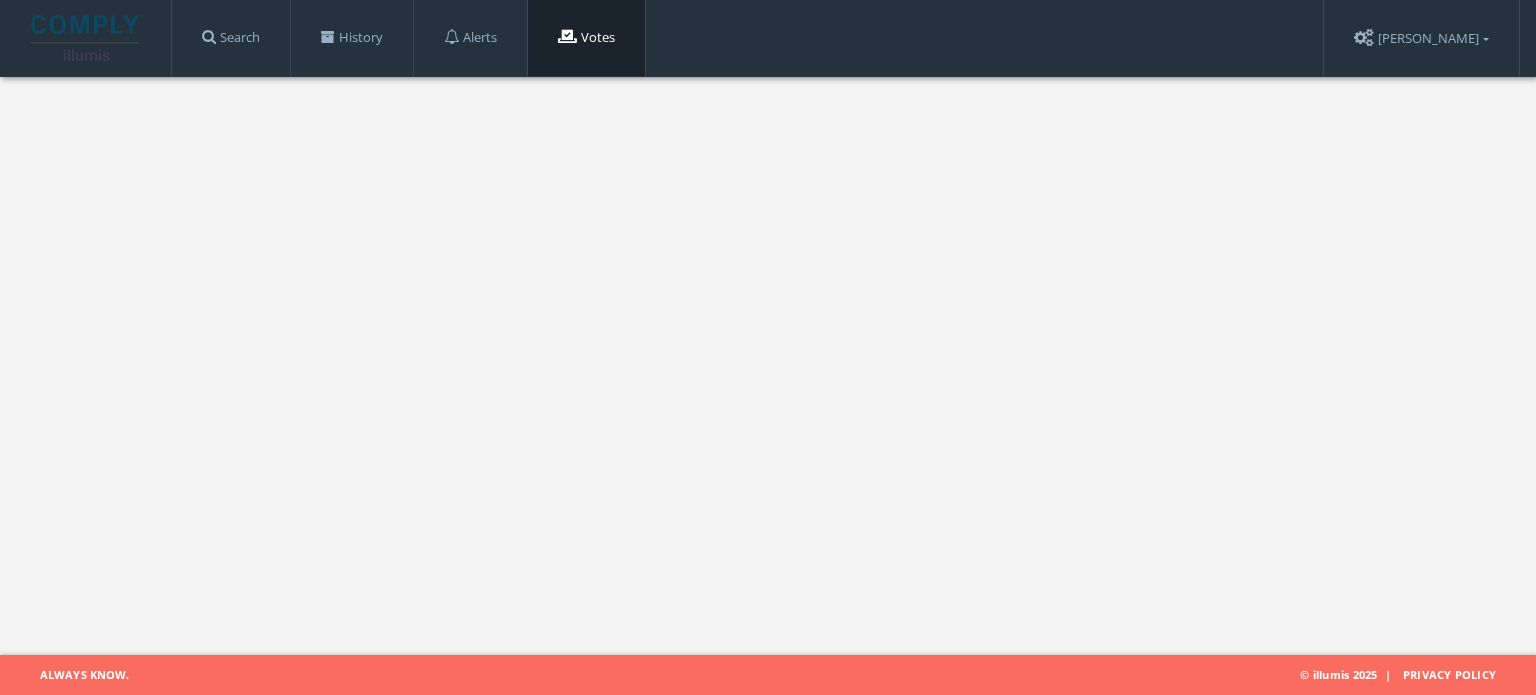 scroll, scrollTop: 0, scrollLeft: 0, axis: both 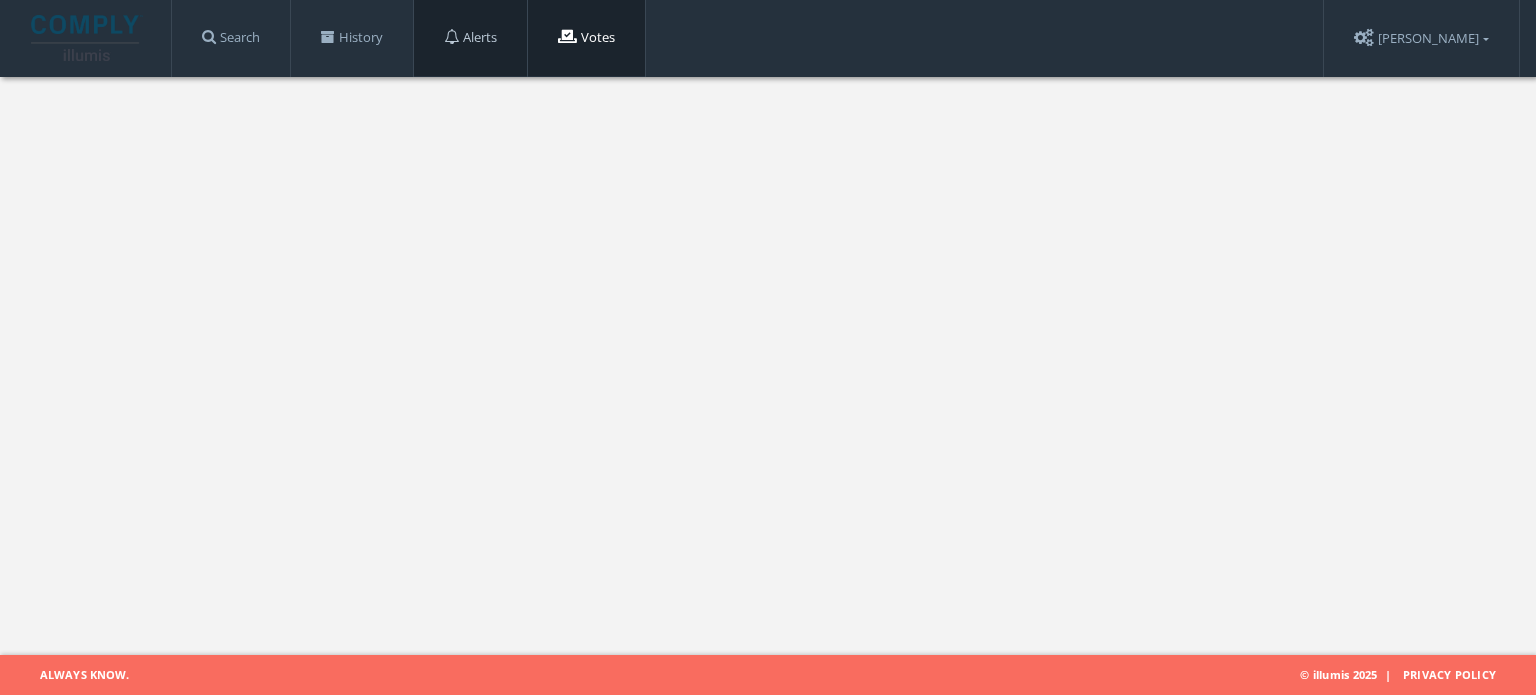 click on "Alerts" at bounding box center (470, 38) 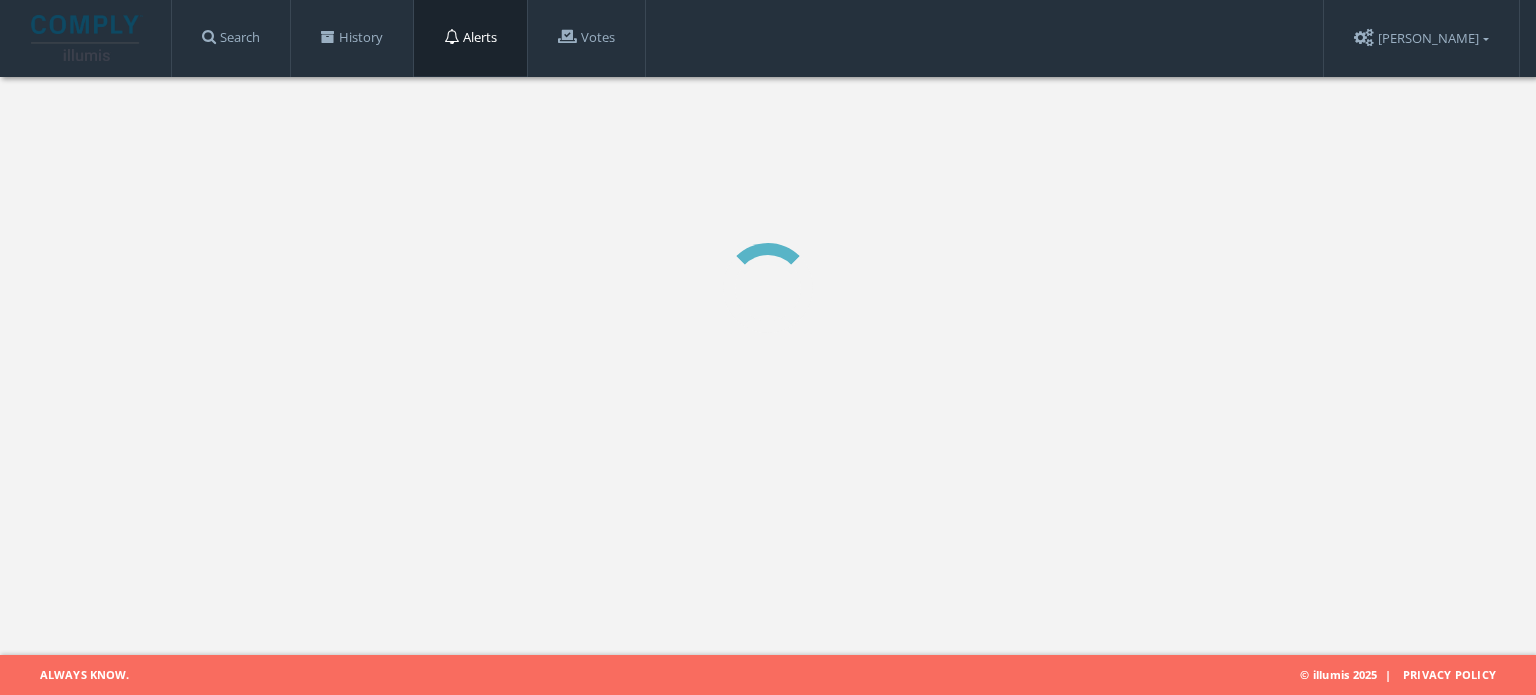 scroll, scrollTop: 0, scrollLeft: 0, axis: both 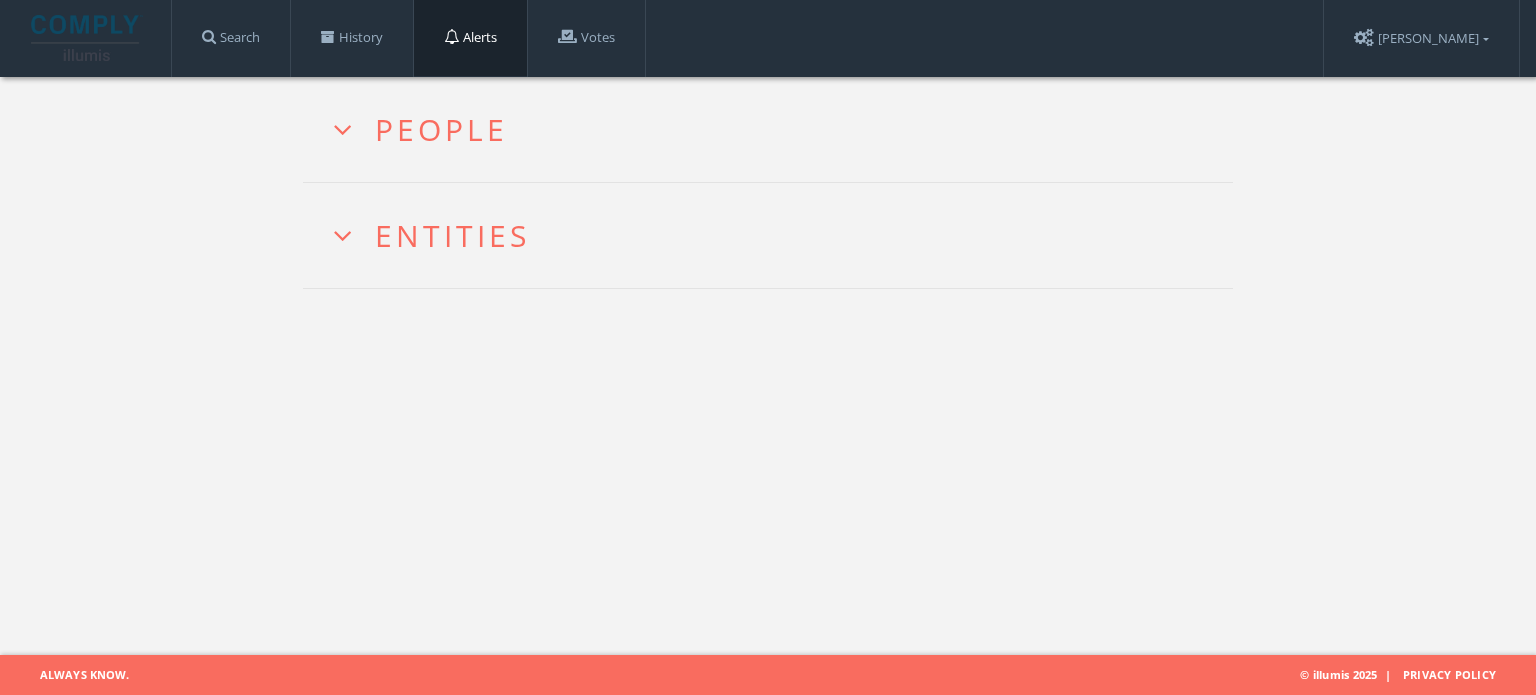 click on "People" at bounding box center [420, 129] 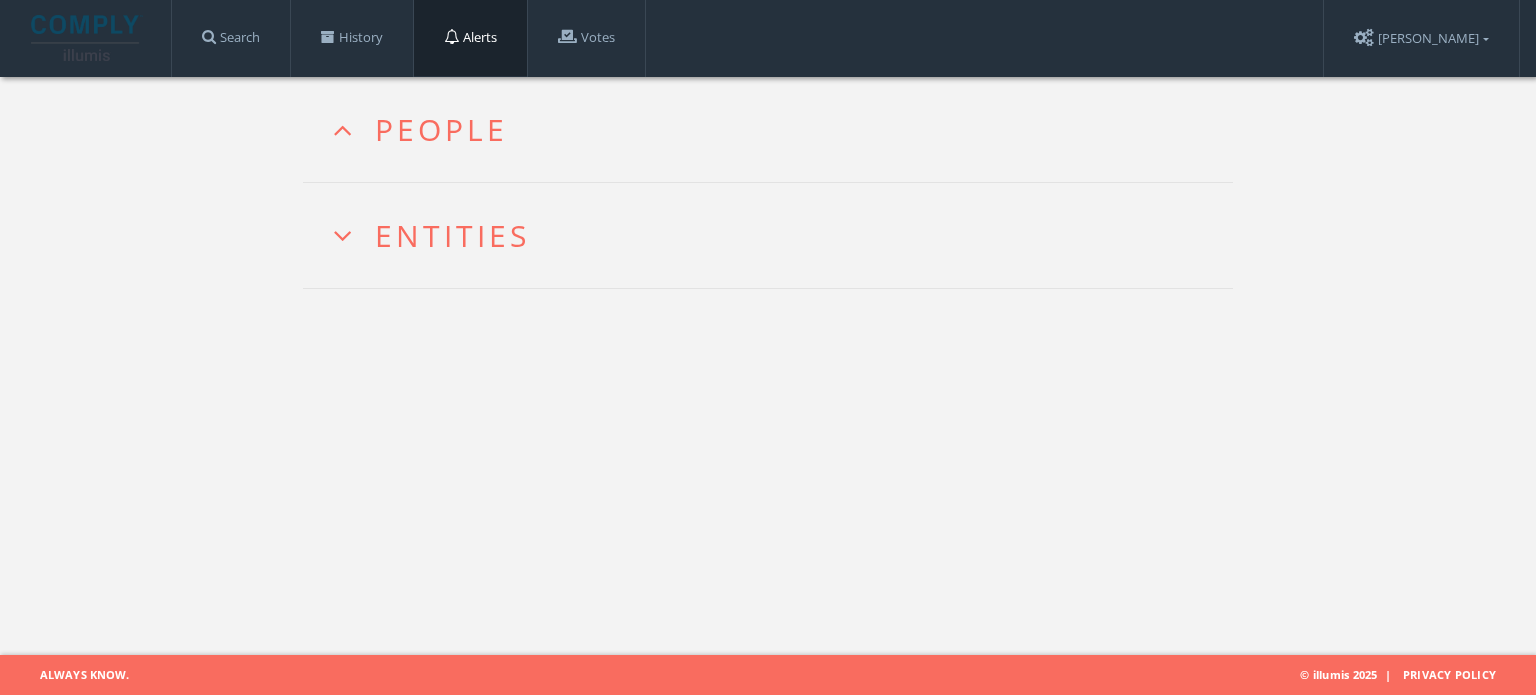 click on "Entities" at bounding box center (431, 235) 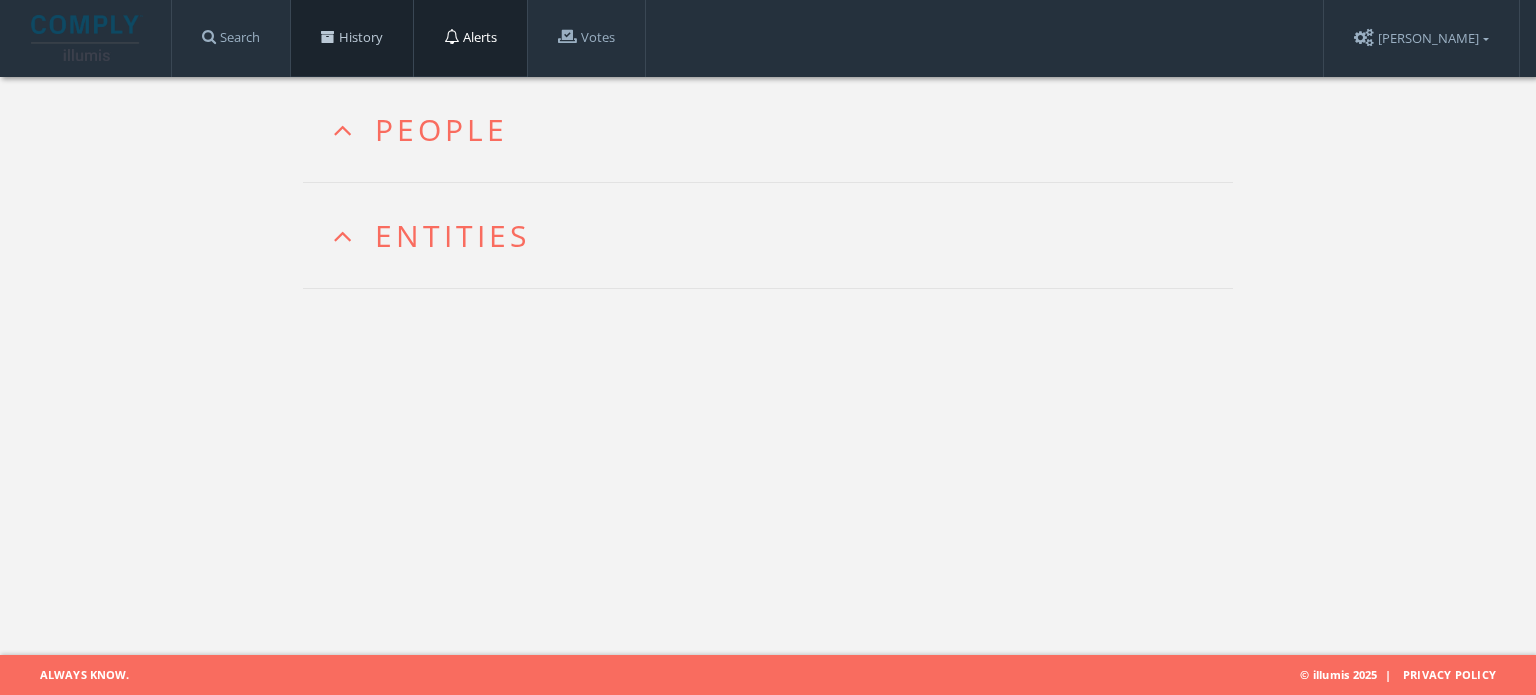 click on "History" at bounding box center (352, 38) 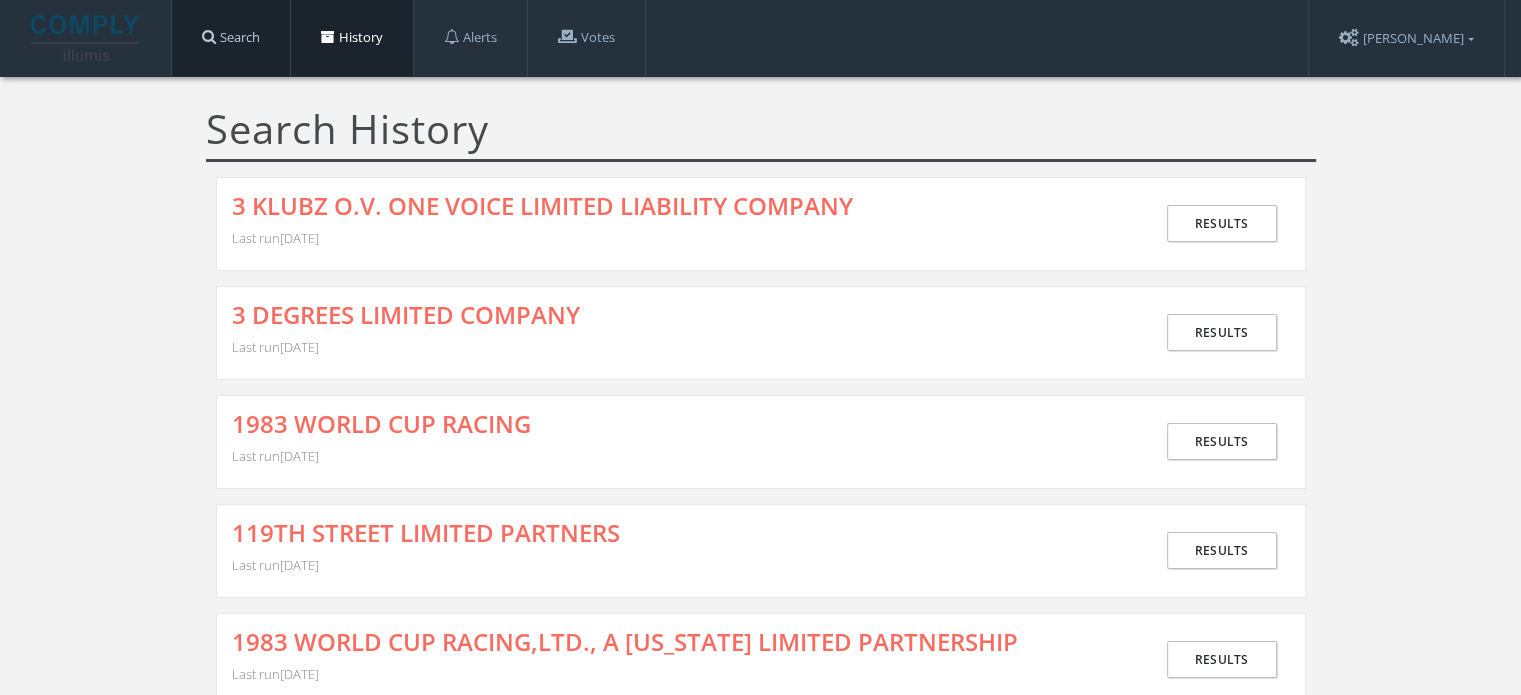 click on "Search" at bounding box center (231, 38) 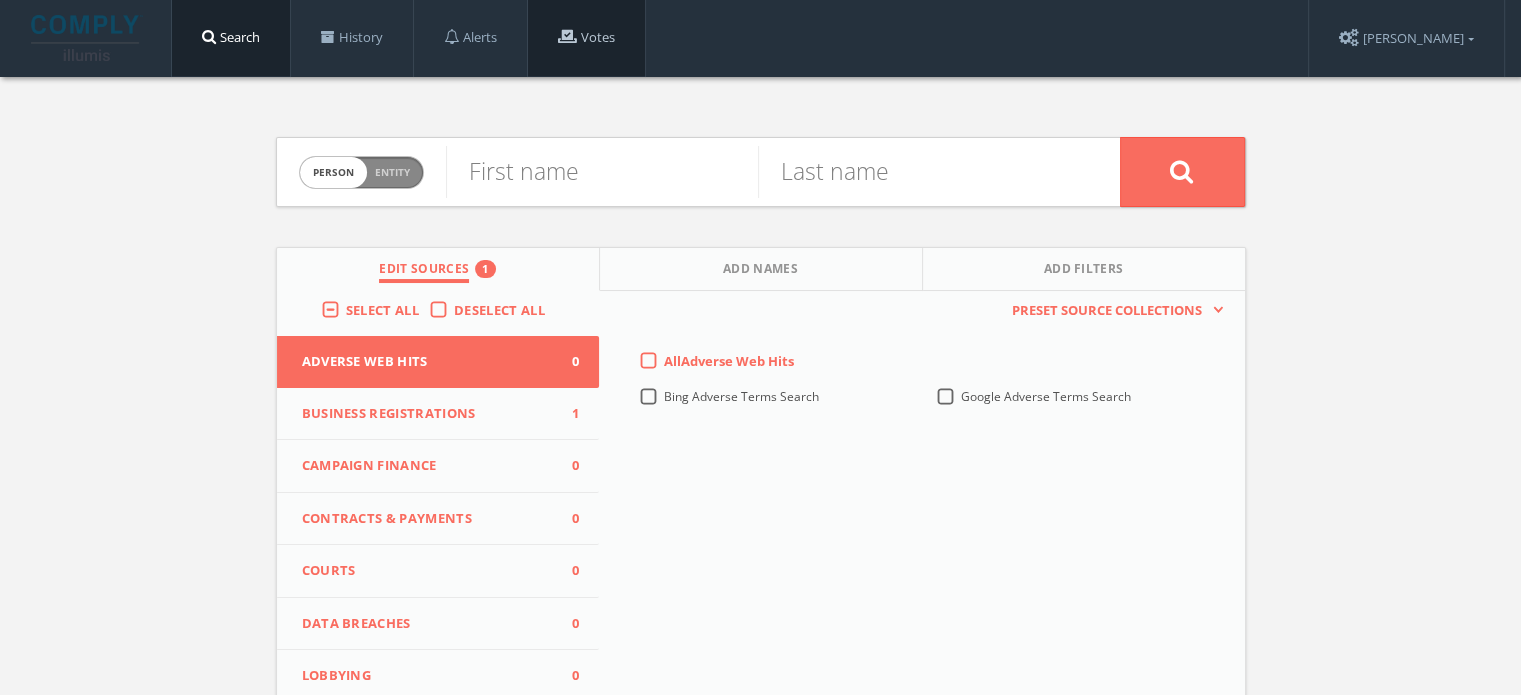 click at bounding box center [567, 36] 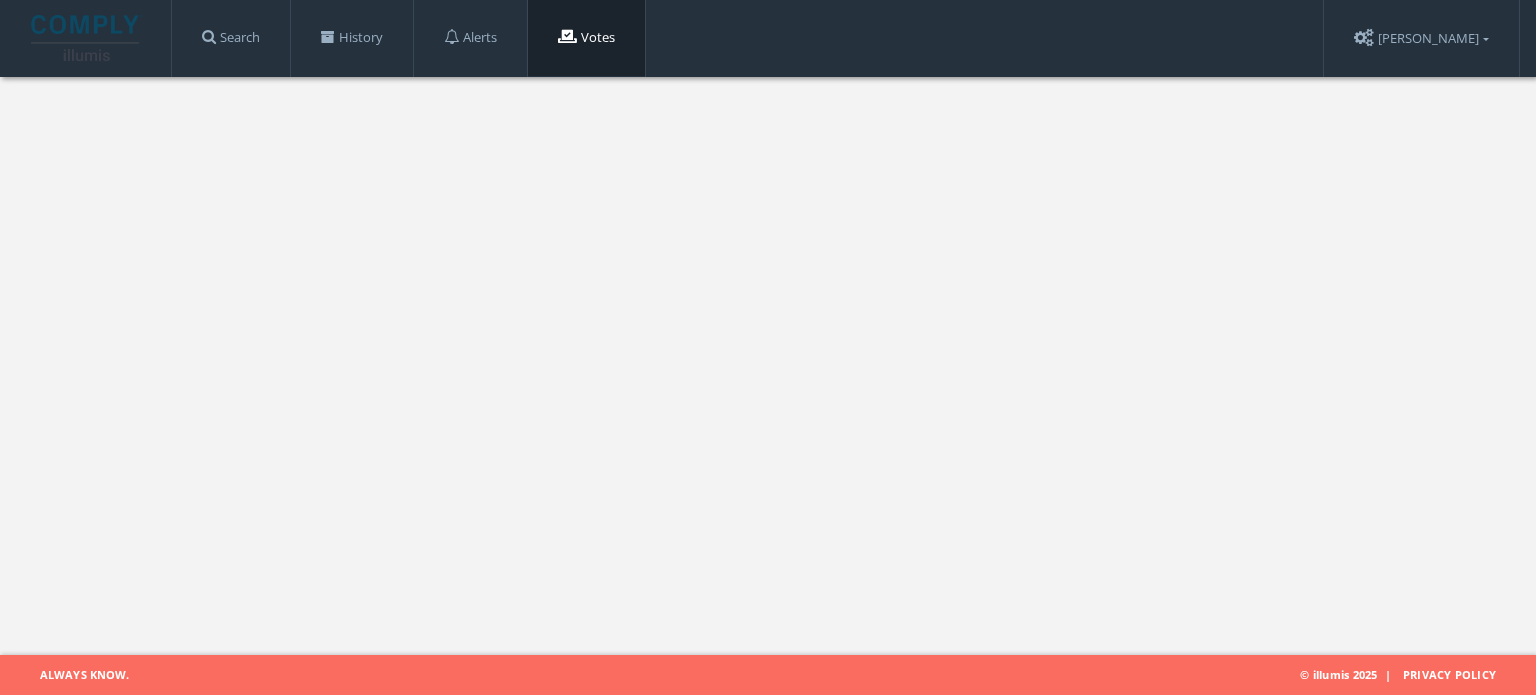 scroll, scrollTop: 0, scrollLeft: 0, axis: both 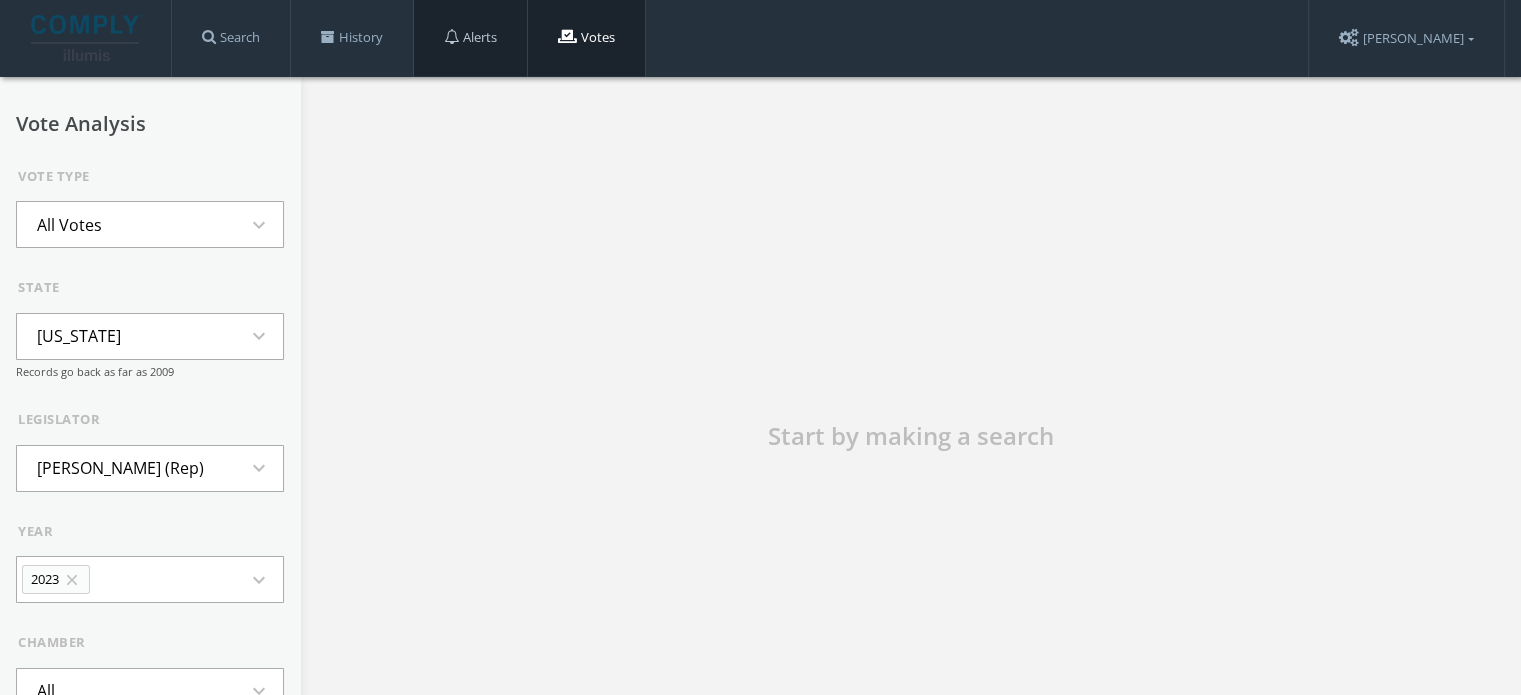 click on "Alerts" at bounding box center [470, 38] 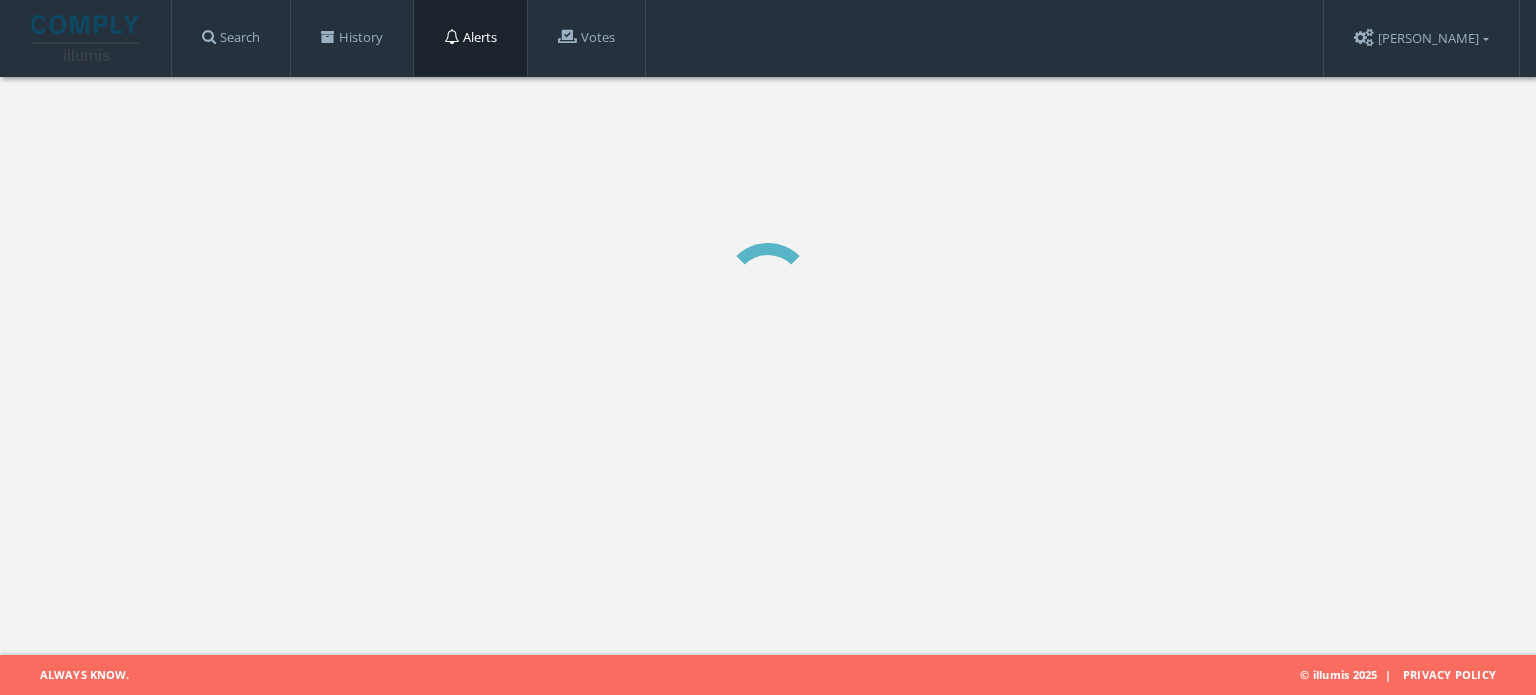 scroll, scrollTop: 0, scrollLeft: 0, axis: both 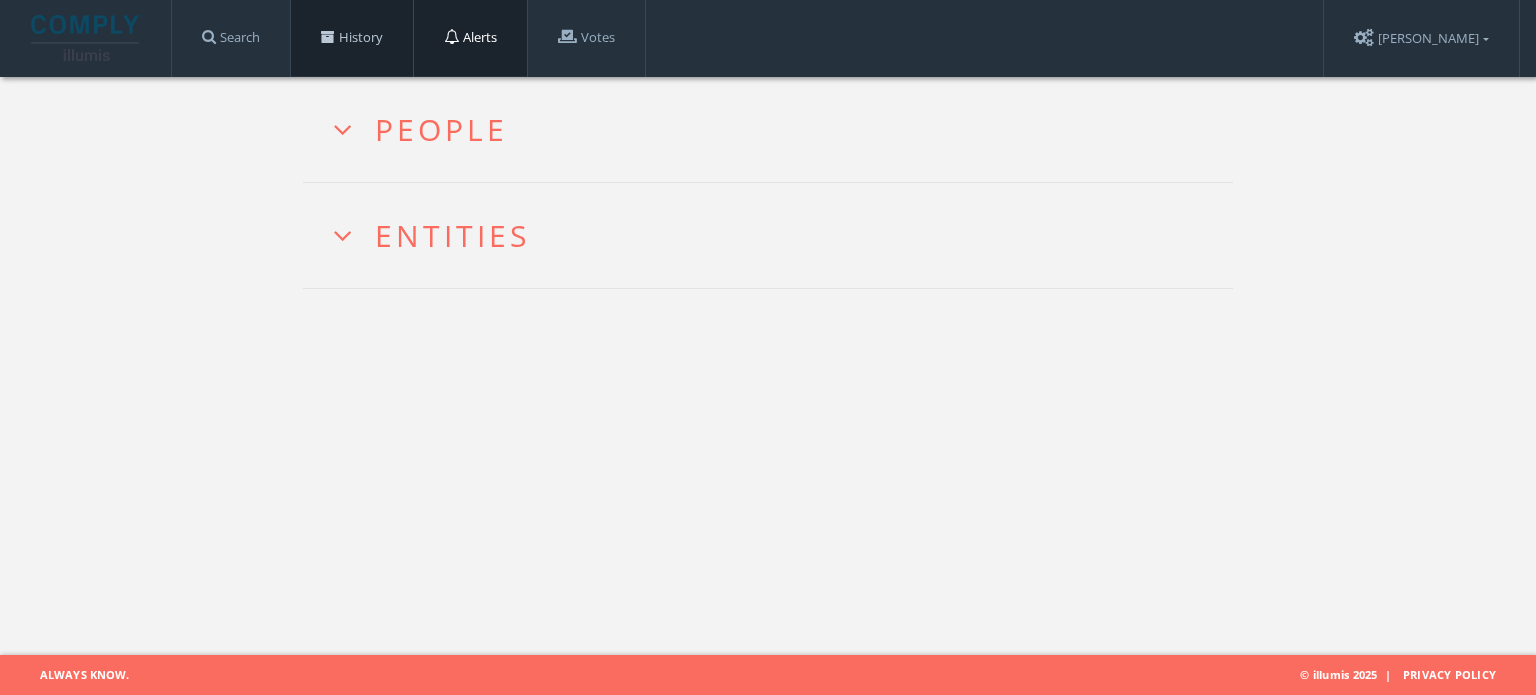 click on "History" at bounding box center (352, 38) 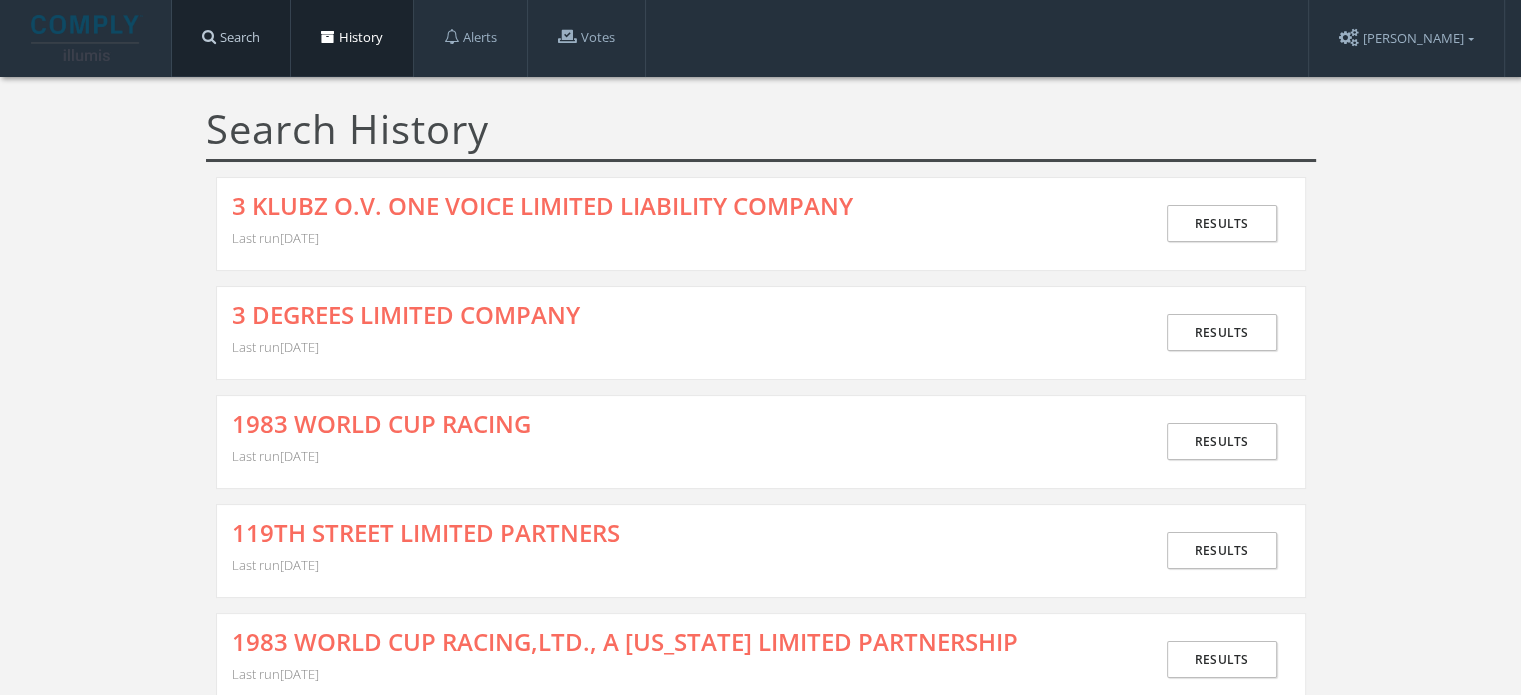 click on "Search" at bounding box center (231, 38) 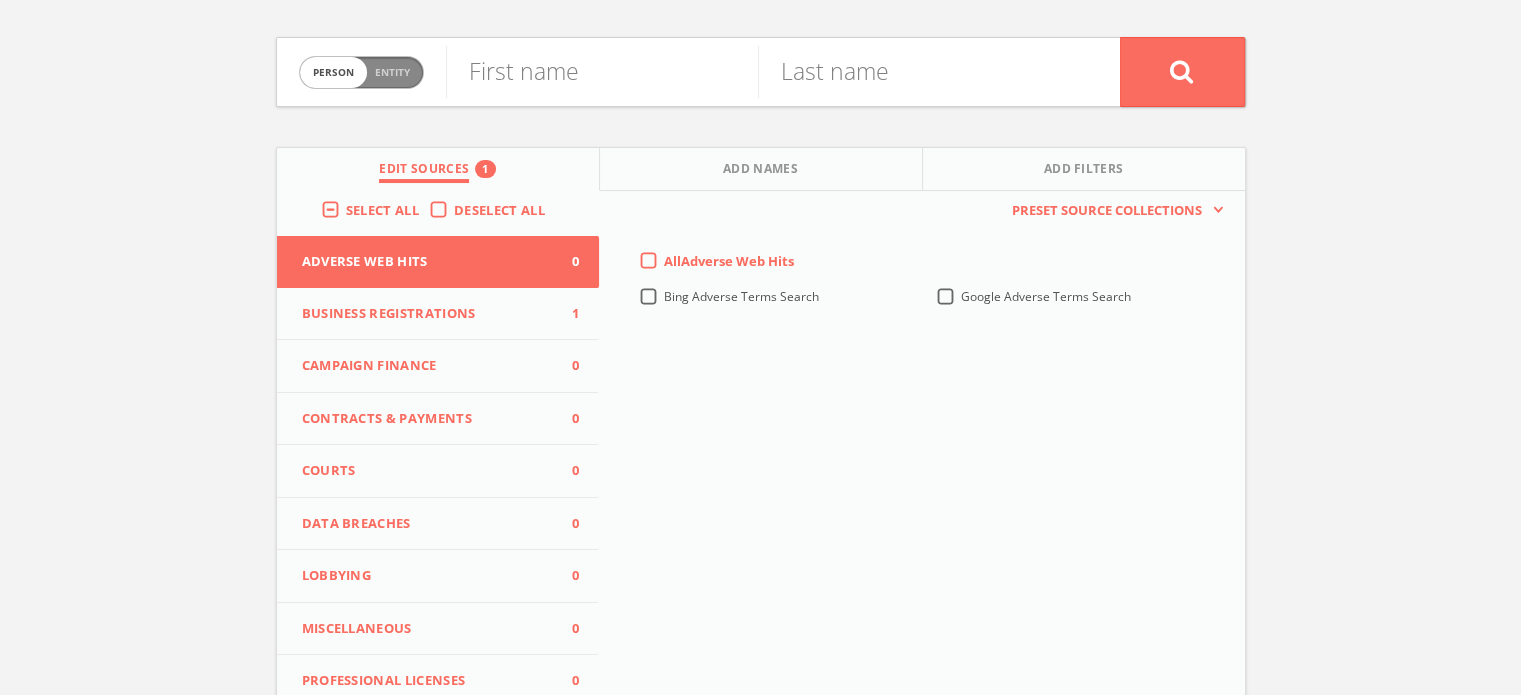 scroll, scrollTop: 200, scrollLeft: 0, axis: vertical 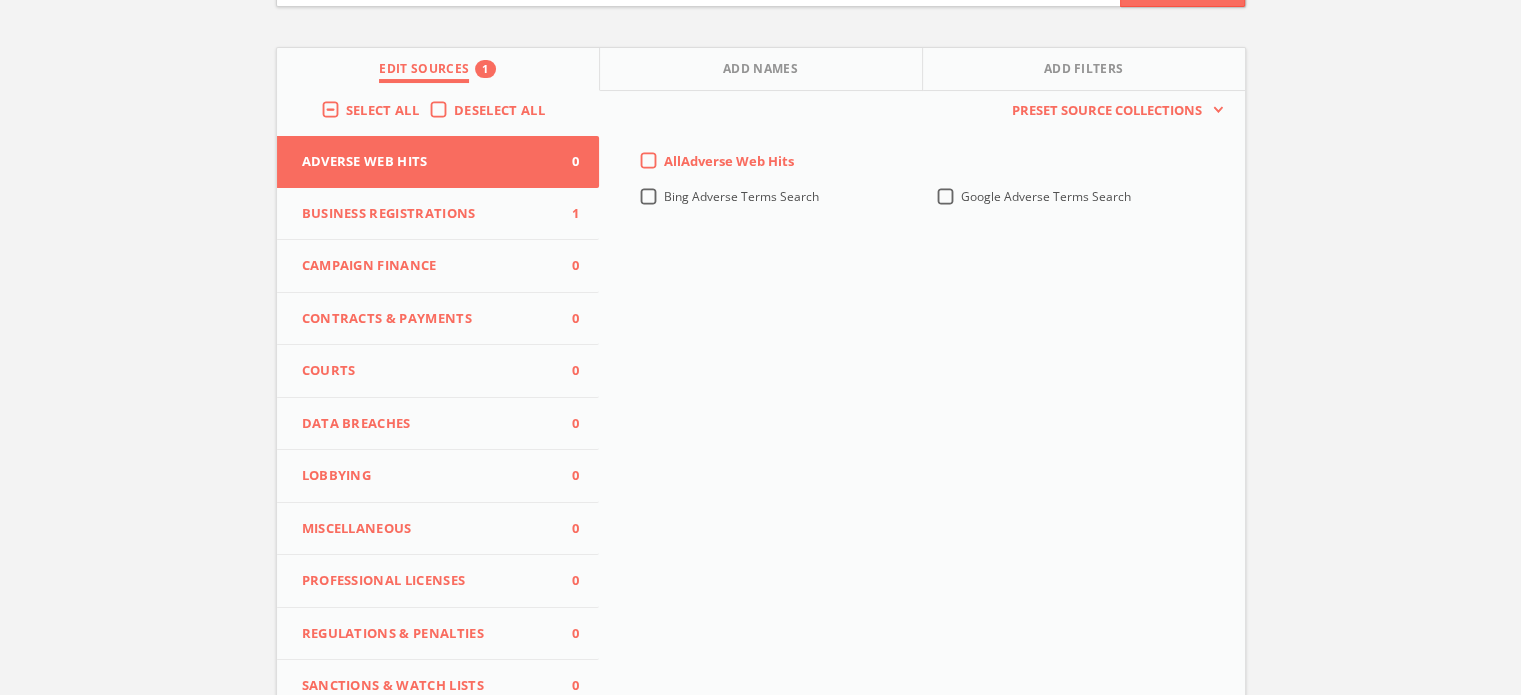 click on "Business Registrations" at bounding box center (426, 214) 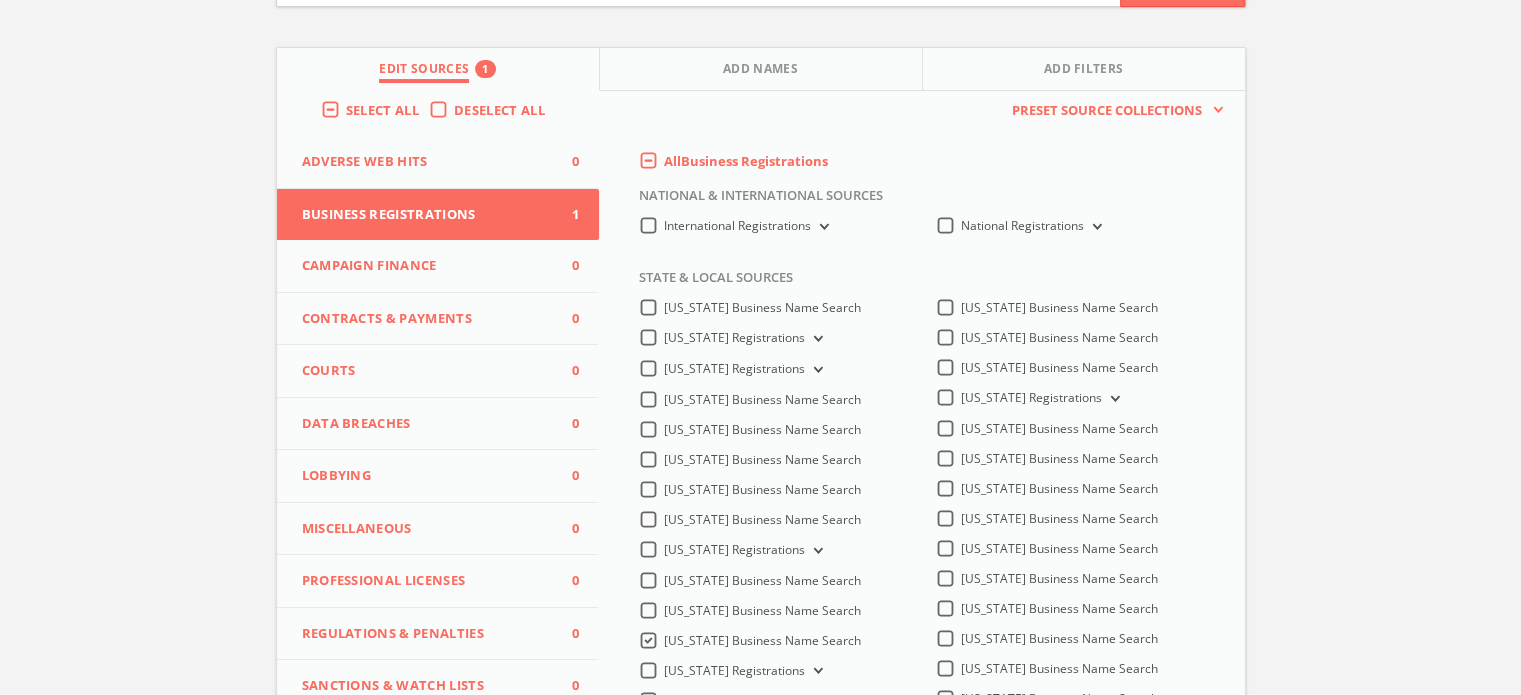click on "Campaign Finance 0" at bounding box center (438, 266) 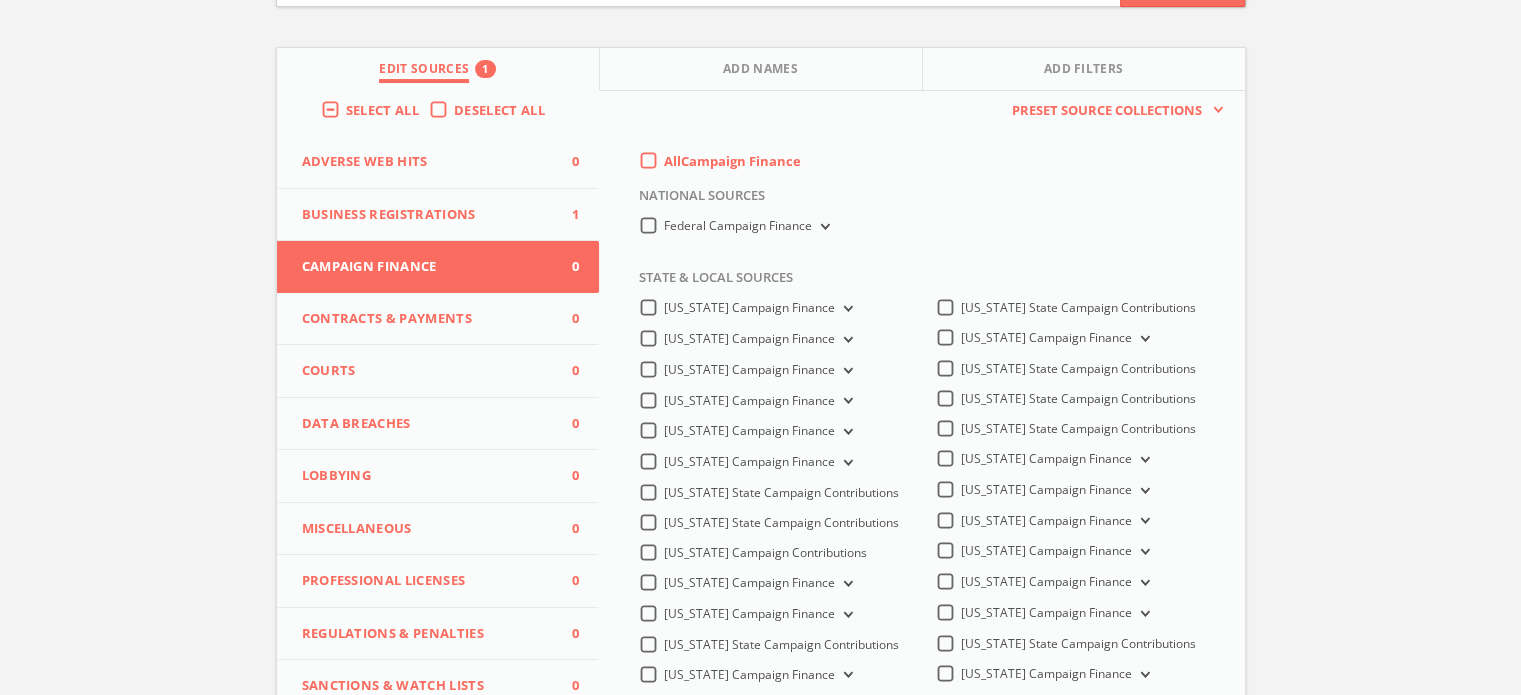 click on "Contracts & Payments" at bounding box center (426, 319) 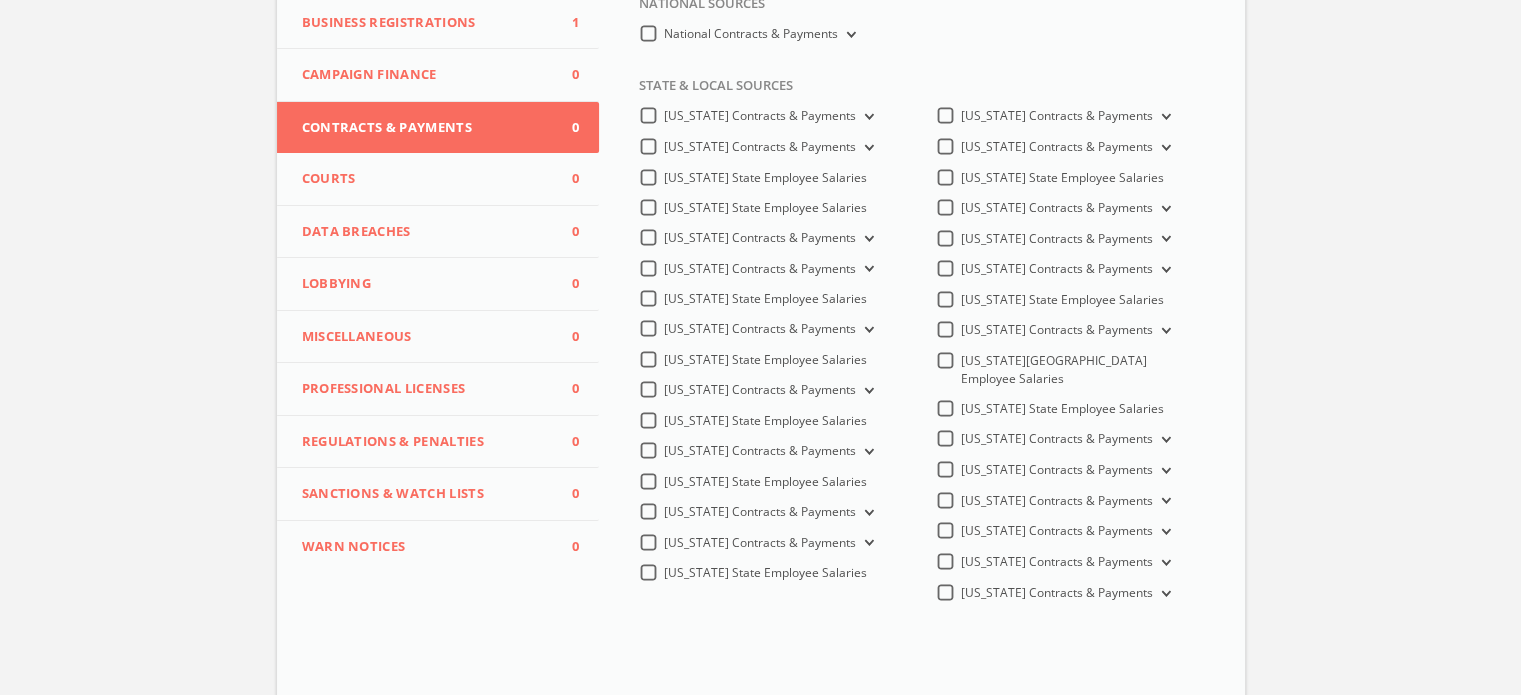 scroll, scrollTop: 192, scrollLeft: 0, axis: vertical 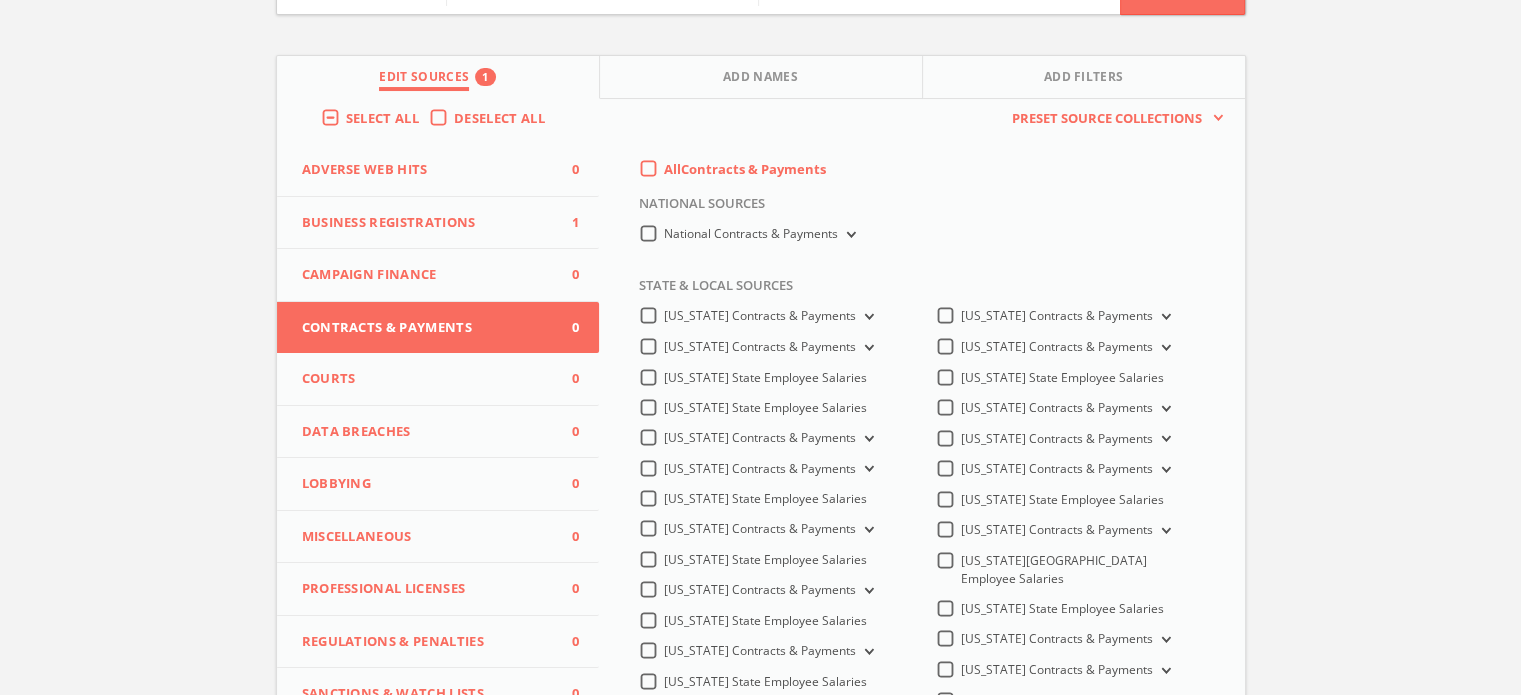 click on "Business Registrations" at bounding box center [426, 223] 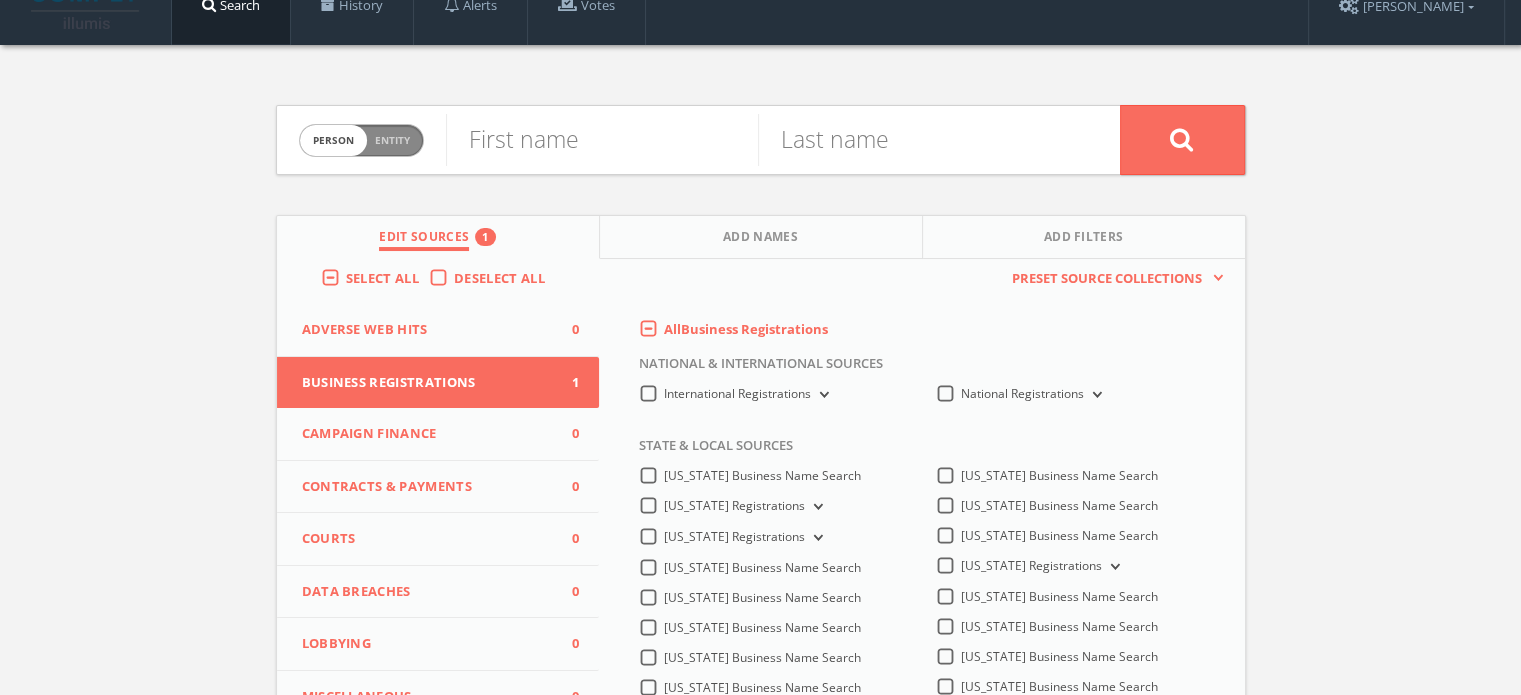 scroll, scrollTop: 0, scrollLeft: 0, axis: both 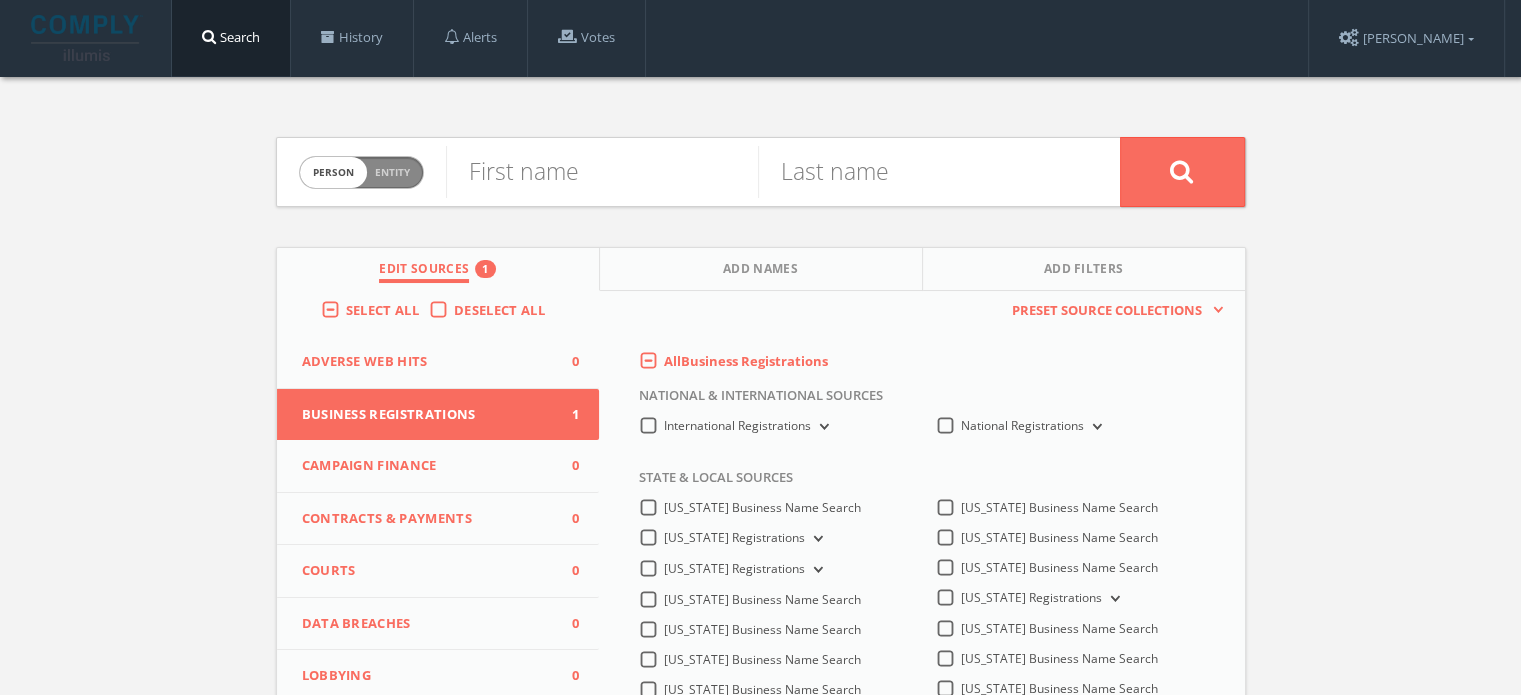 drag, startPoint x: 276, startPoint y: 154, endPoint x: 497, endPoint y: 176, distance: 222.09232 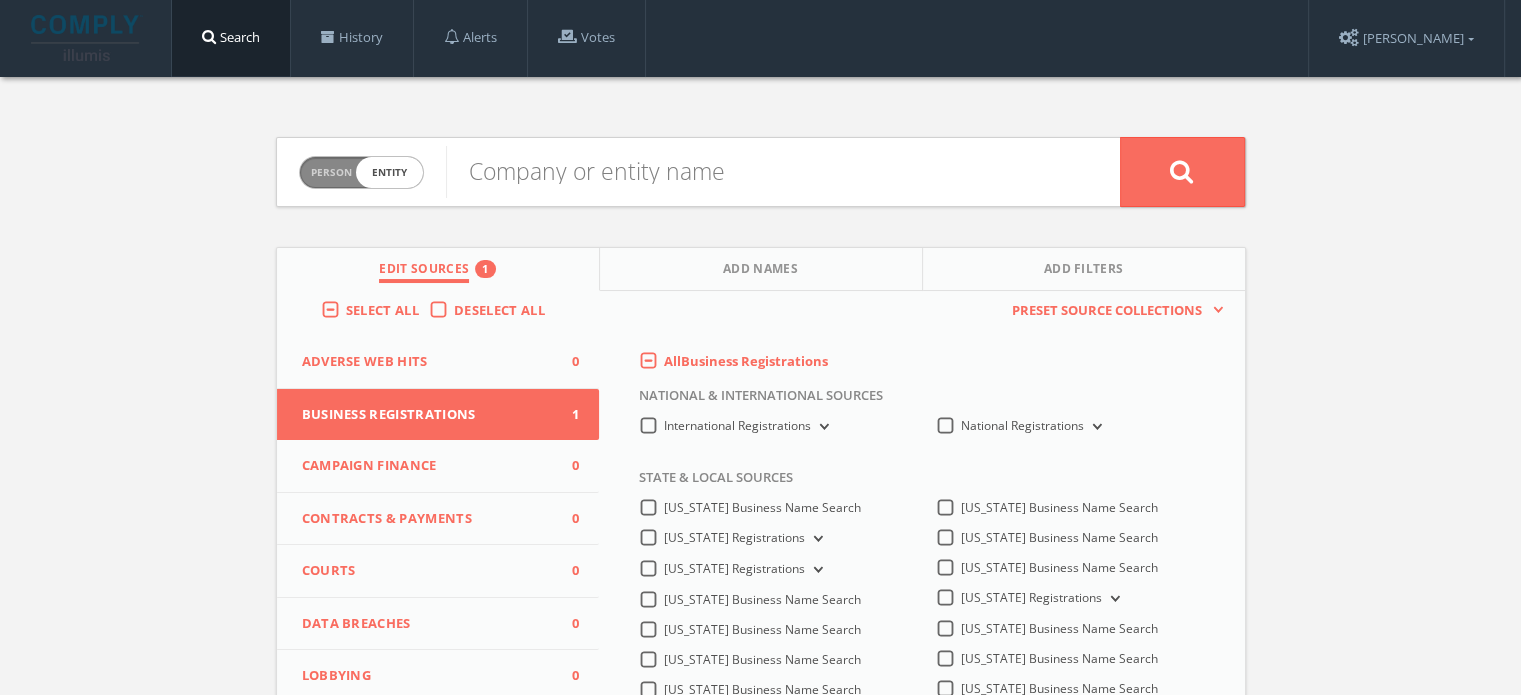click on "Person" at bounding box center [331, 172] 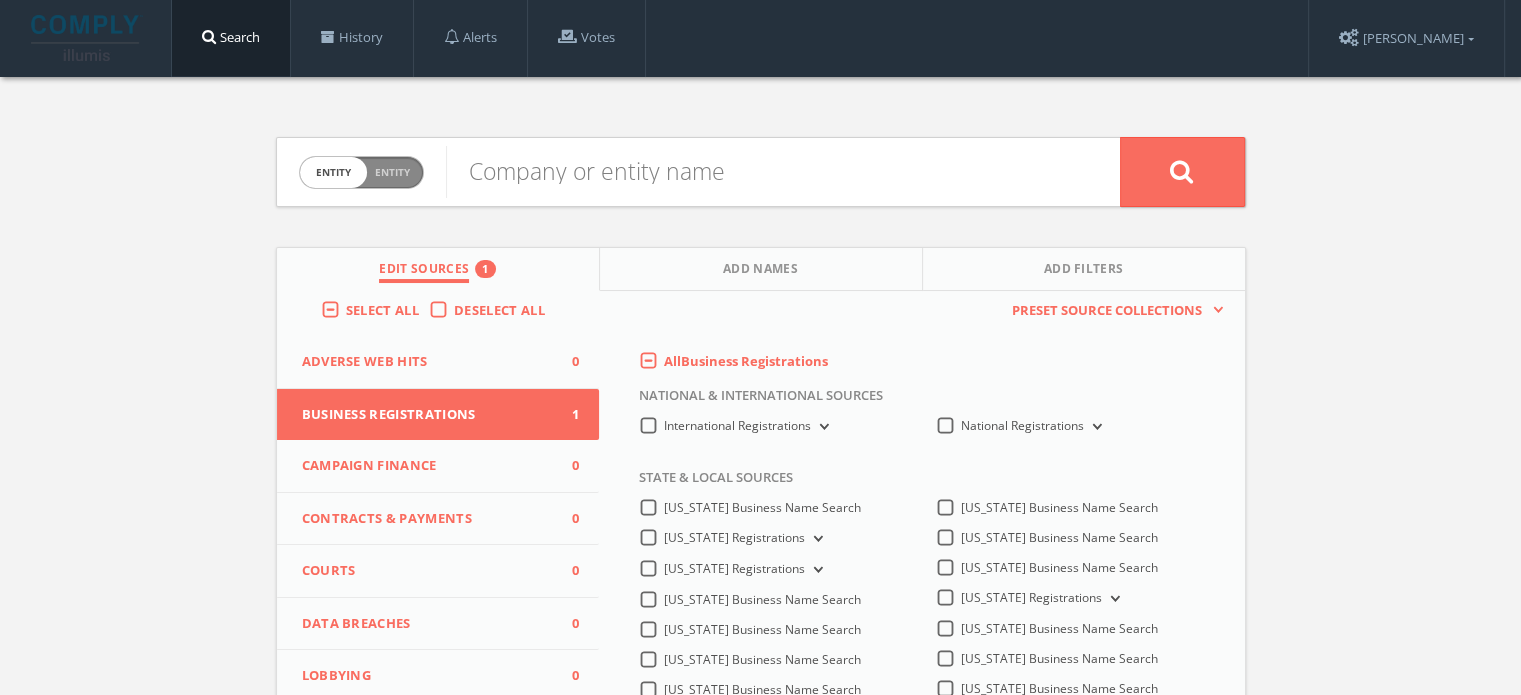 checkbox on "false" 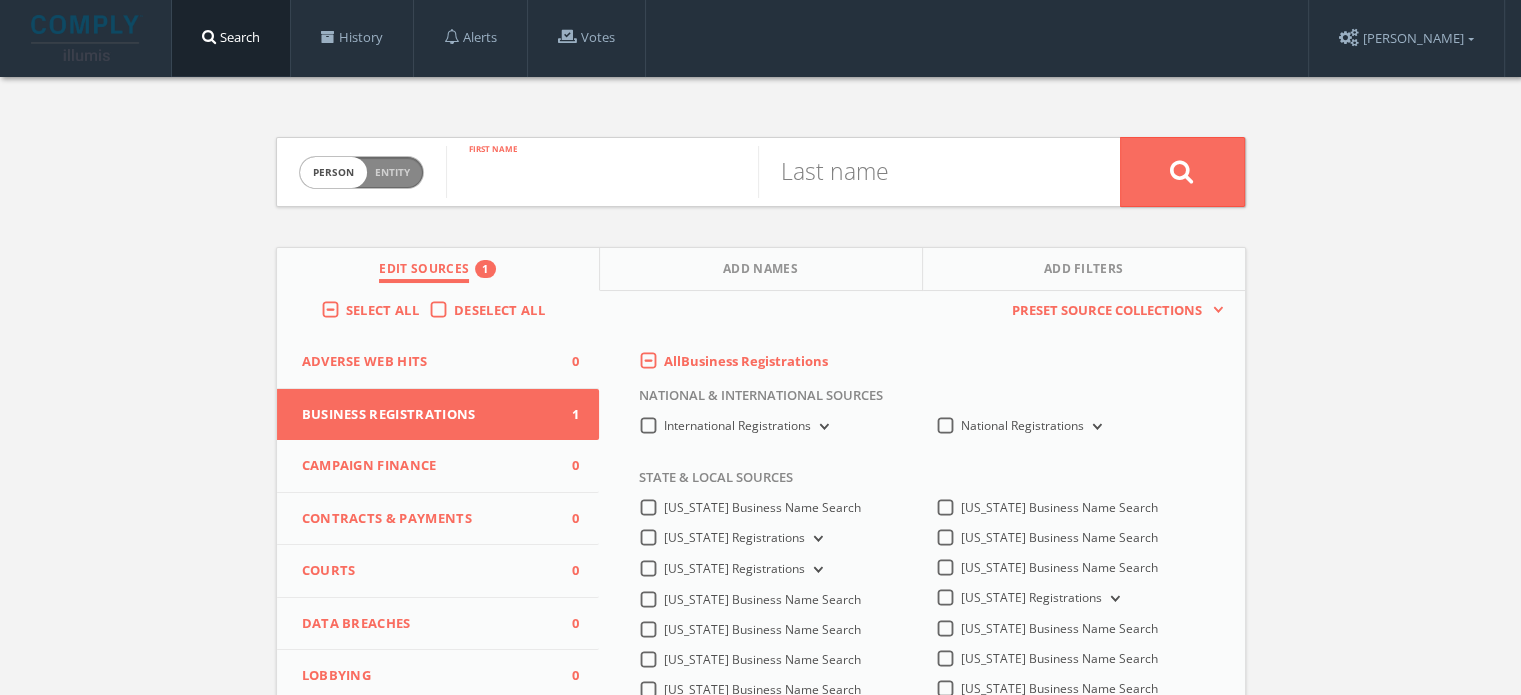 click at bounding box center [602, 172] 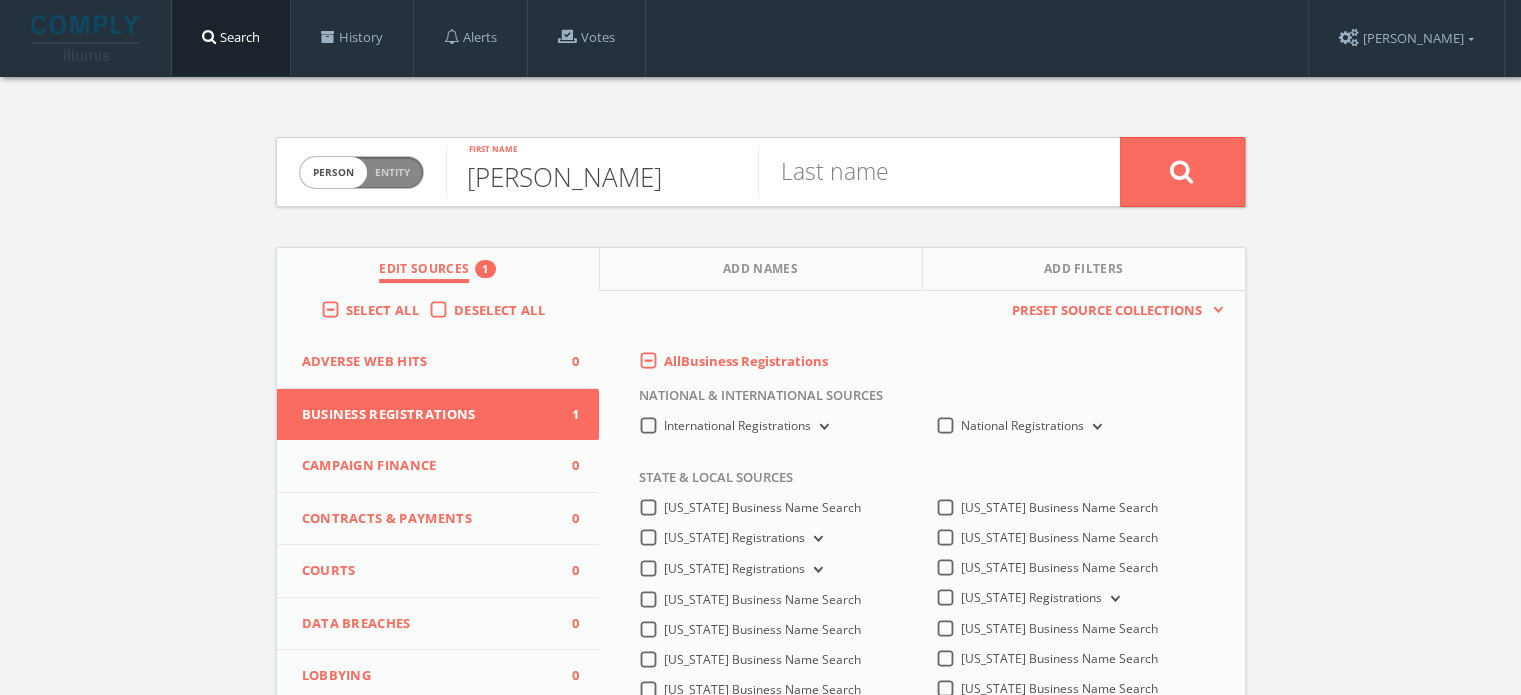 type on "JOHN" 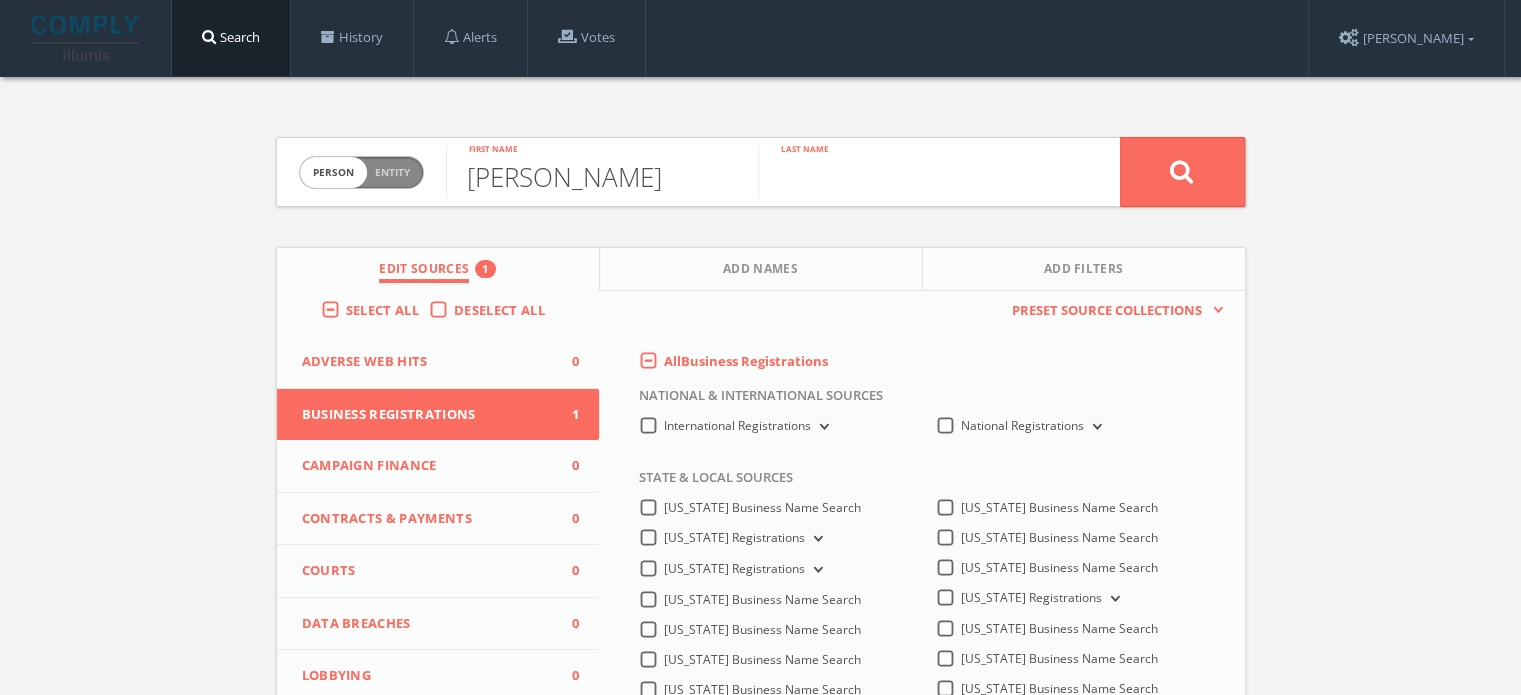 click at bounding box center (914, 172) 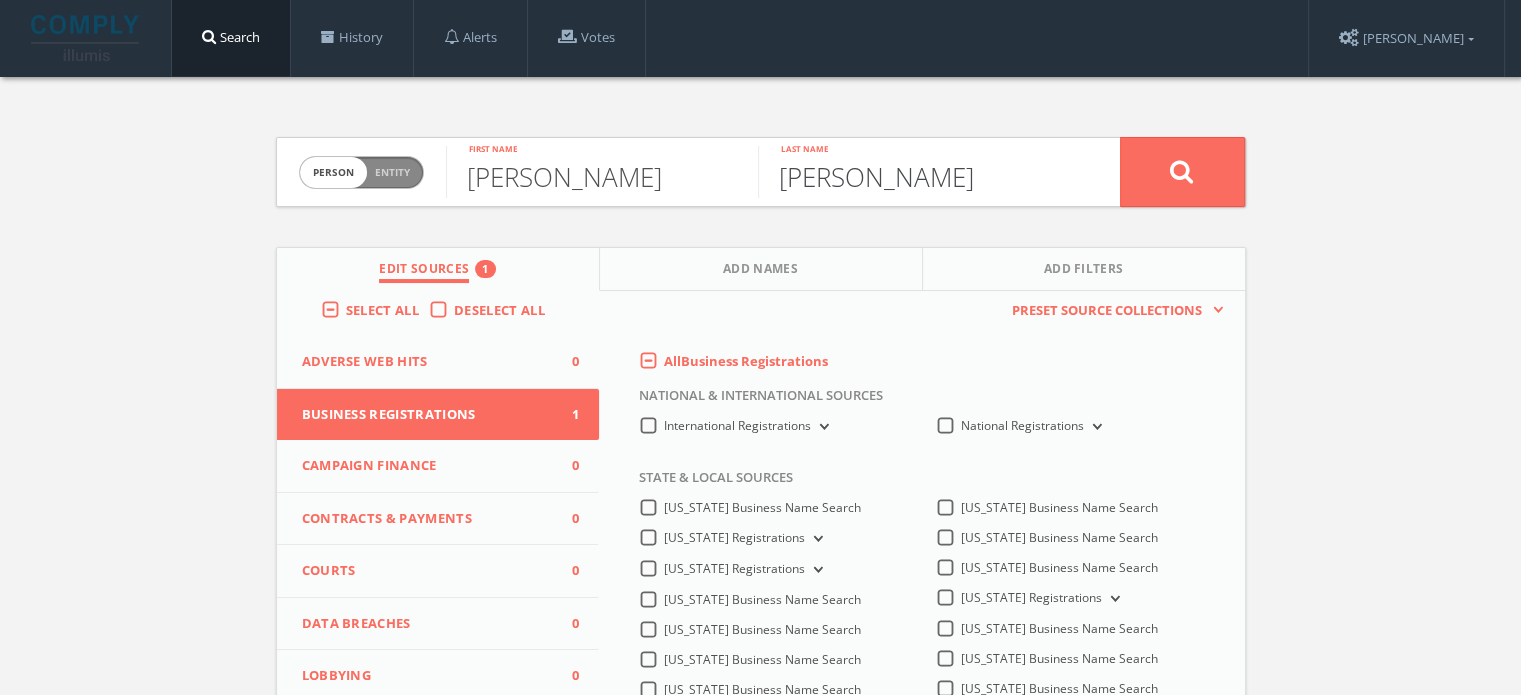 type on "SMITH" 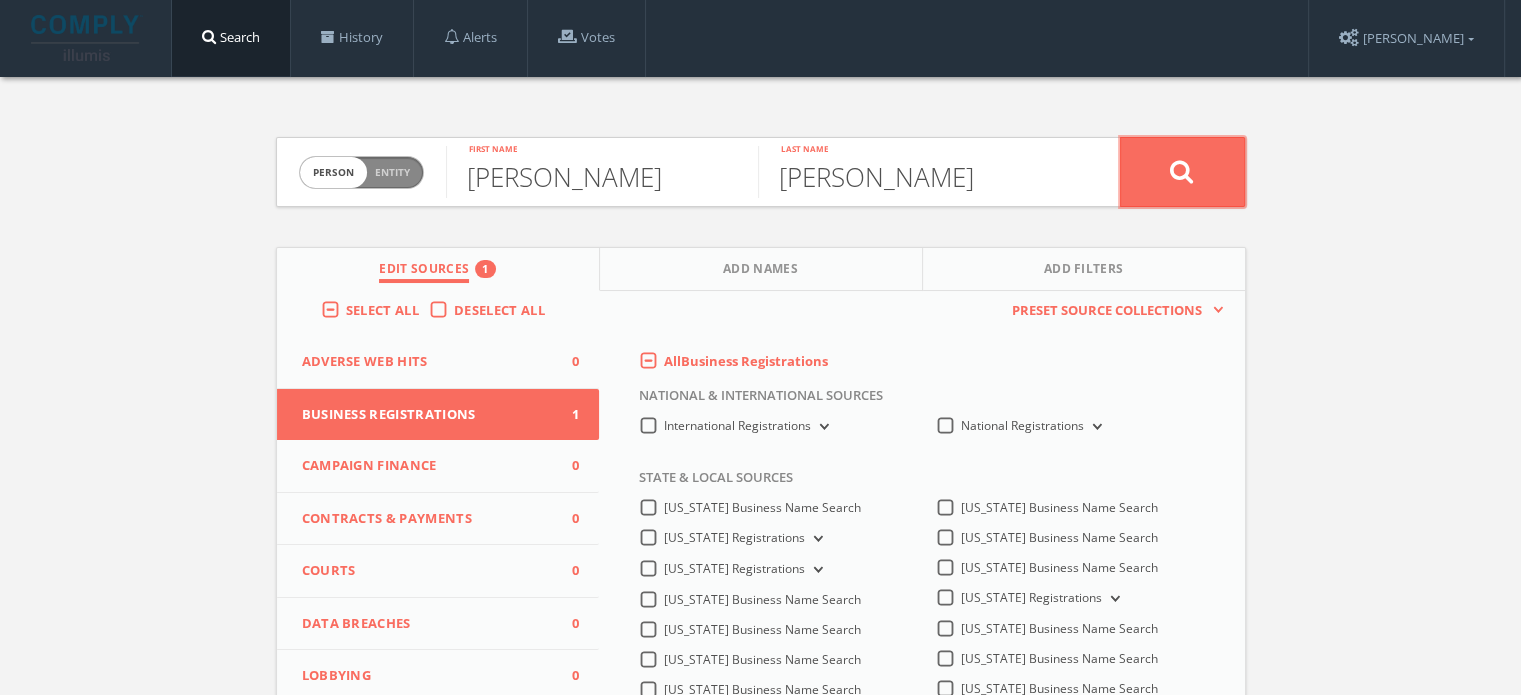 click 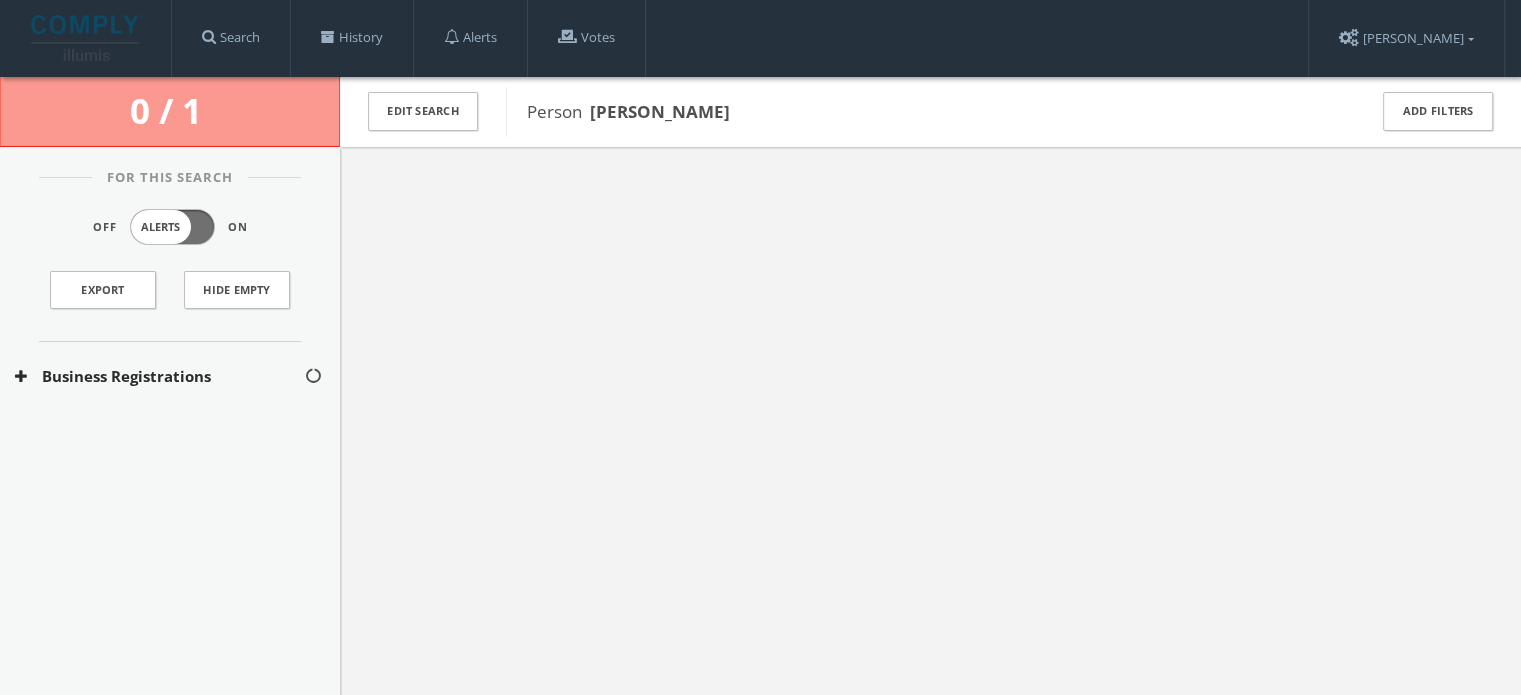 click on "Business Registrations" at bounding box center [159, 376] 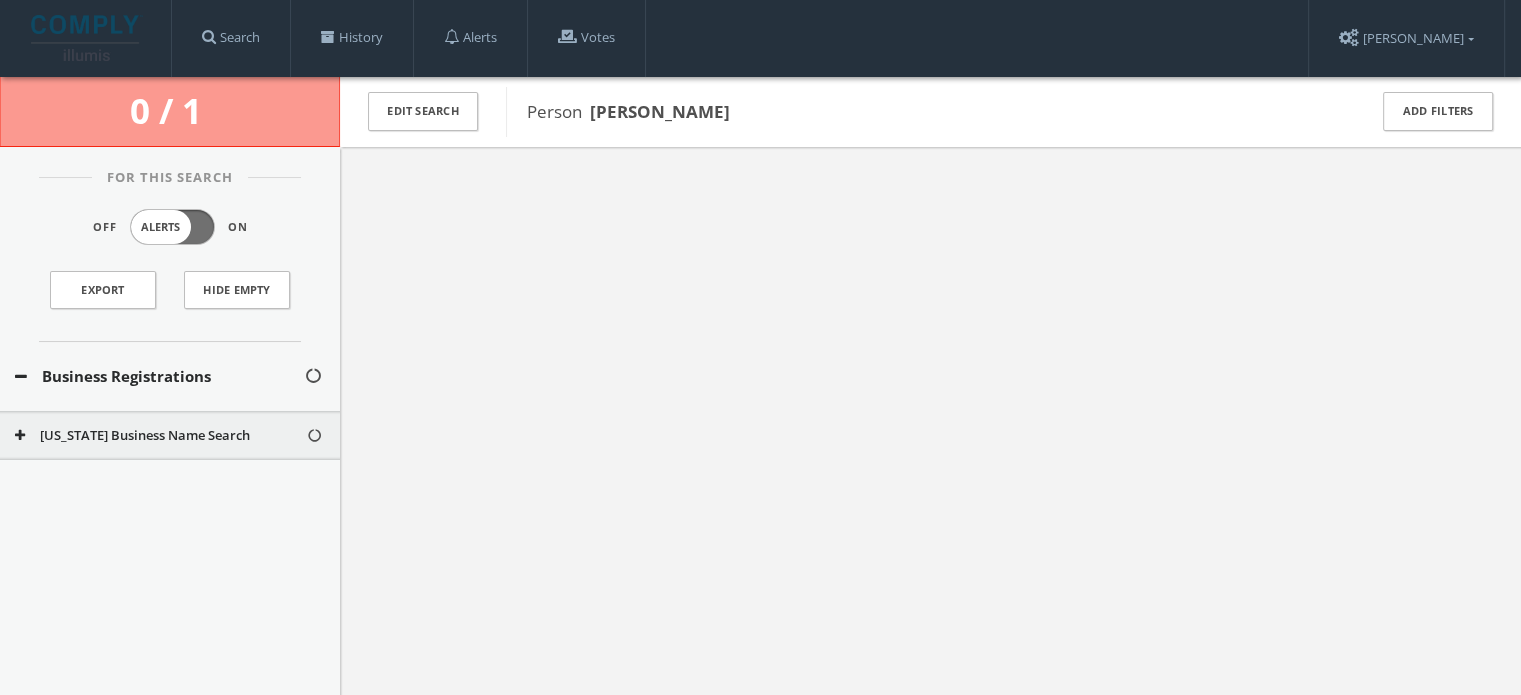 click on "[US_STATE] Business Name Search" at bounding box center [170, 436] 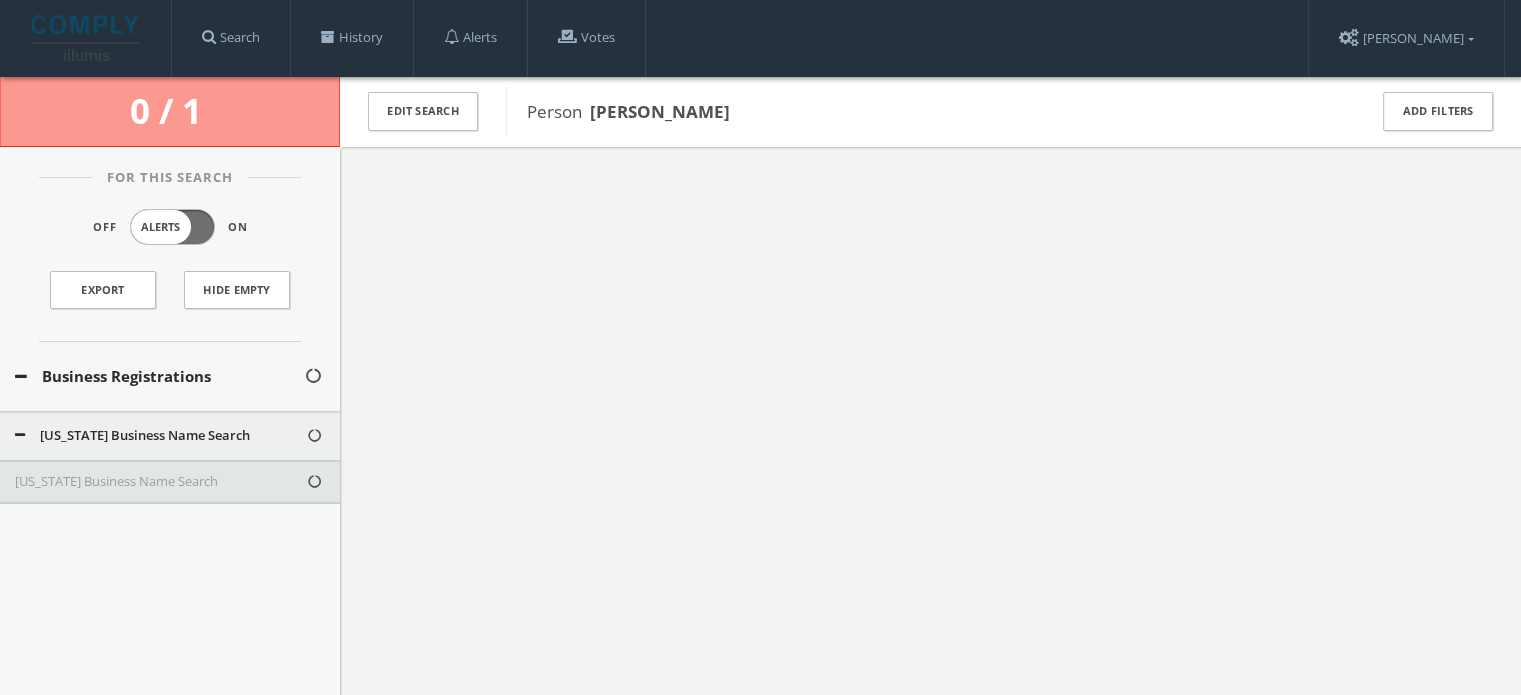 drag, startPoint x: 40, startPoint y: 439, endPoint x: 202, endPoint y: 439, distance: 162 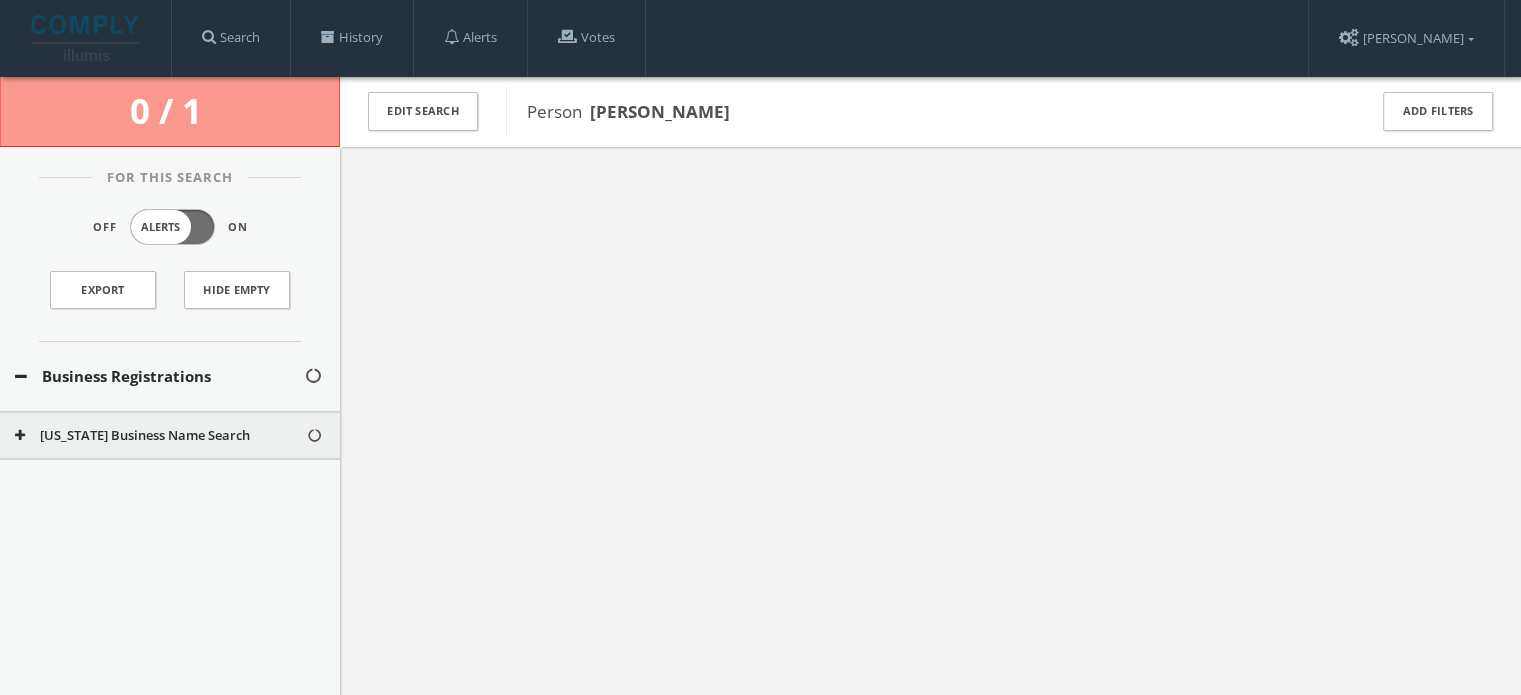 click on "[US_STATE] Business Name Search" at bounding box center (160, 436) 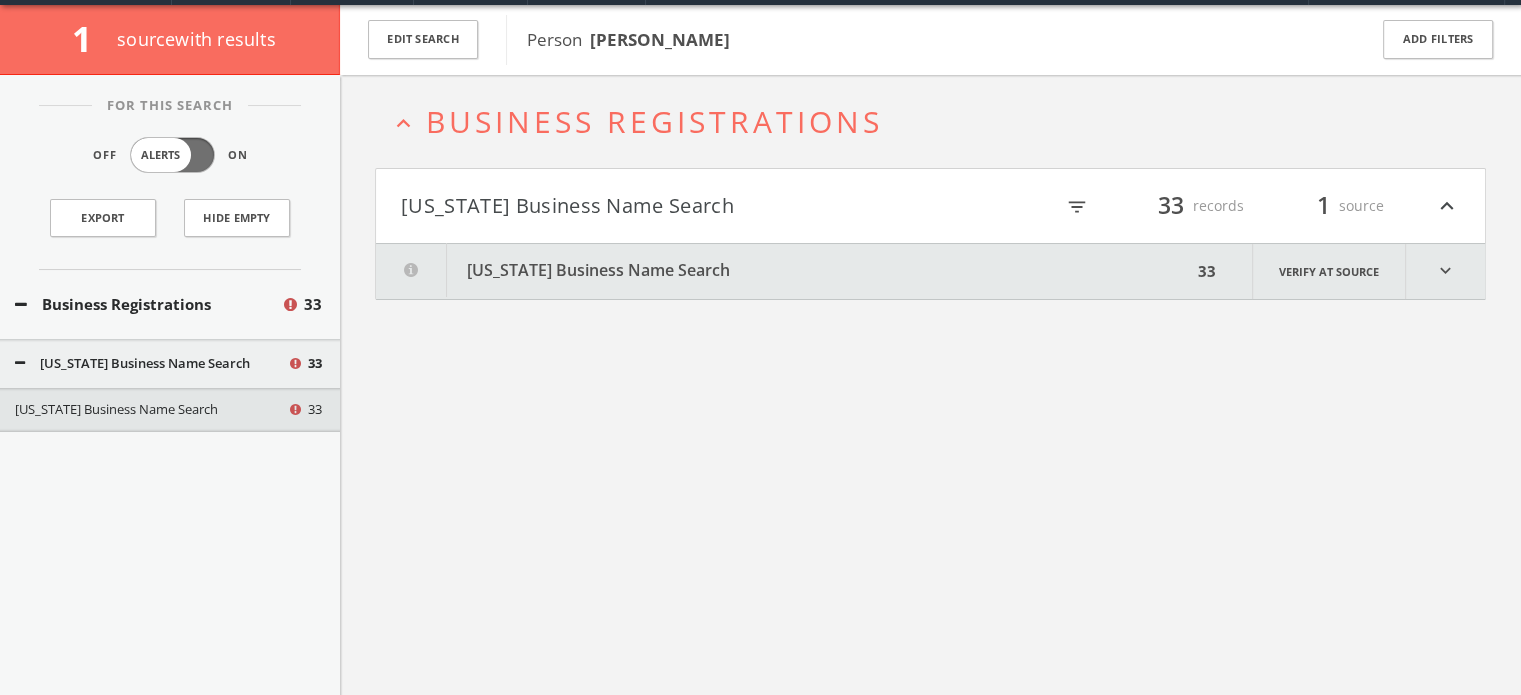 scroll, scrollTop: 76, scrollLeft: 0, axis: vertical 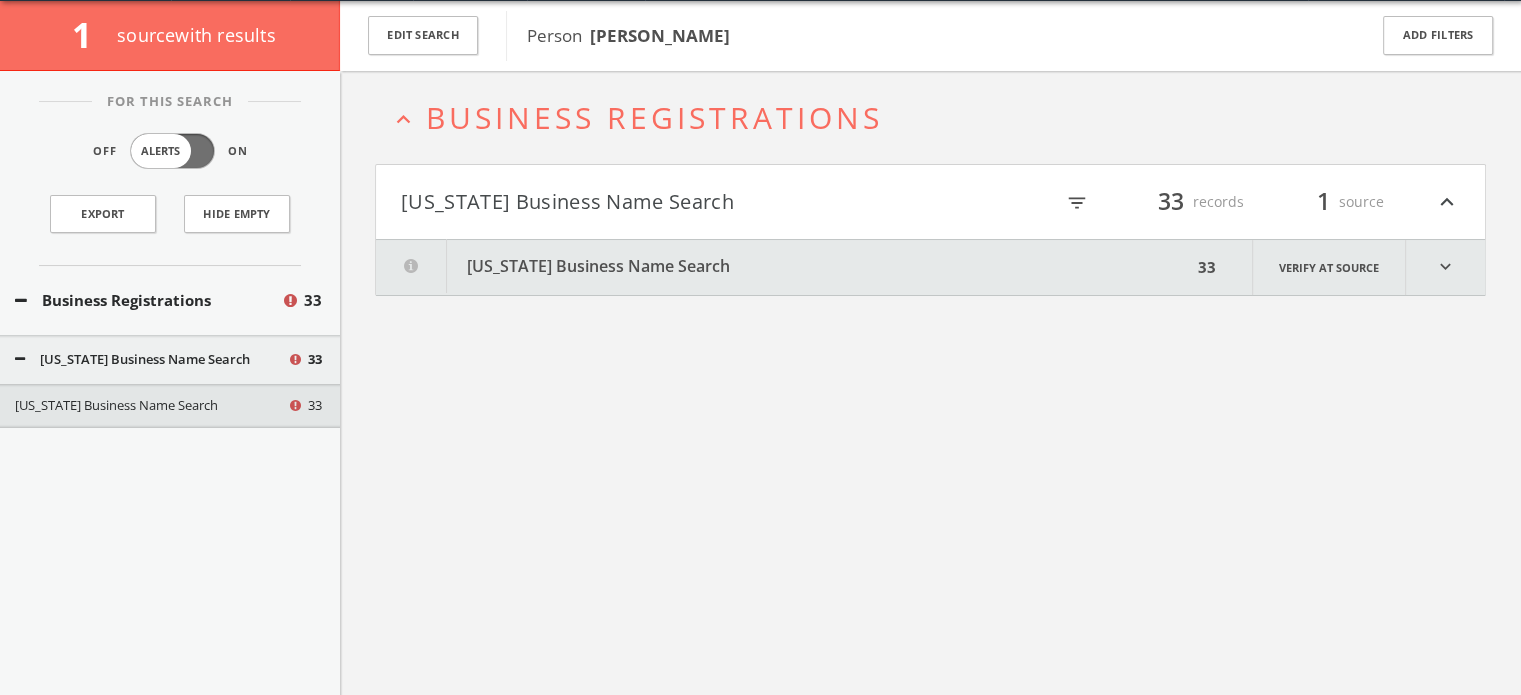 click on "[US_STATE] Business Name Search" at bounding box center (666, 202) 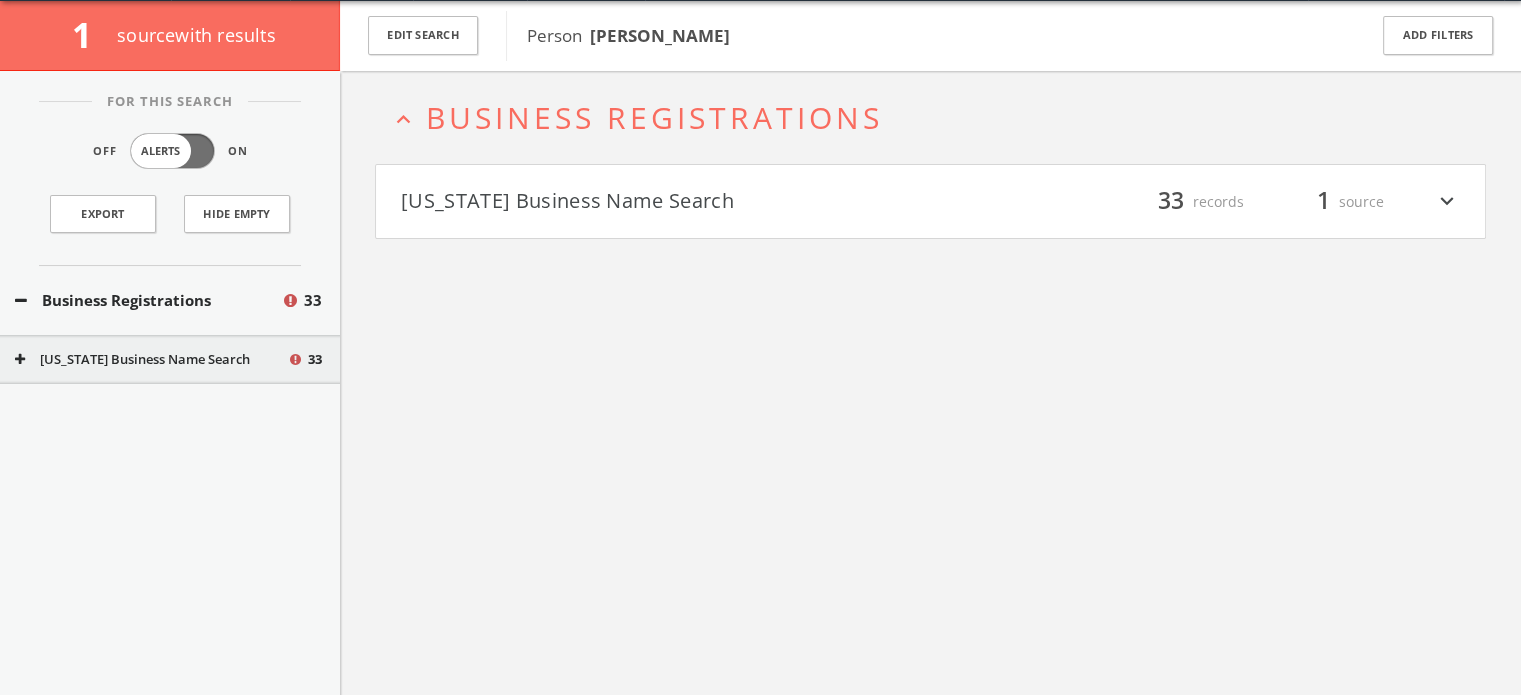 click on "[US_STATE] Business Name Search" at bounding box center [666, 202] 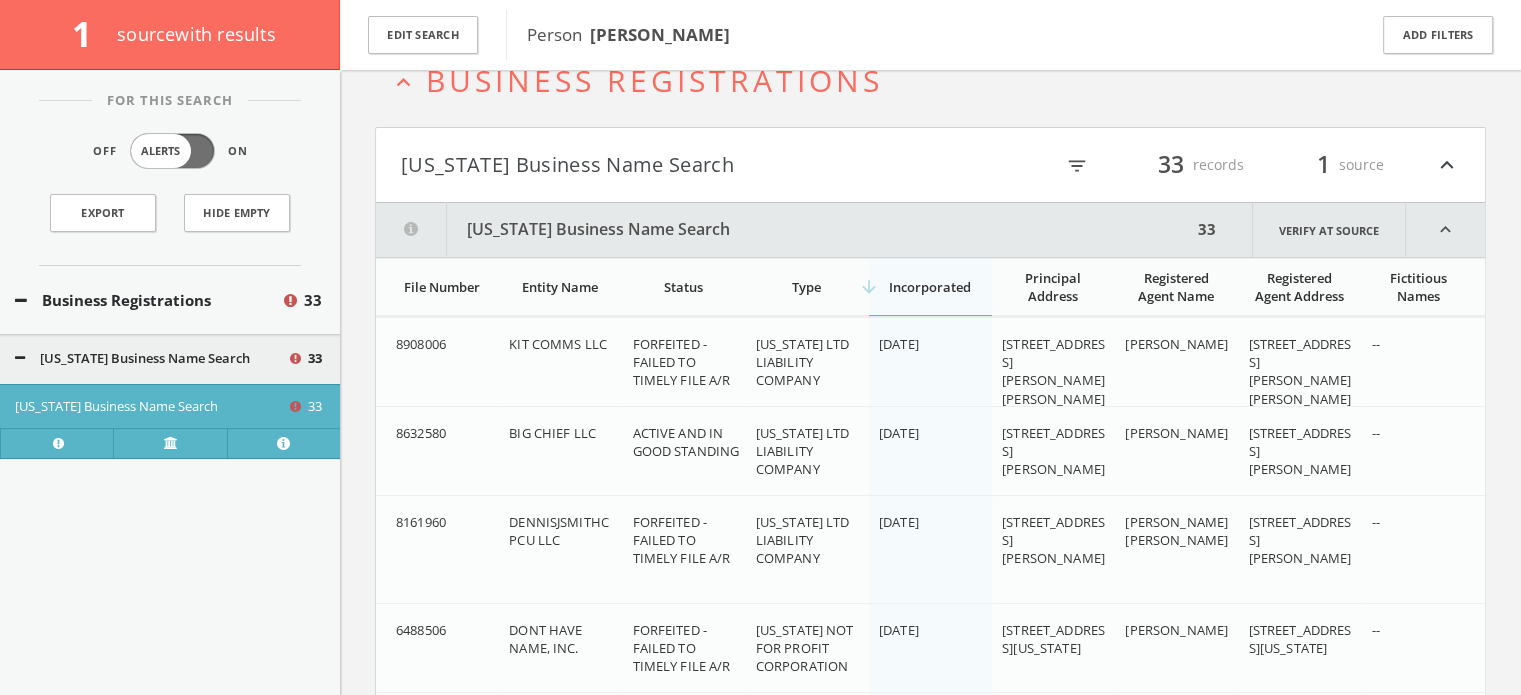 scroll, scrollTop: 0, scrollLeft: 0, axis: both 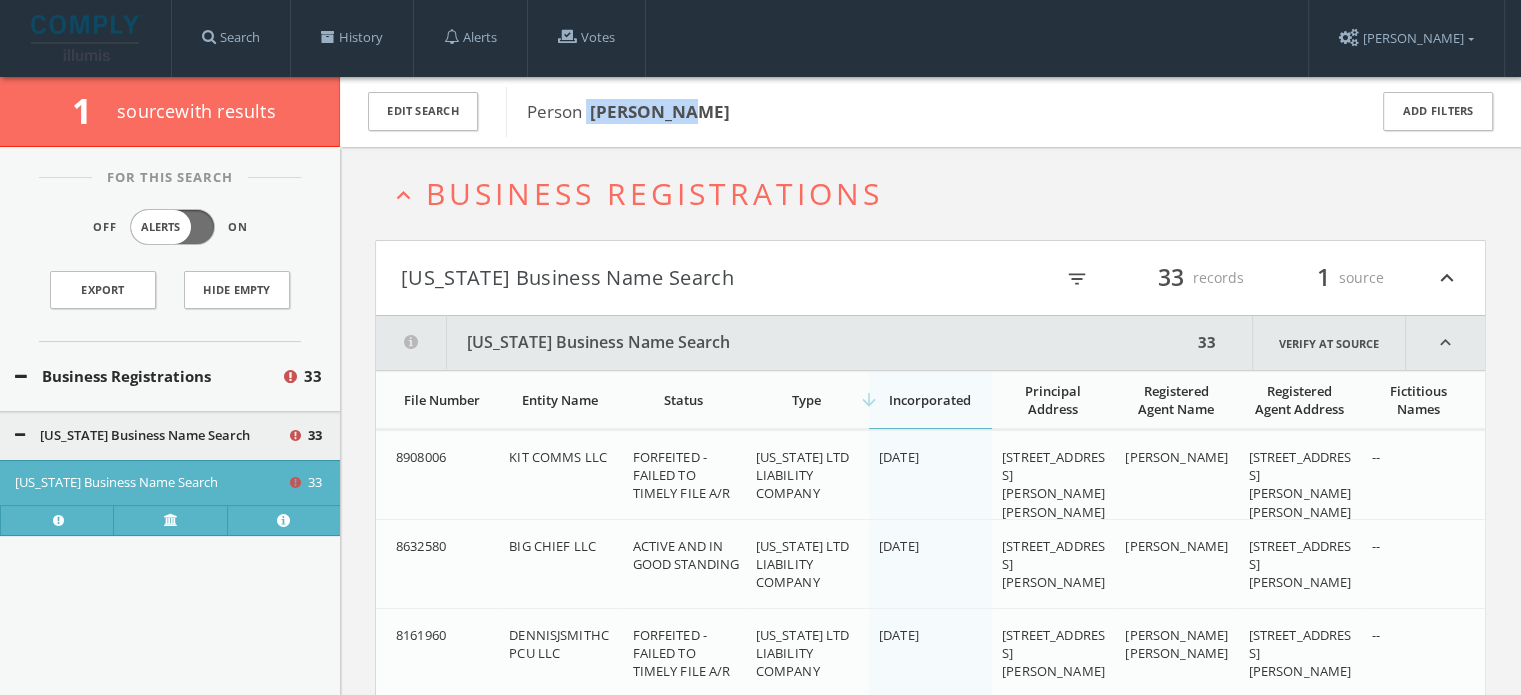 drag, startPoint x: 587, startPoint y: 108, endPoint x: 705, endPoint y: 111, distance: 118.03813 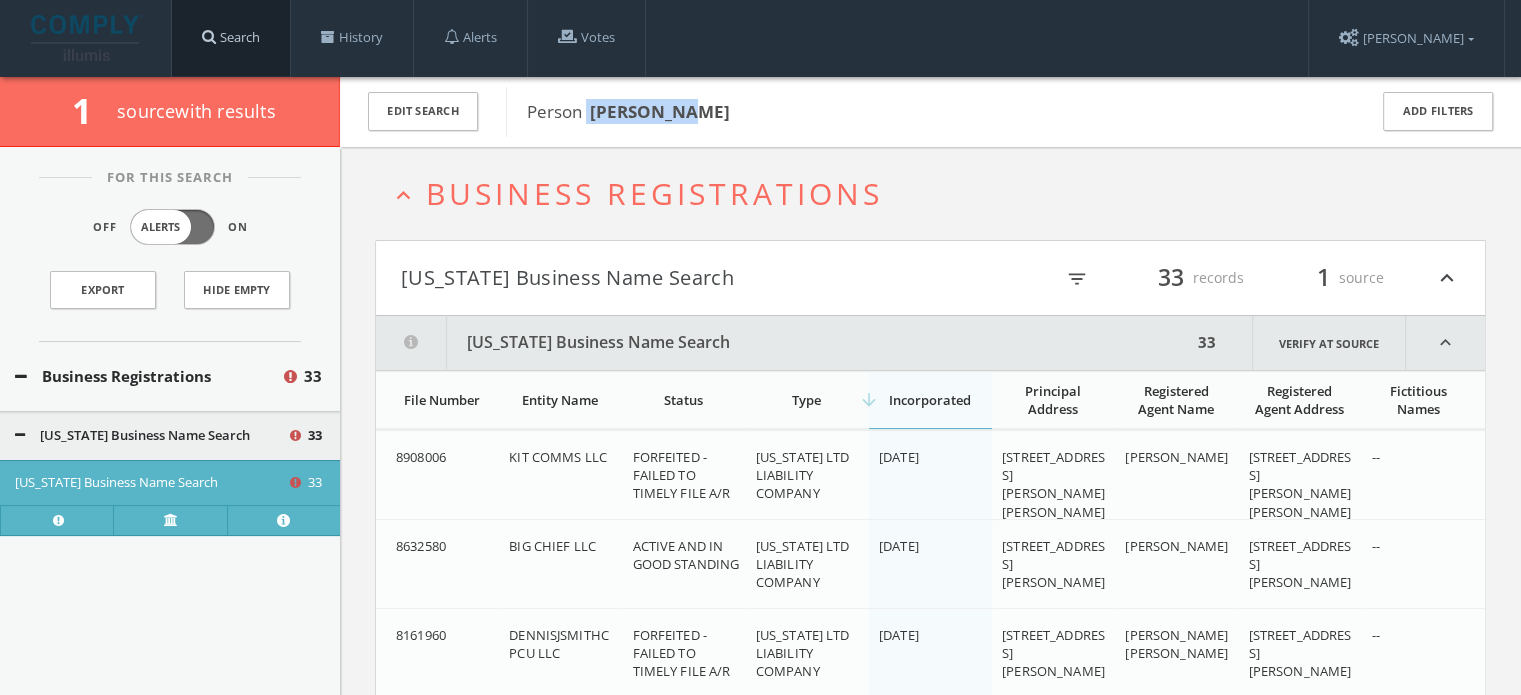 click on "Search" at bounding box center (231, 38) 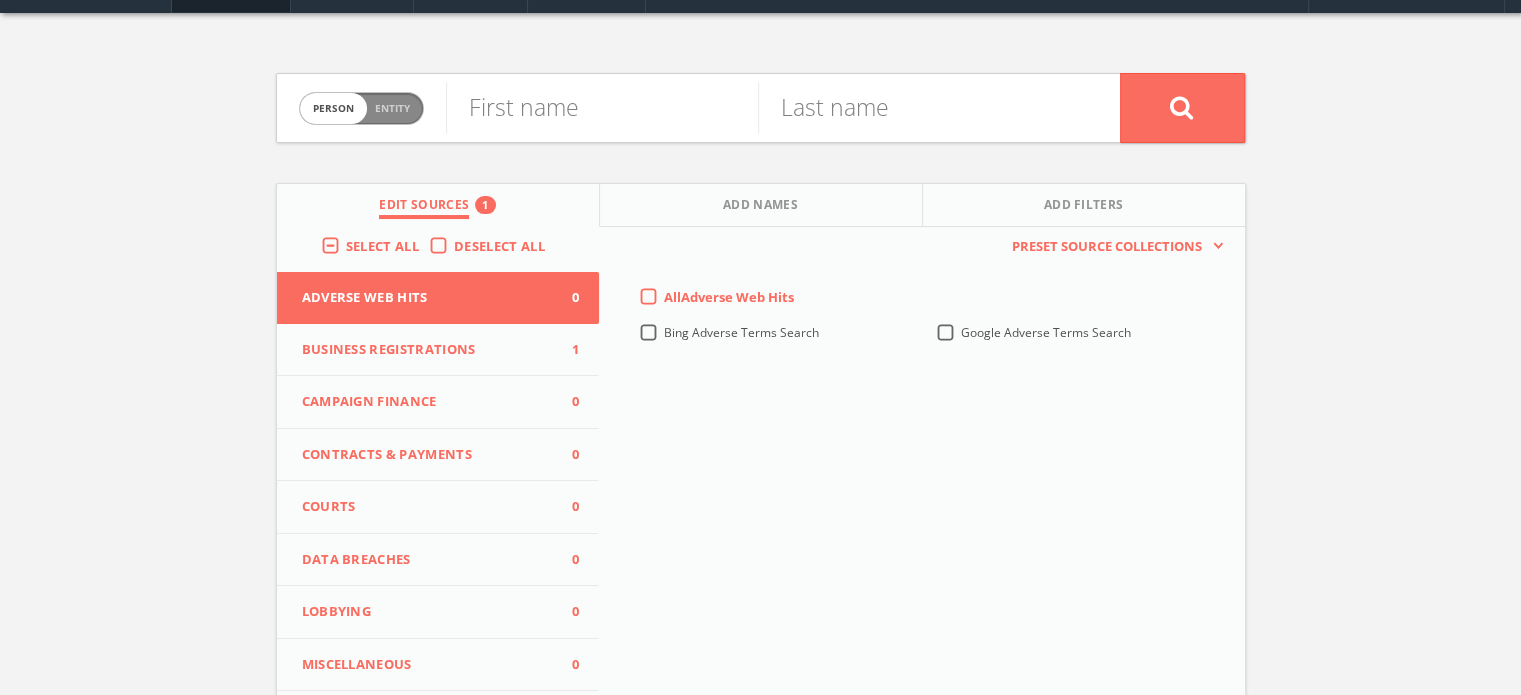 scroll, scrollTop: 100, scrollLeft: 0, axis: vertical 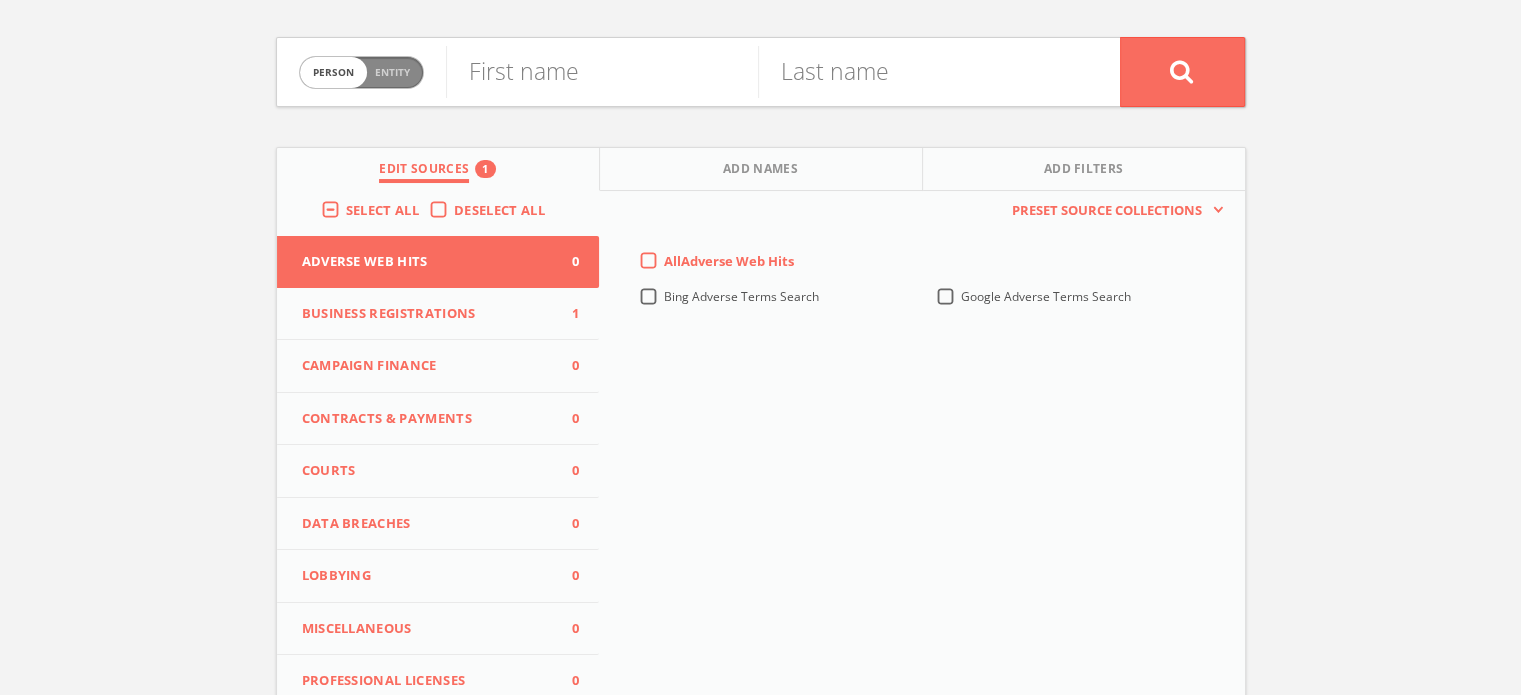 click on "Campaign Finance 0" at bounding box center [438, 366] 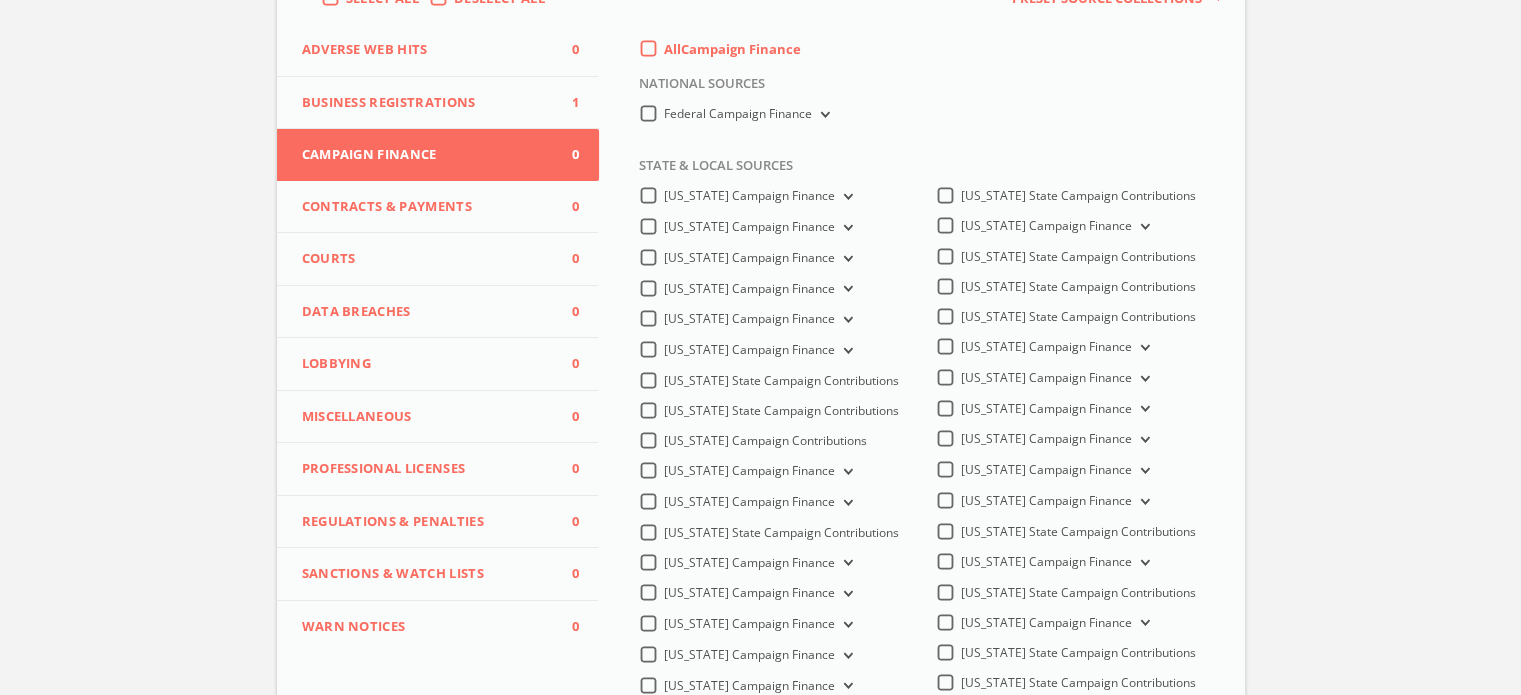 scroll, scrollTop: 400, scrollLeft: 0, axis: vertical 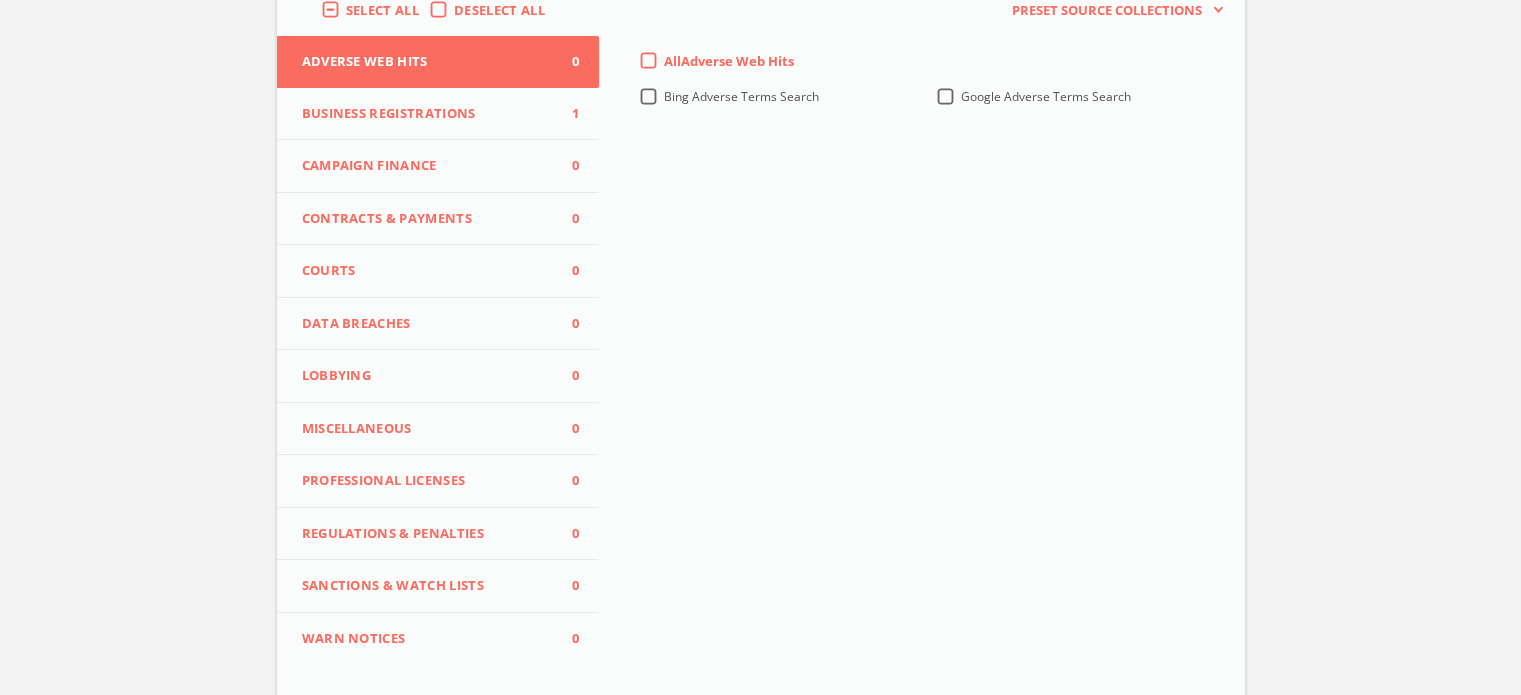 click on "Campaign Finance" at bounding box center [426, 166] 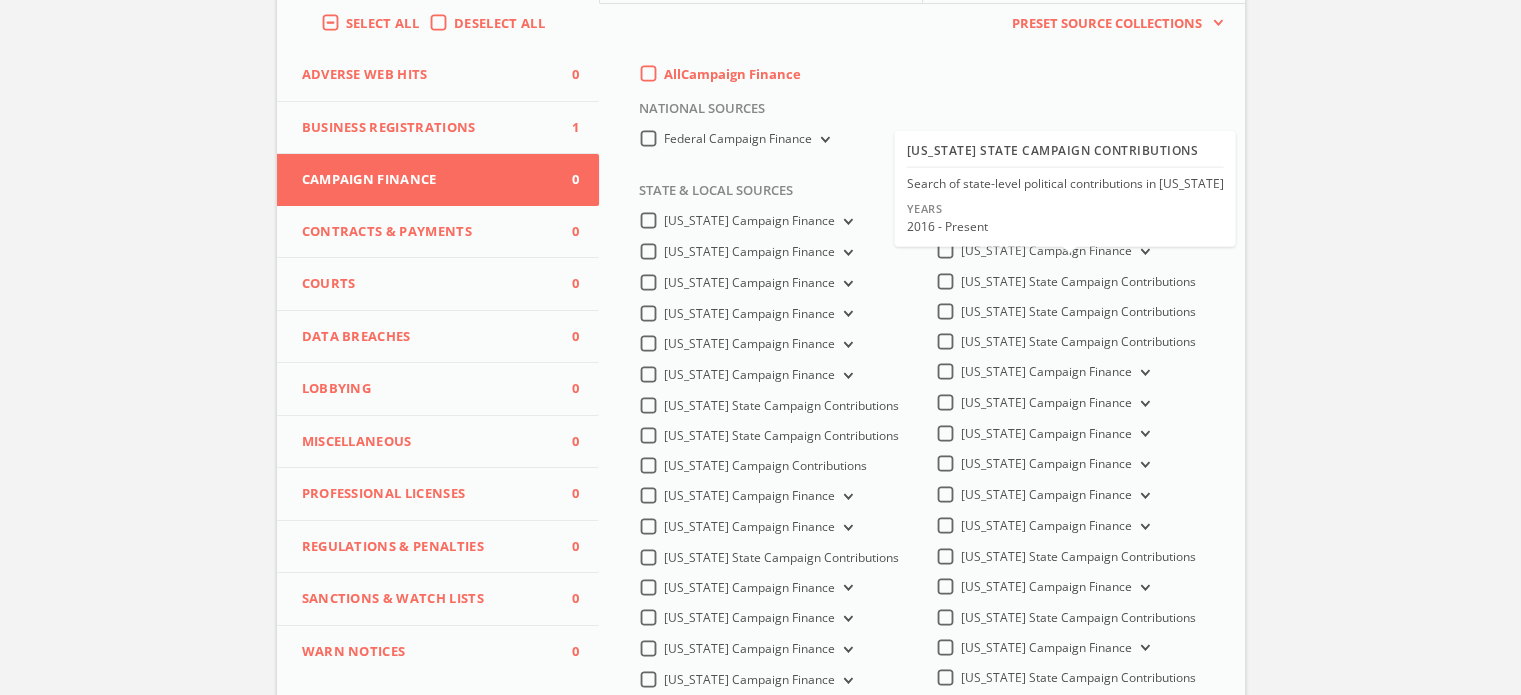 scroll, scrollTop: 200, scrollLeft: 0, axis: vertical 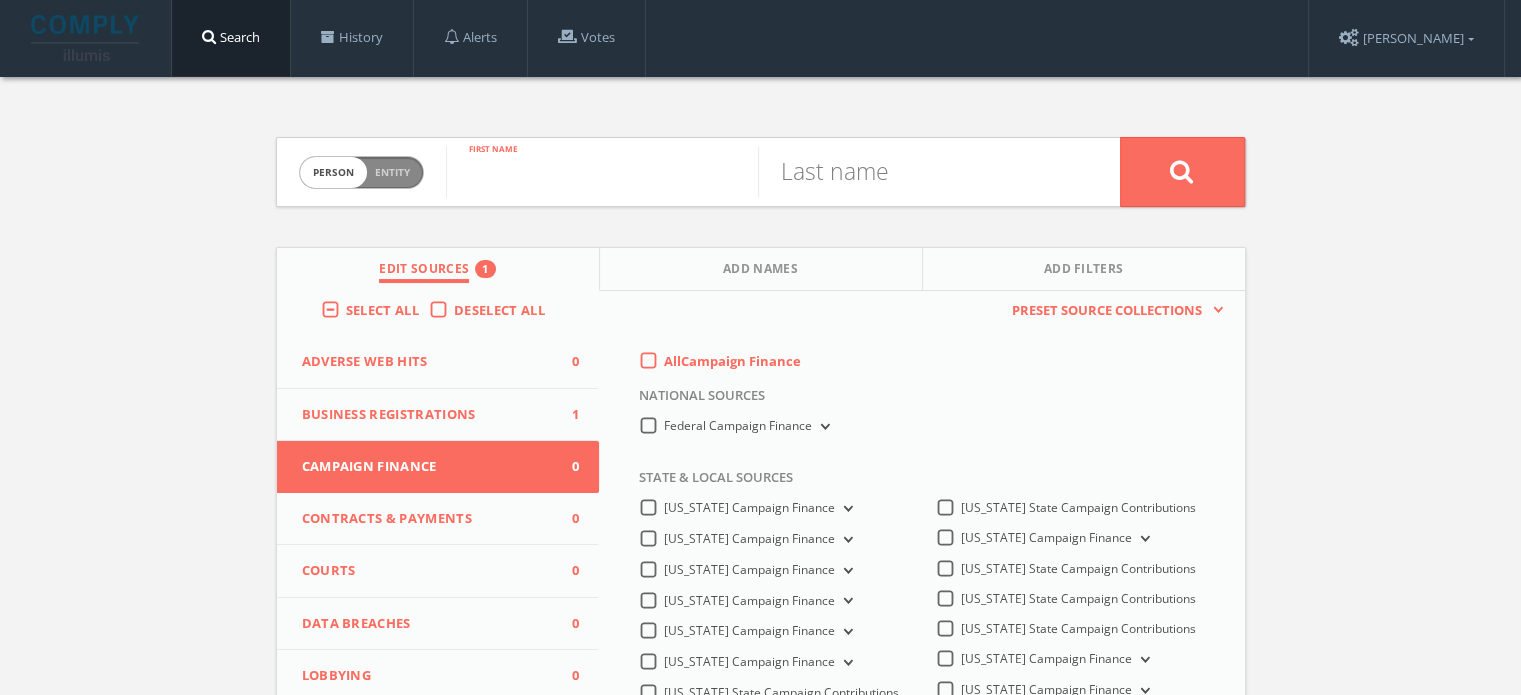 click at bounding box center [602, 172] 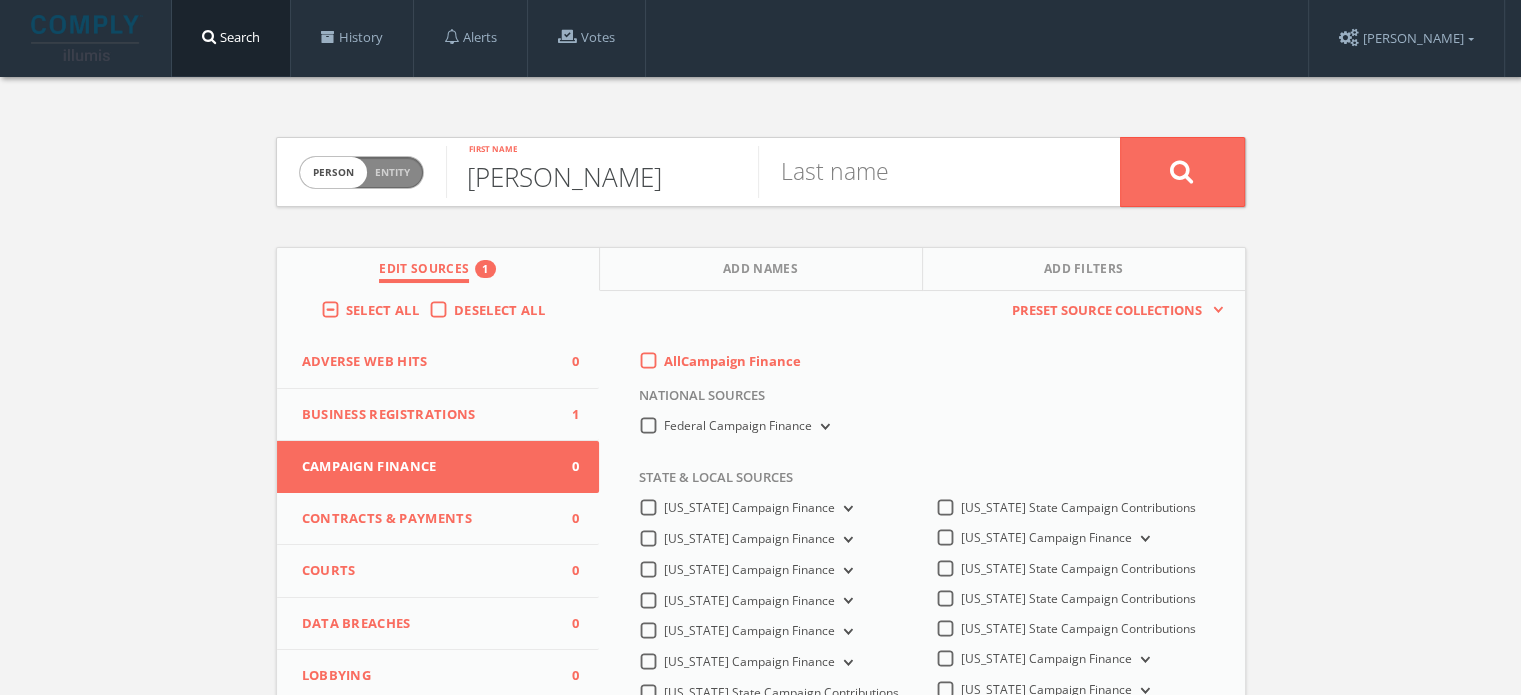 type on "Brad" 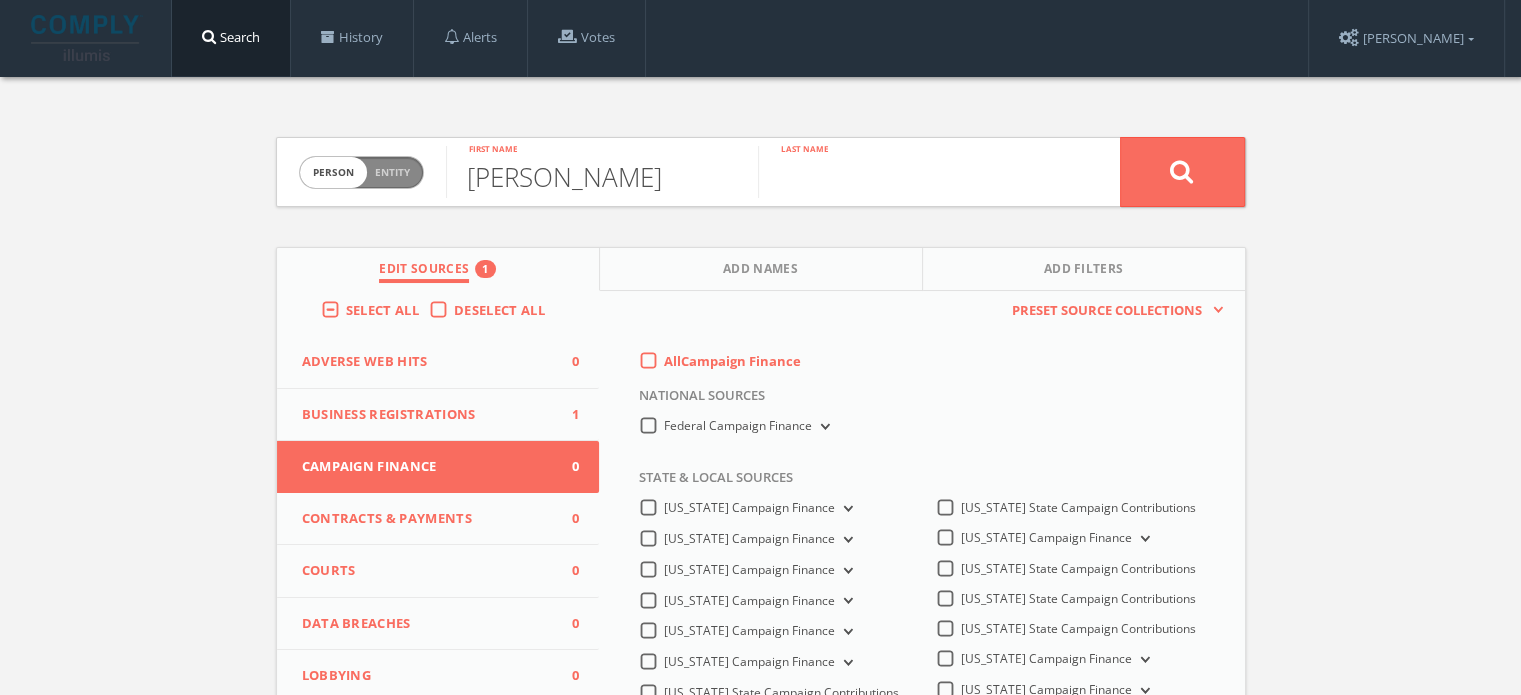 click at bounding box center (914, 172) 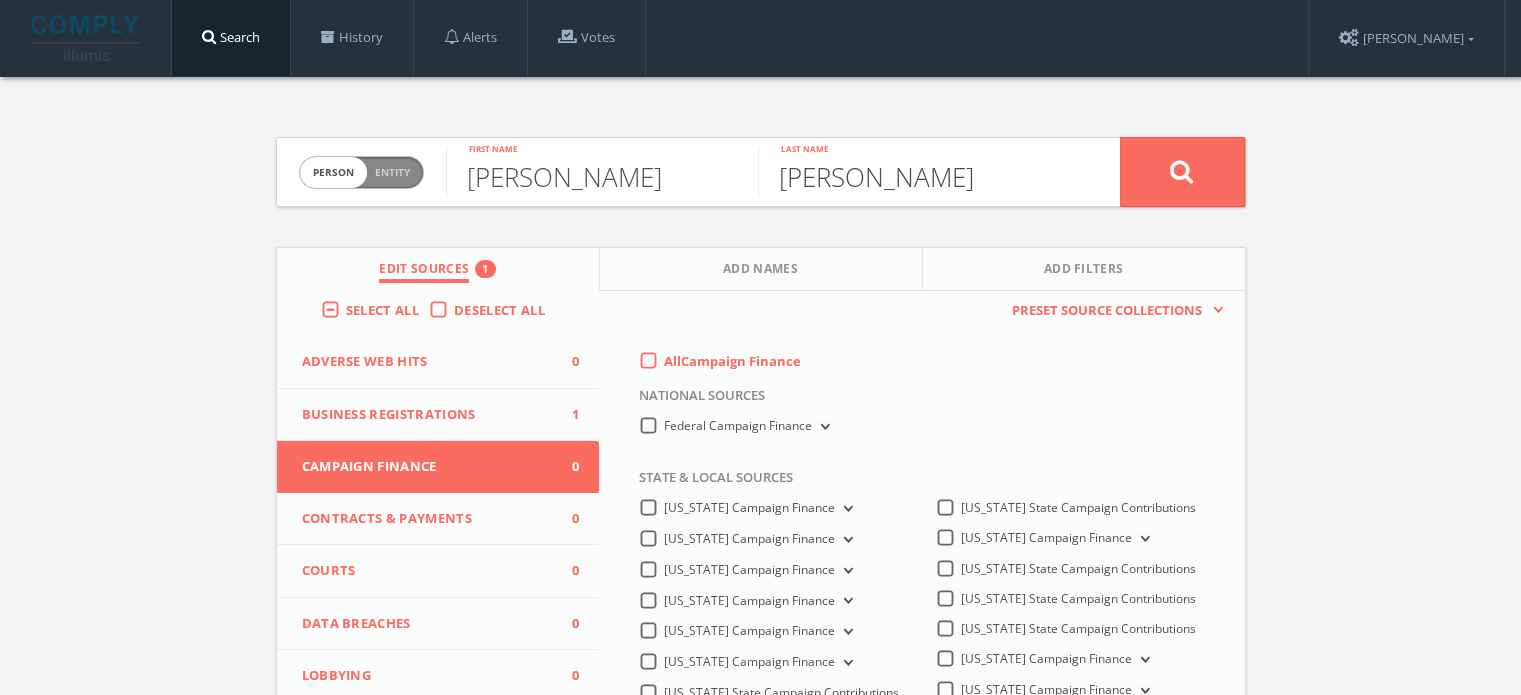 type on "Barker" 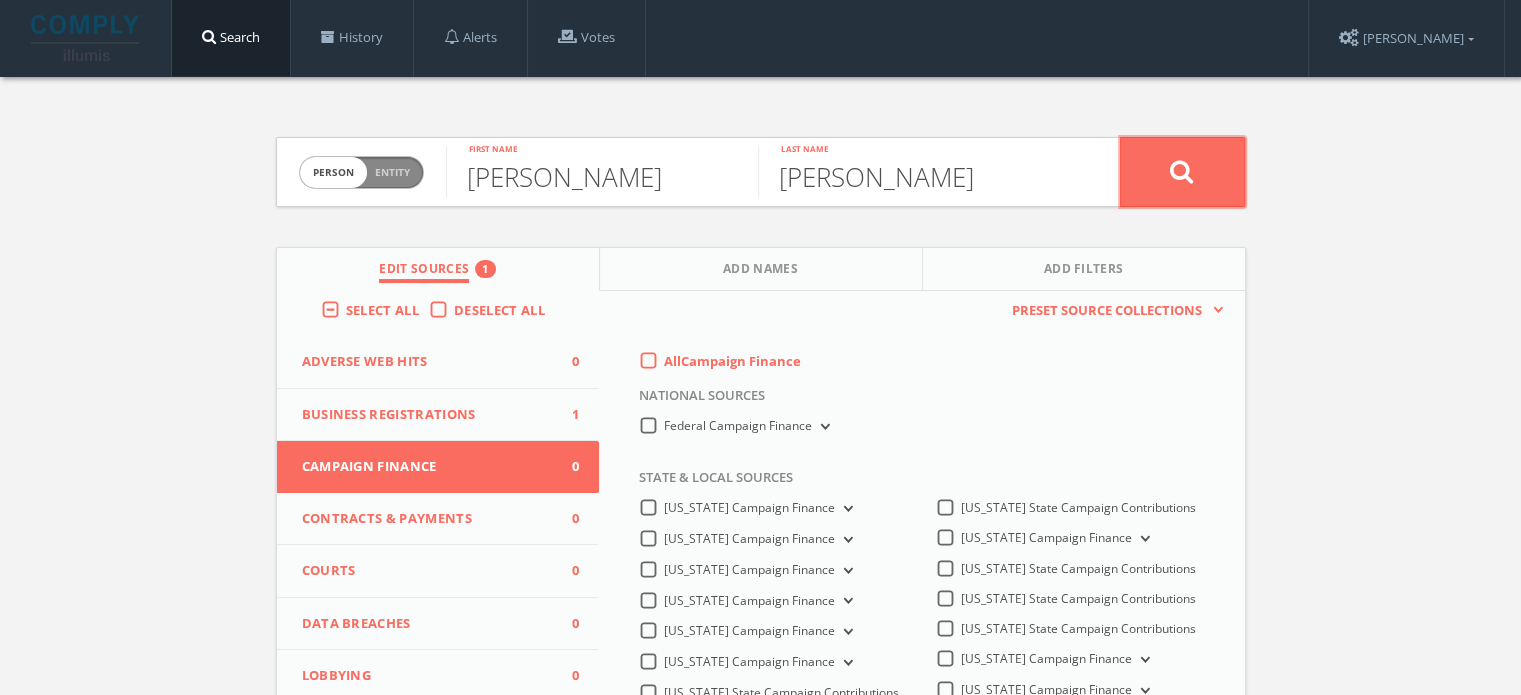 click at bounding box center [1182, 171] 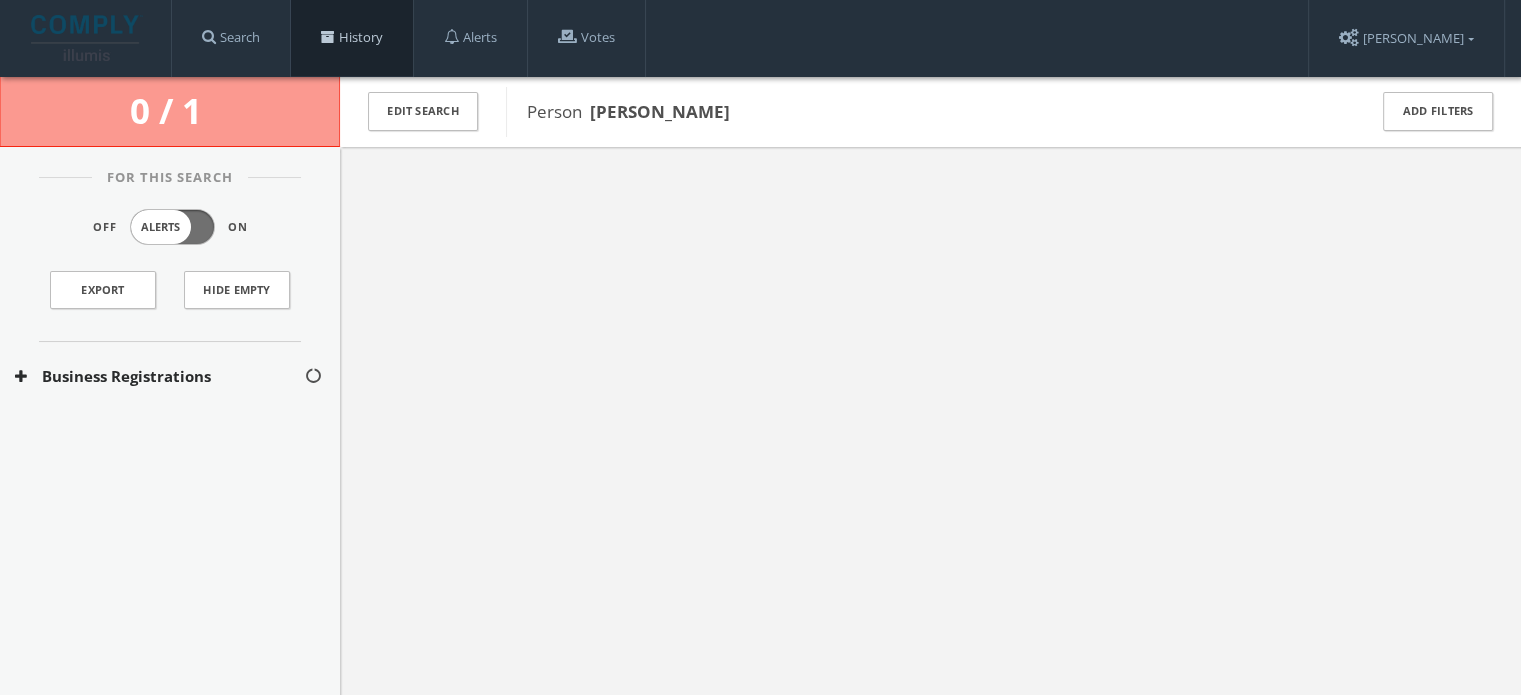 click on "History" at bounding box center (352, 38) 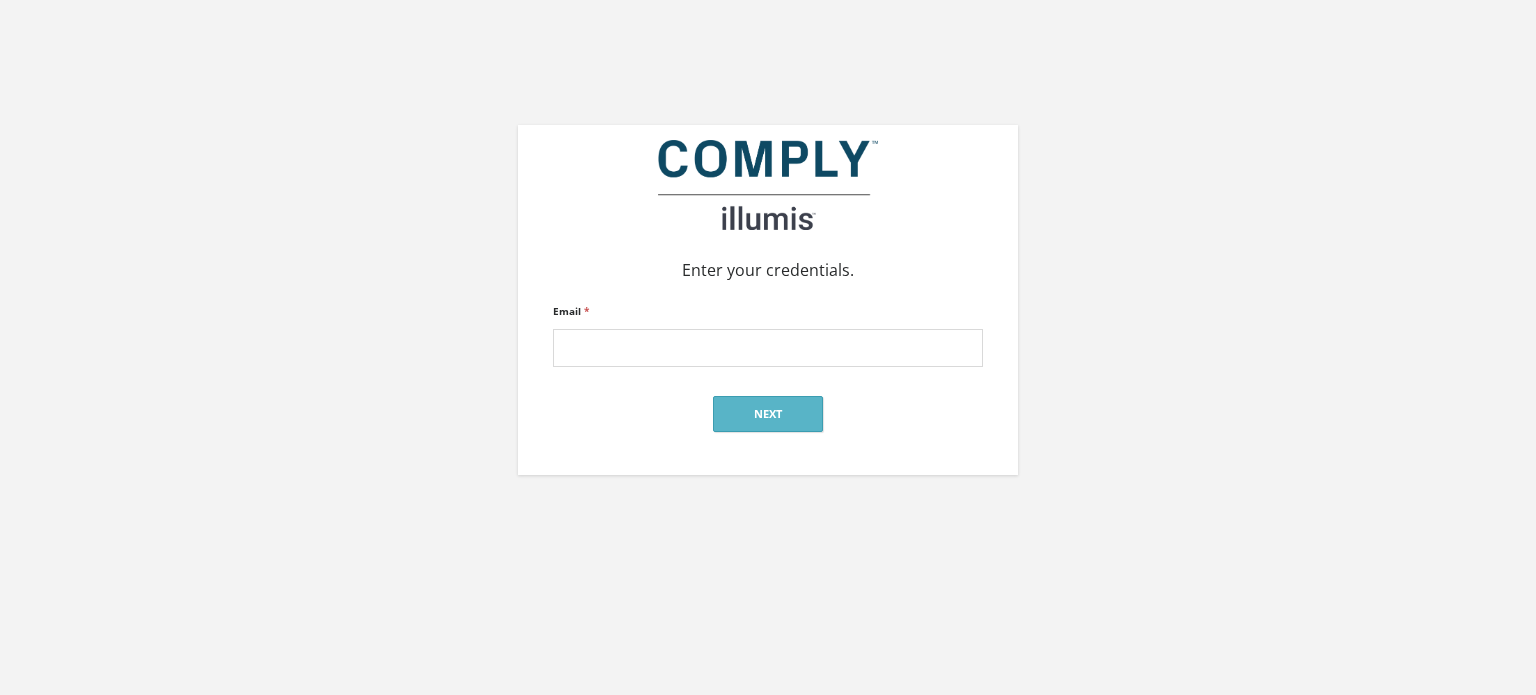 scroll, scrollTop: 0, scrollLeft: 0, axis: both 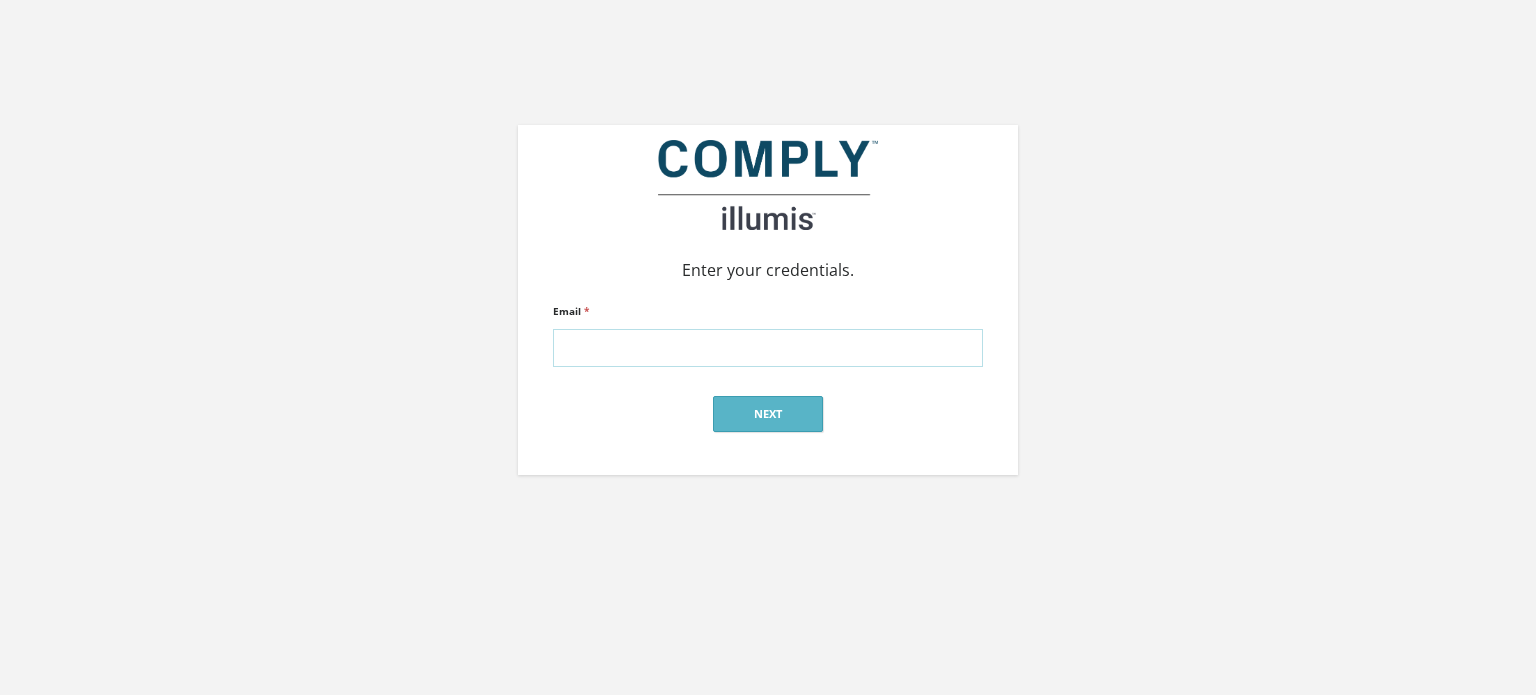 click on "Email *" at bounding box center [768, 348] 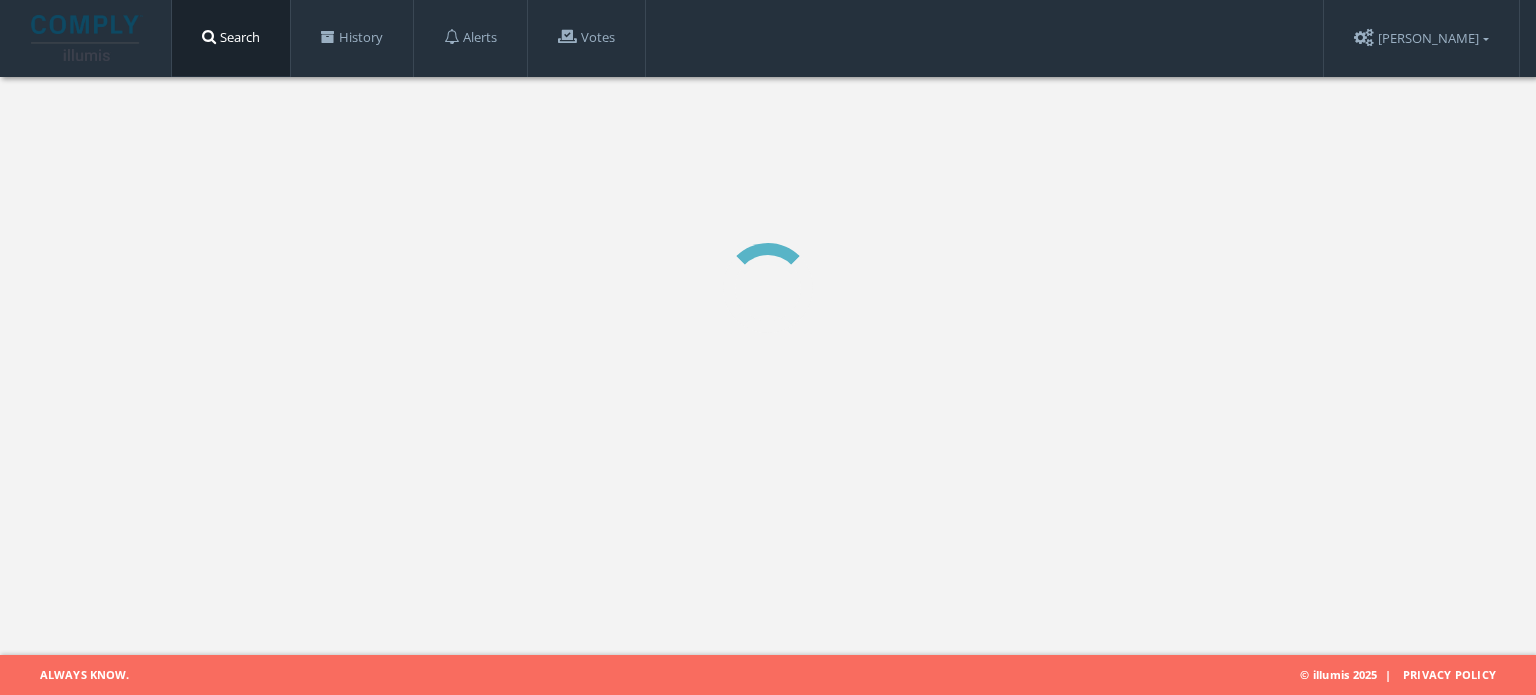 scroll, scrollTop: 0, scrollLeft: 0, axis: both 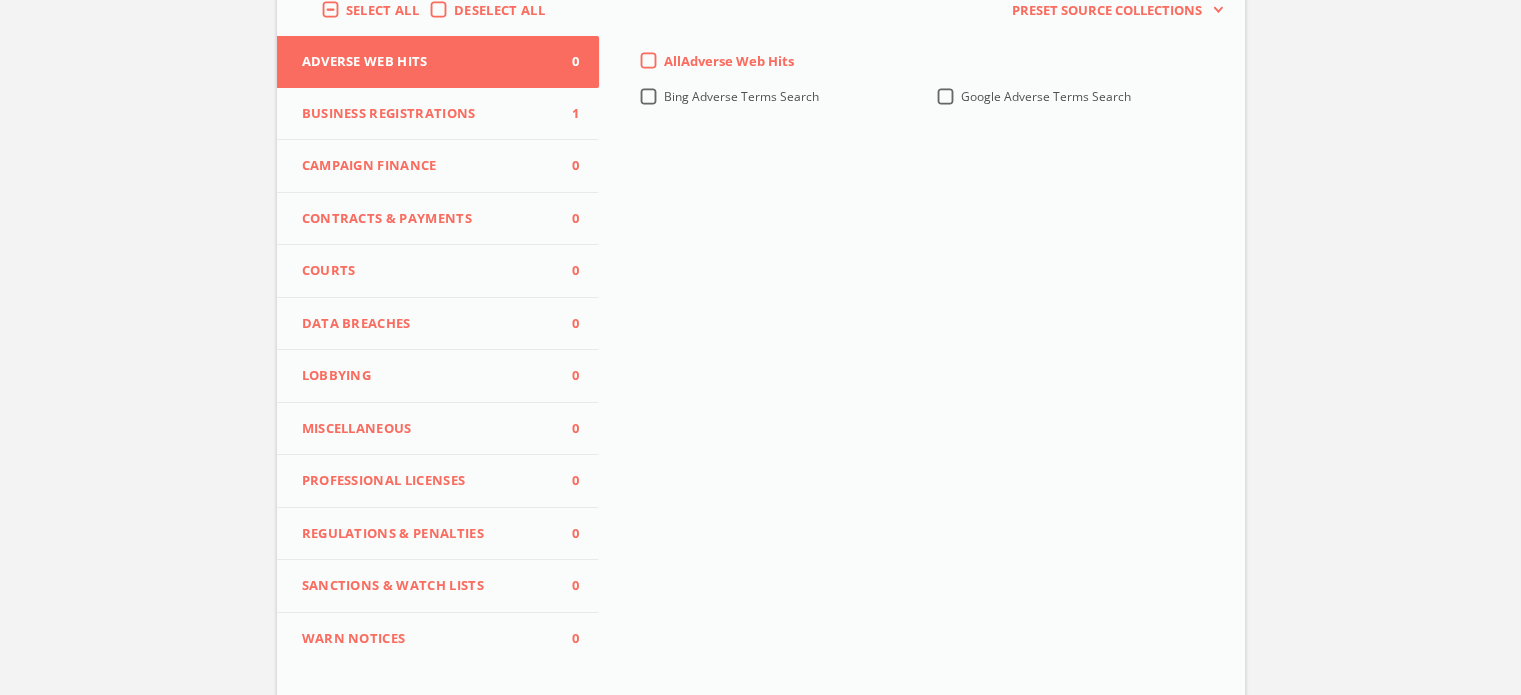click on "Business Registrations 1" at bounding box center (438, 114) 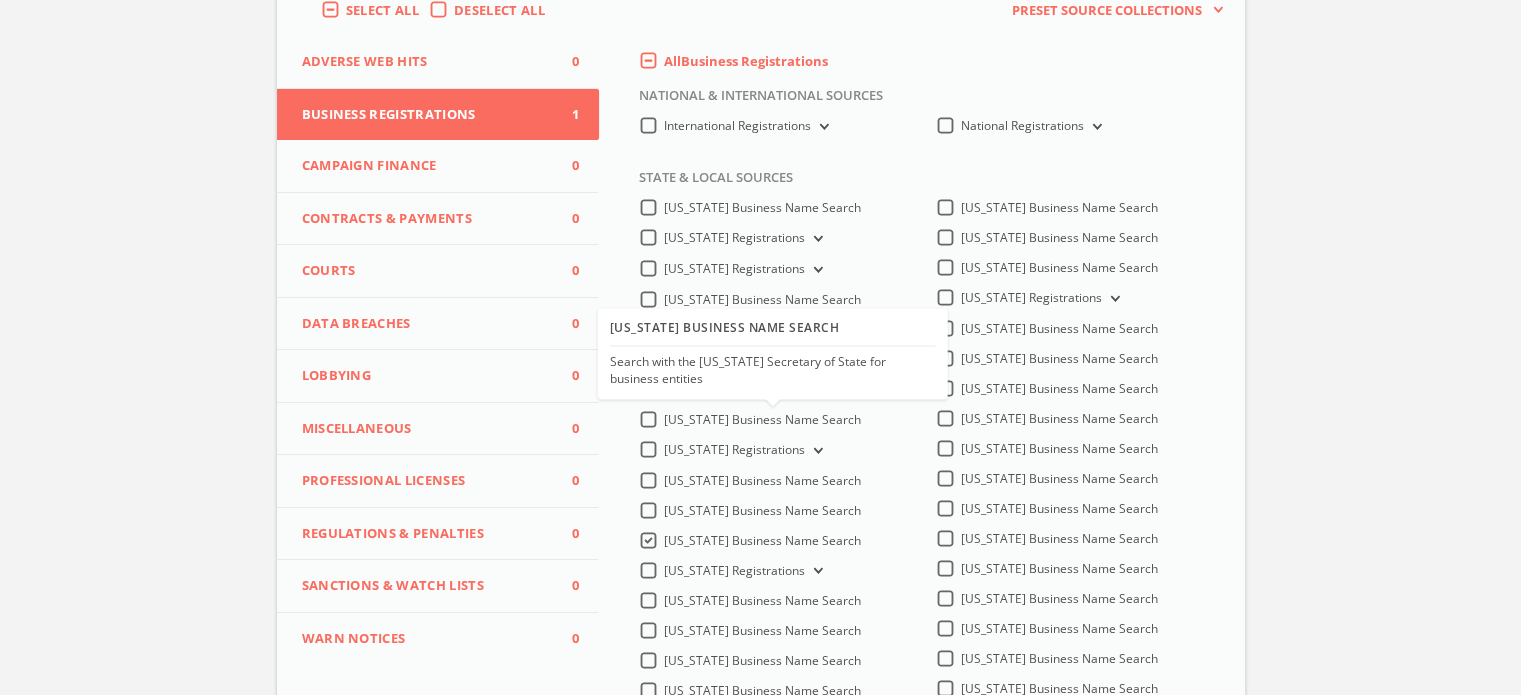 scroll, scrollTop: 400, scrollLeft: 0, axis: vertical 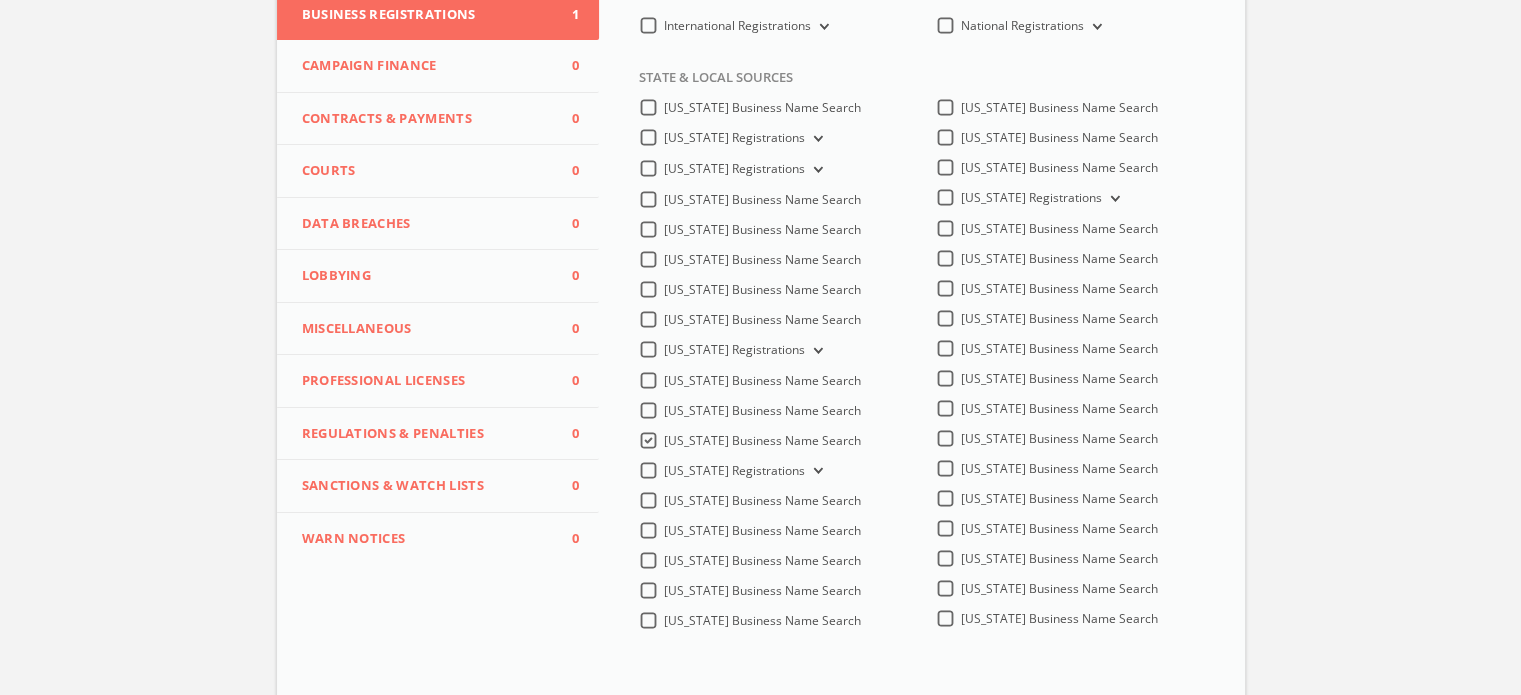 click on "[US_STATE] Business Name Search" at bounding box center [762, 441] 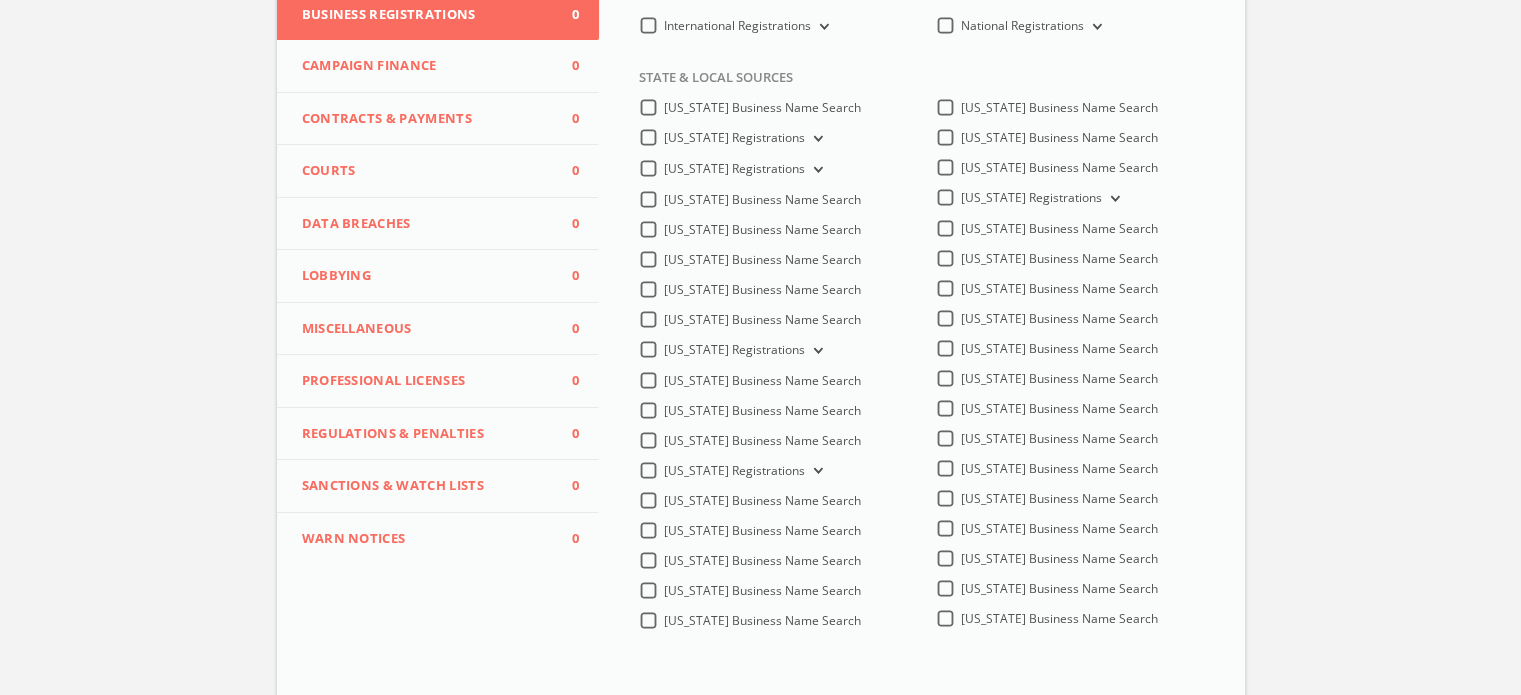 click on "Campaign Finance 0" at bounding box center [438, 66] 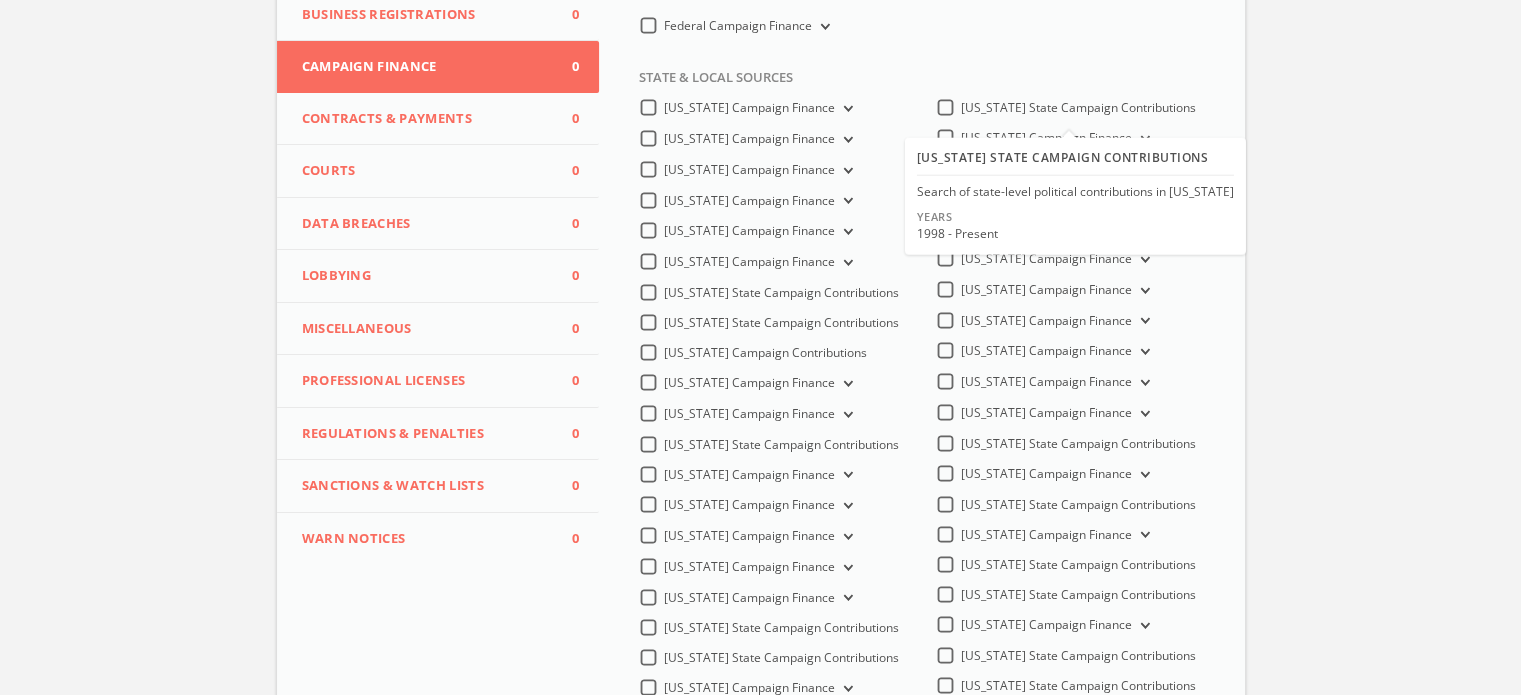 click on "[US_STATE] State Campaign Contributions" at bounding box center [1078, 108] 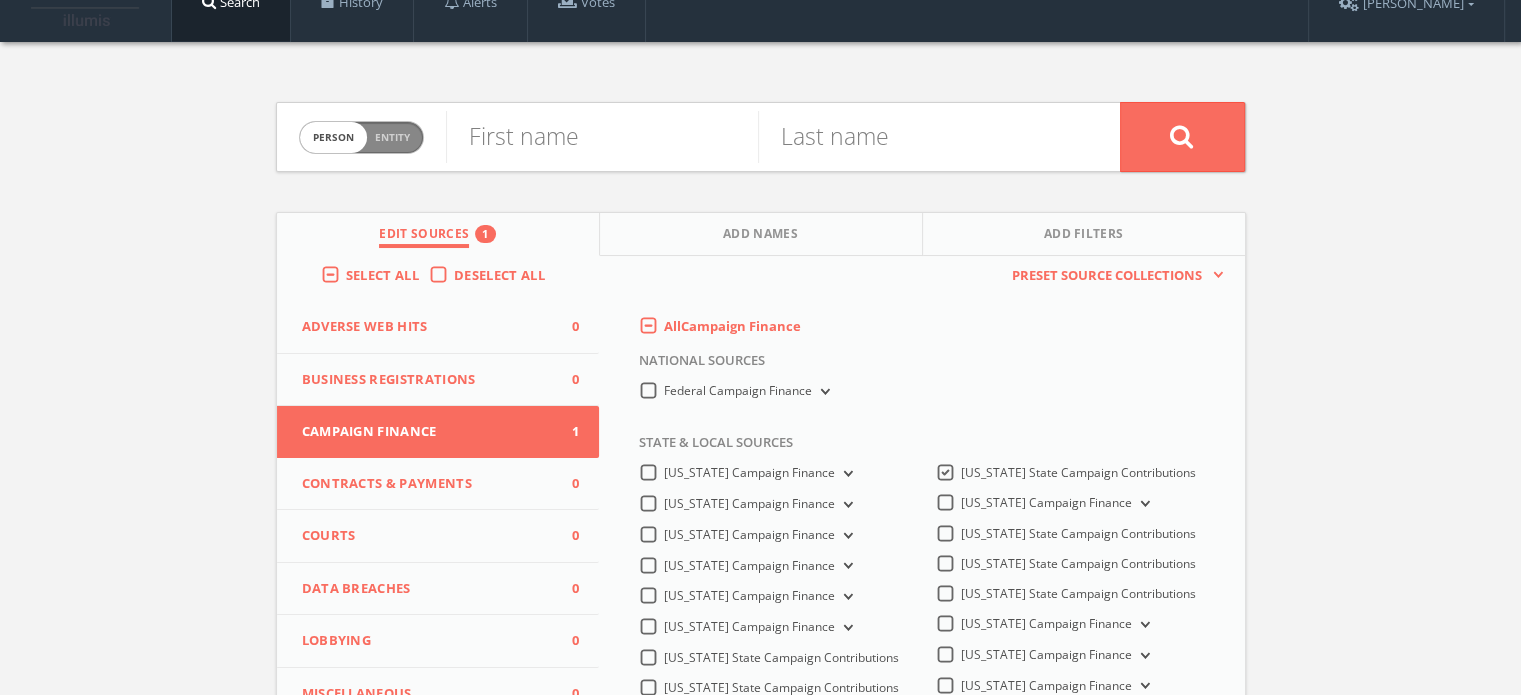 scroll, scrollTop: 0, scrollLeft: 0, axis: both 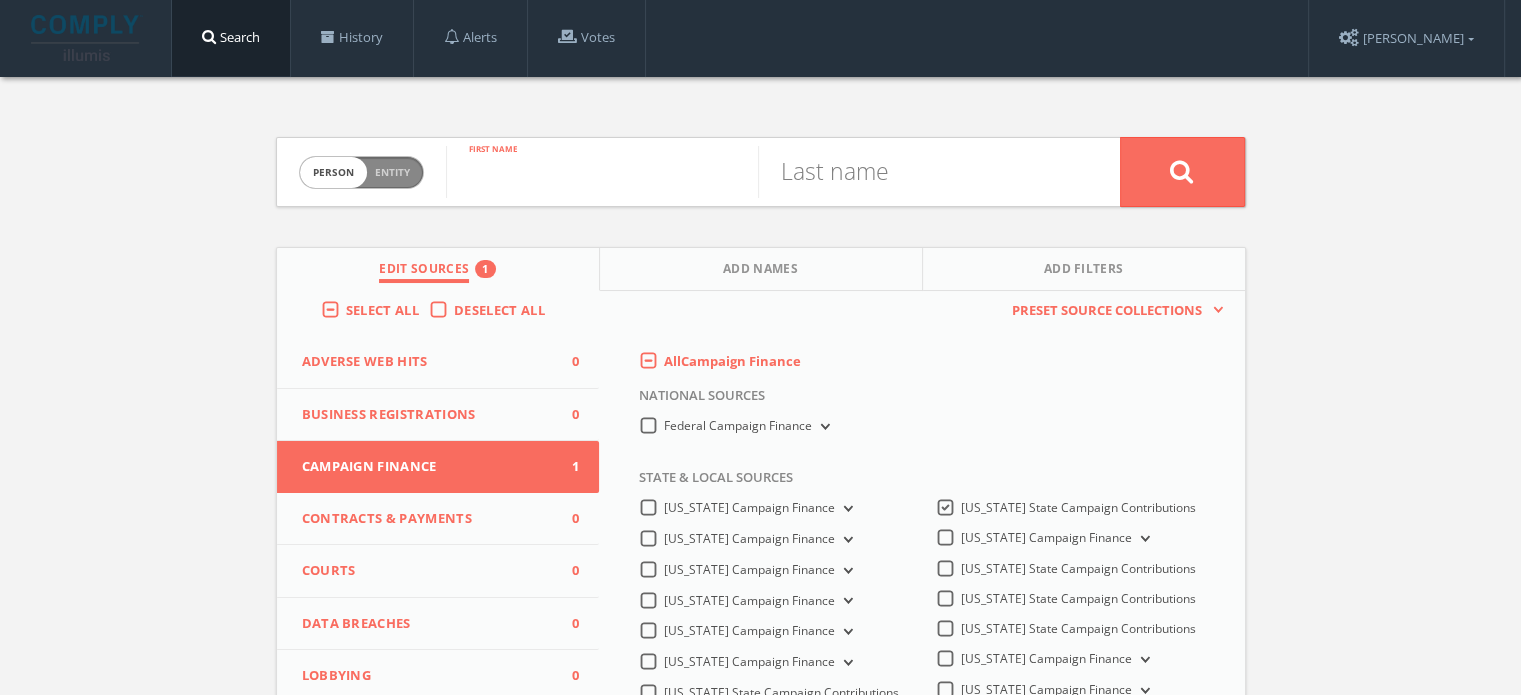 click at bounding box center (602, 172) 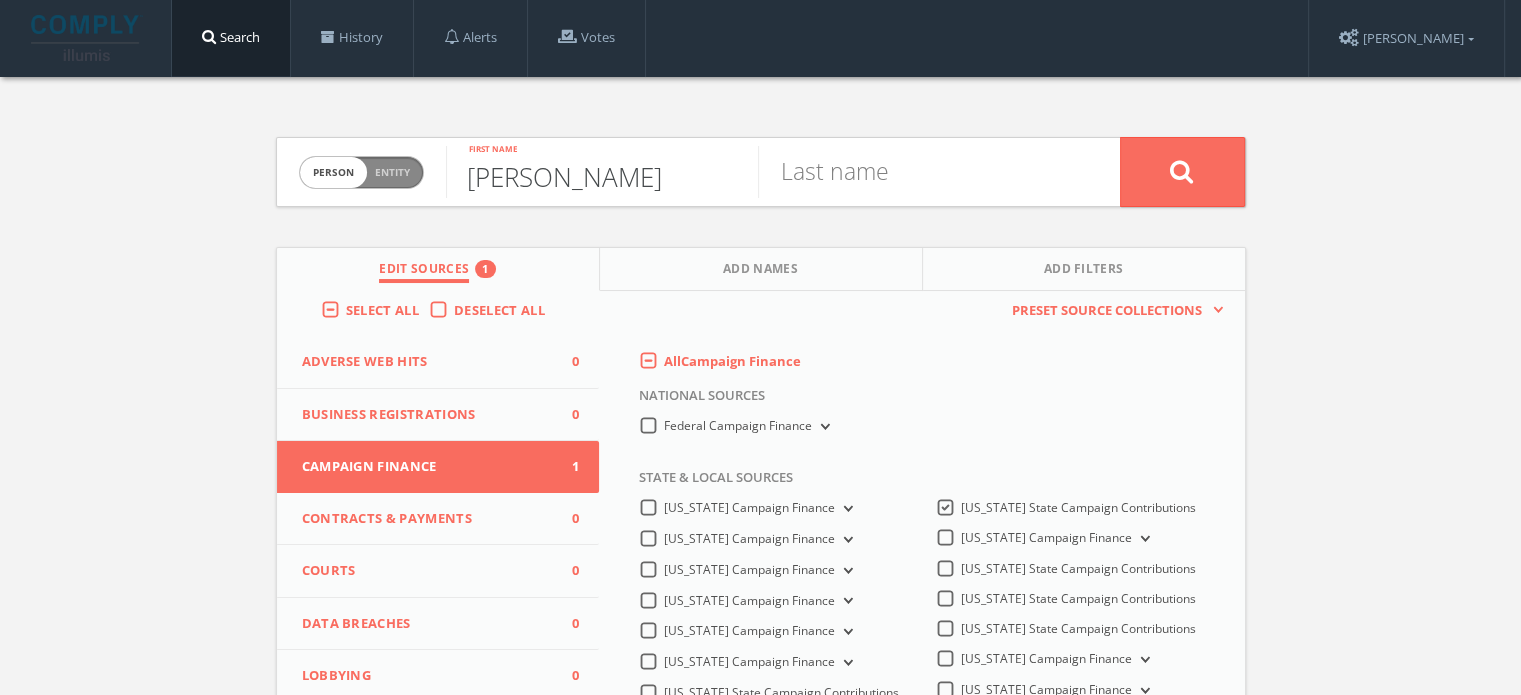 type on "[PERSON_NAME]" 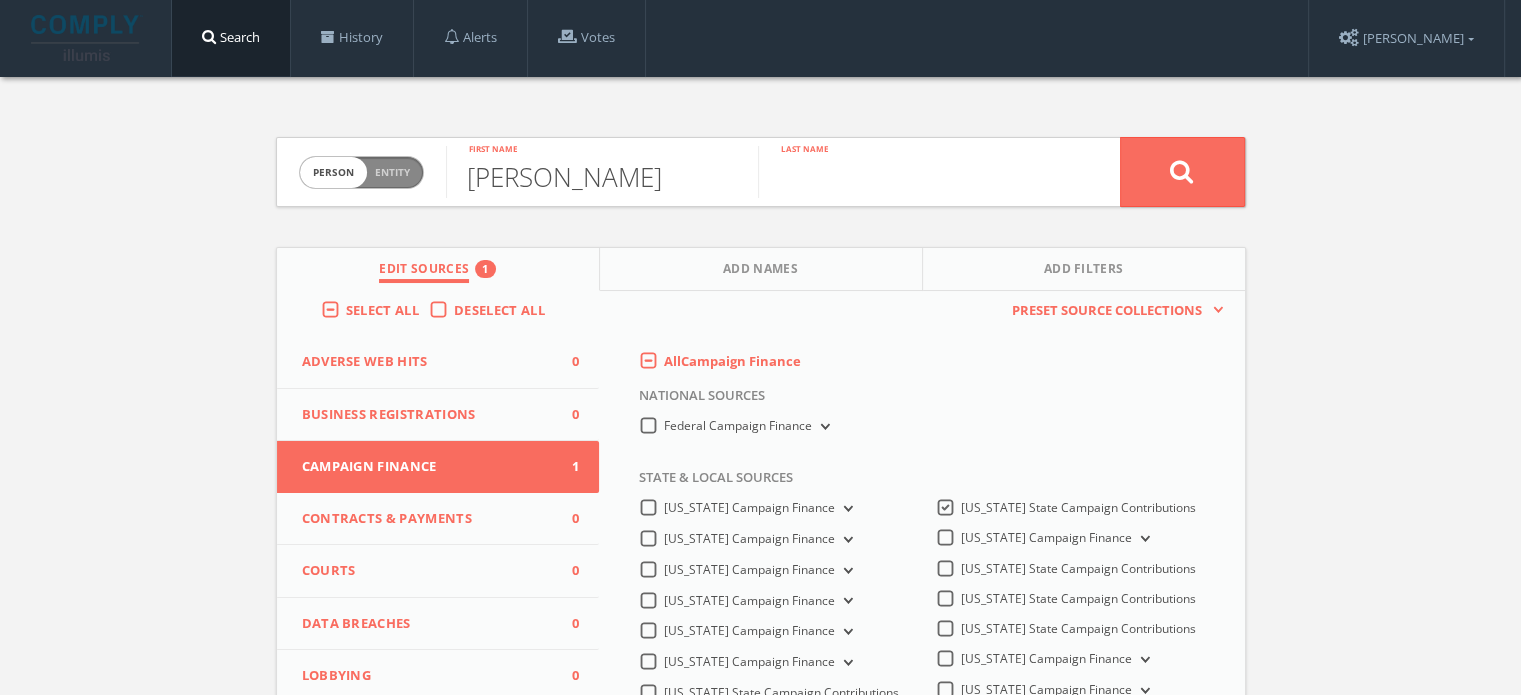 click at bounding box center (914, 172) 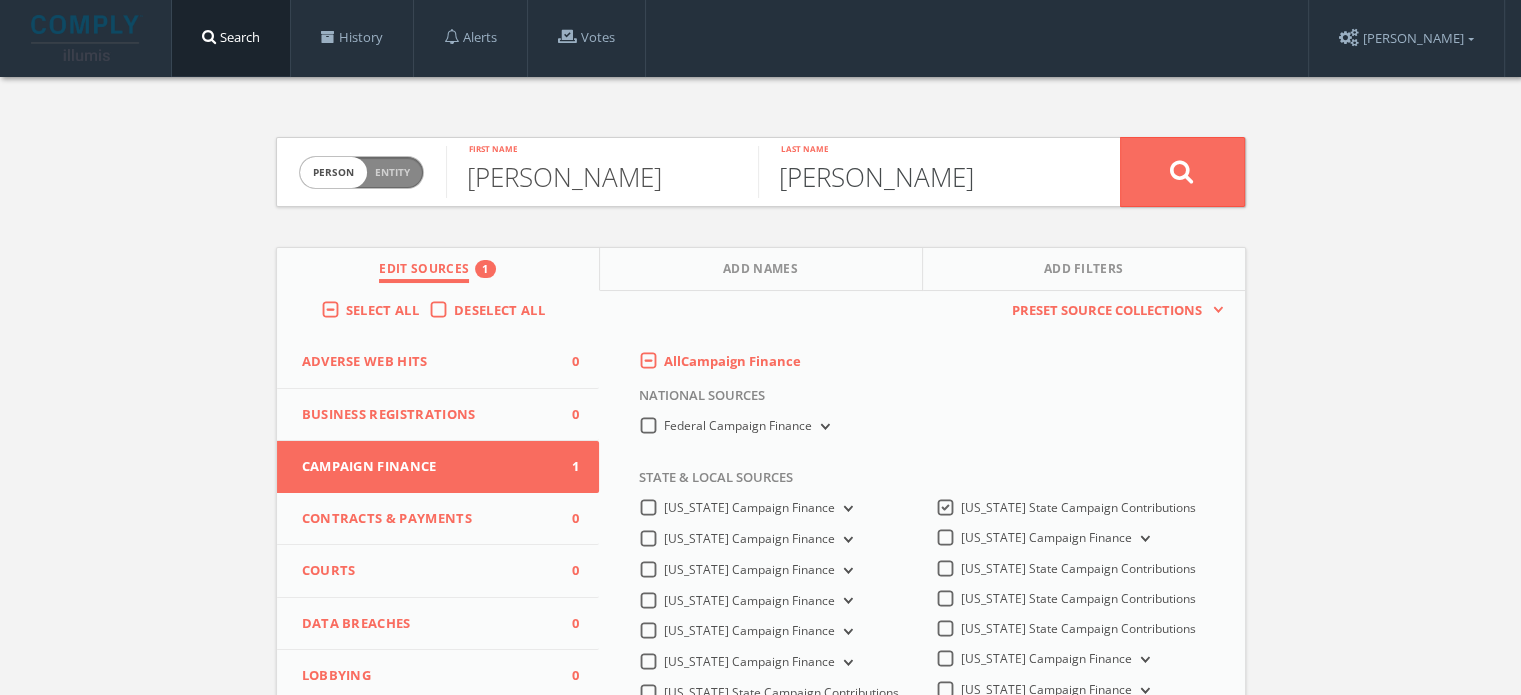 type on "[PERSON_NAME]" 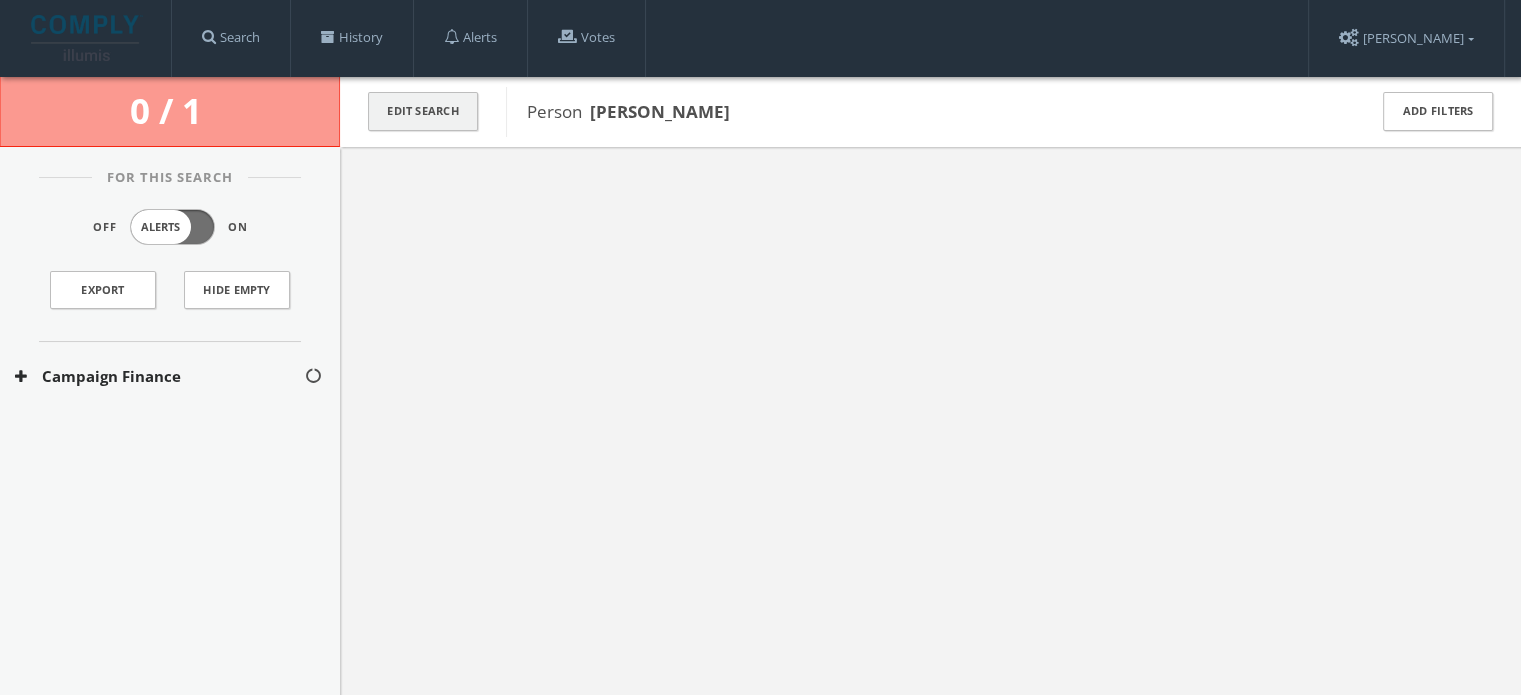 click on "Edit Search" at bounding box center [423, 111] 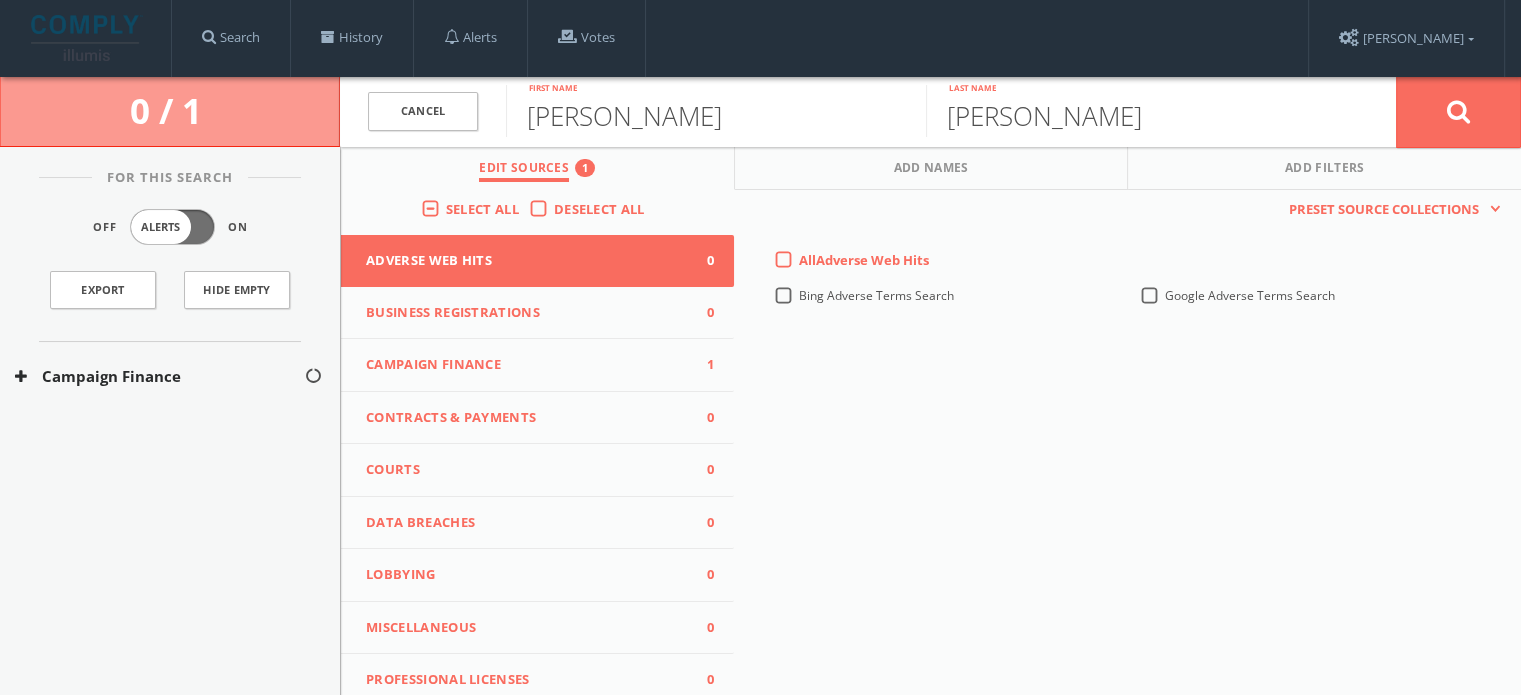 click on "Campaign Finance" at bounding box center (525, 365) 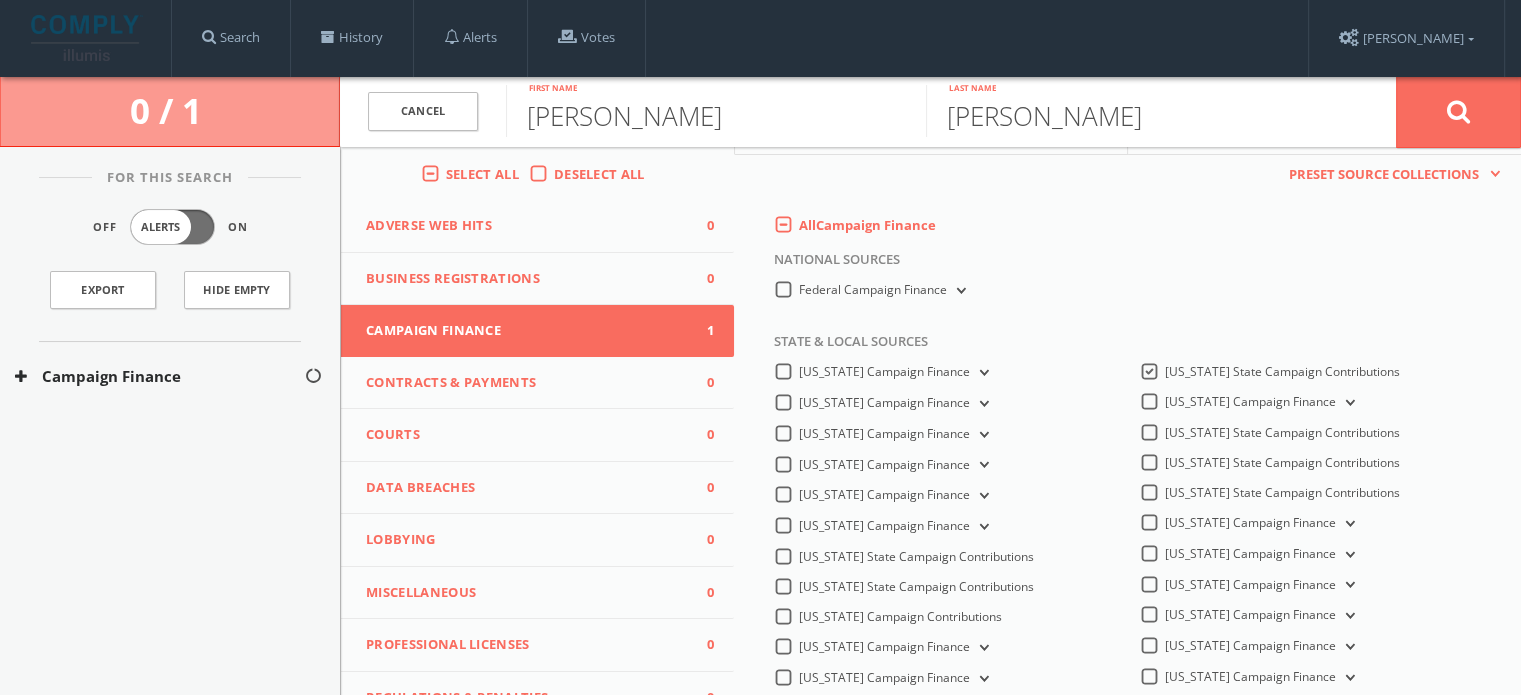 scroll, scrollTop: 0, scrollLeft: 0, axis: both 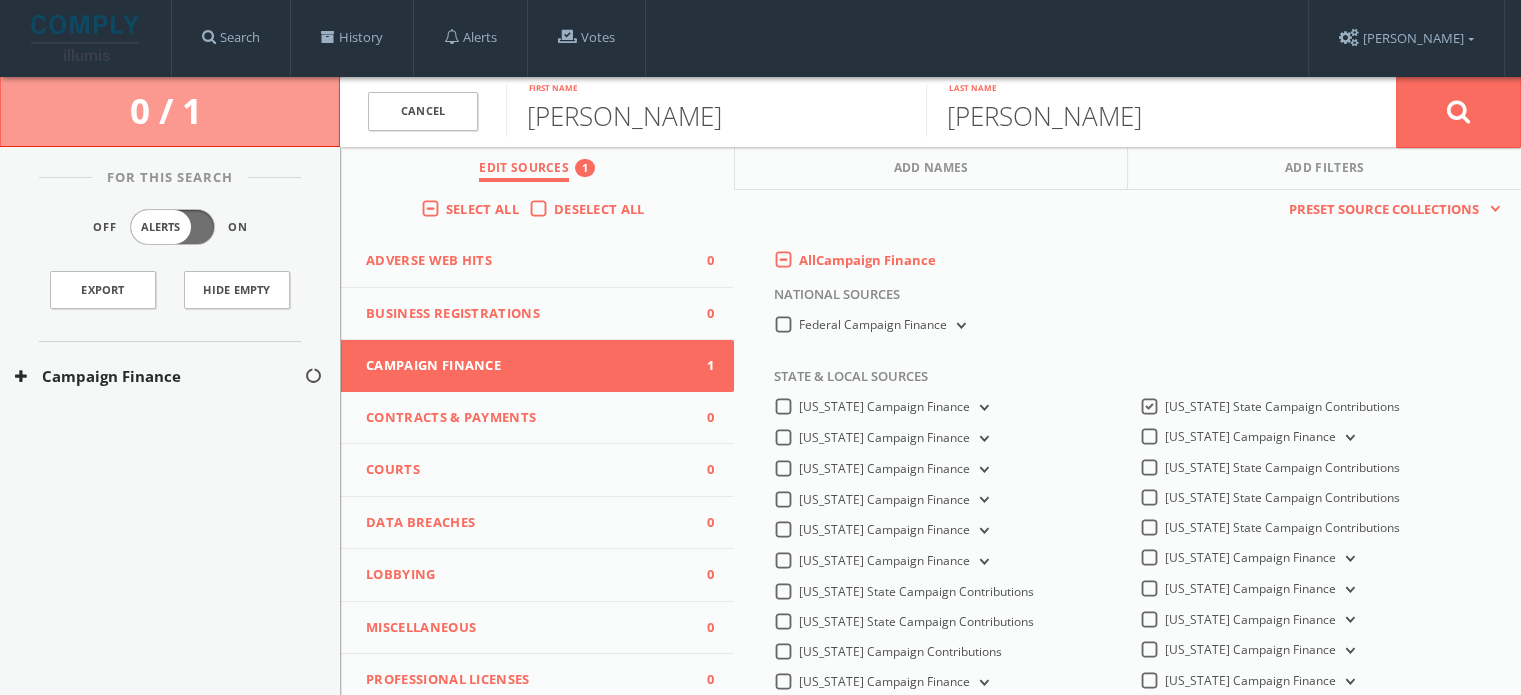 click on "Campaign Finance" at bounding box center [170, 376] 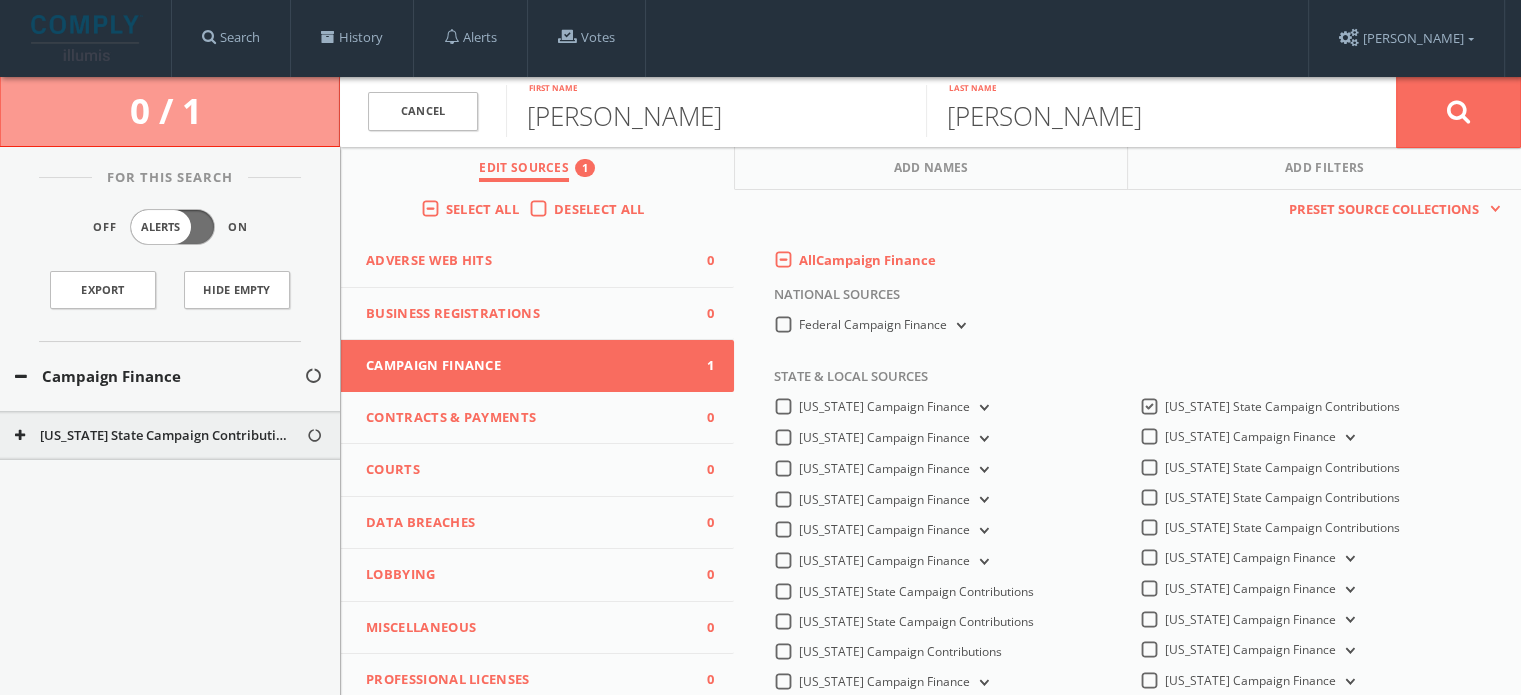 click on "[US_STATE] State Campaign Contributions" at bounding box center (160, 436) 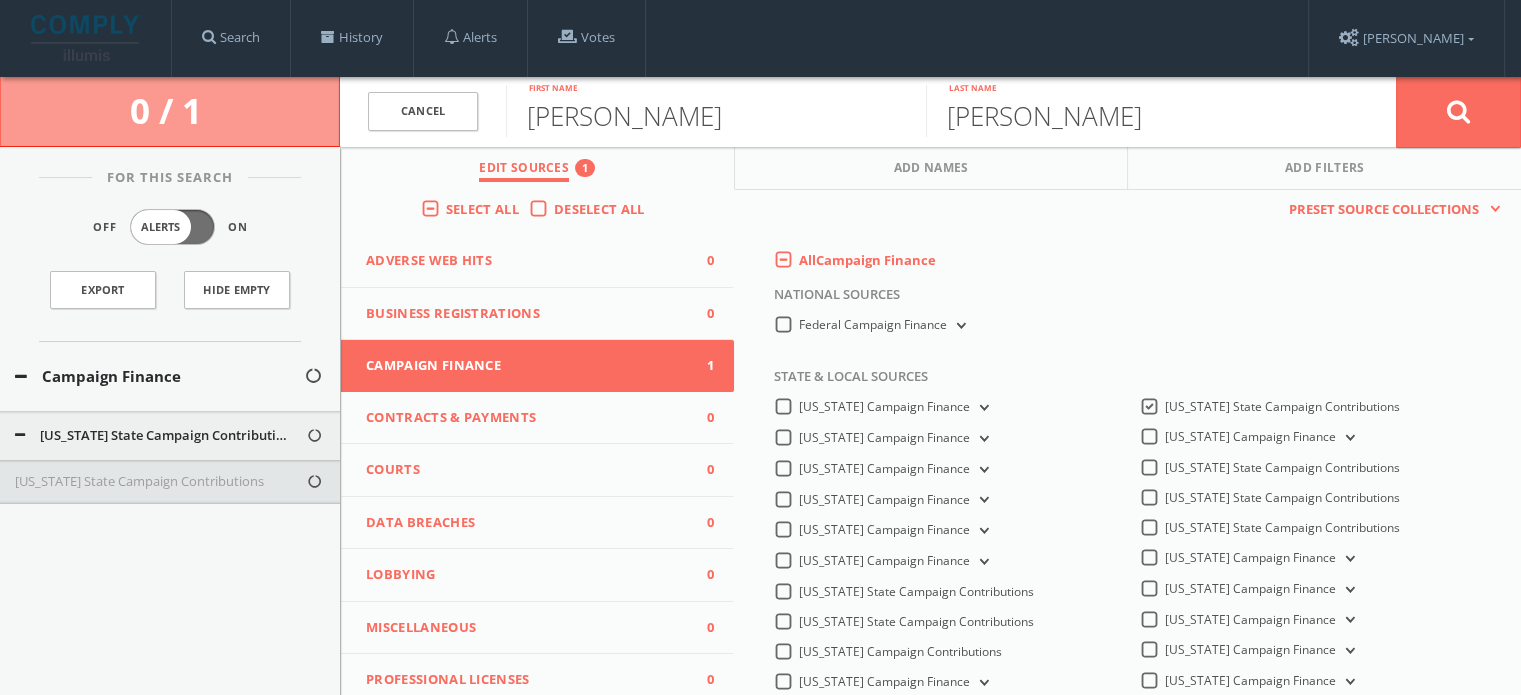 click on "Campaign Finance" at bounding box center [159, 376] 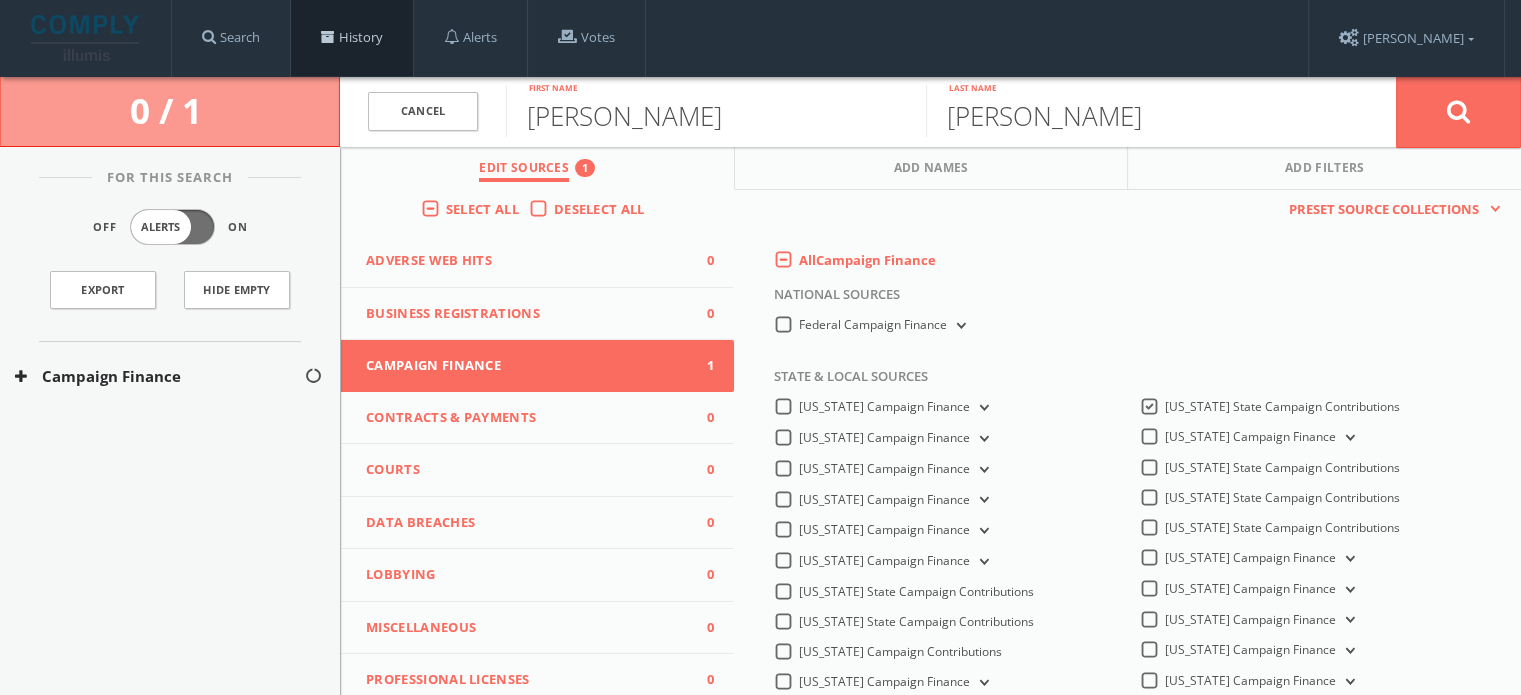 click on "History" at bounding box center (352, 38) 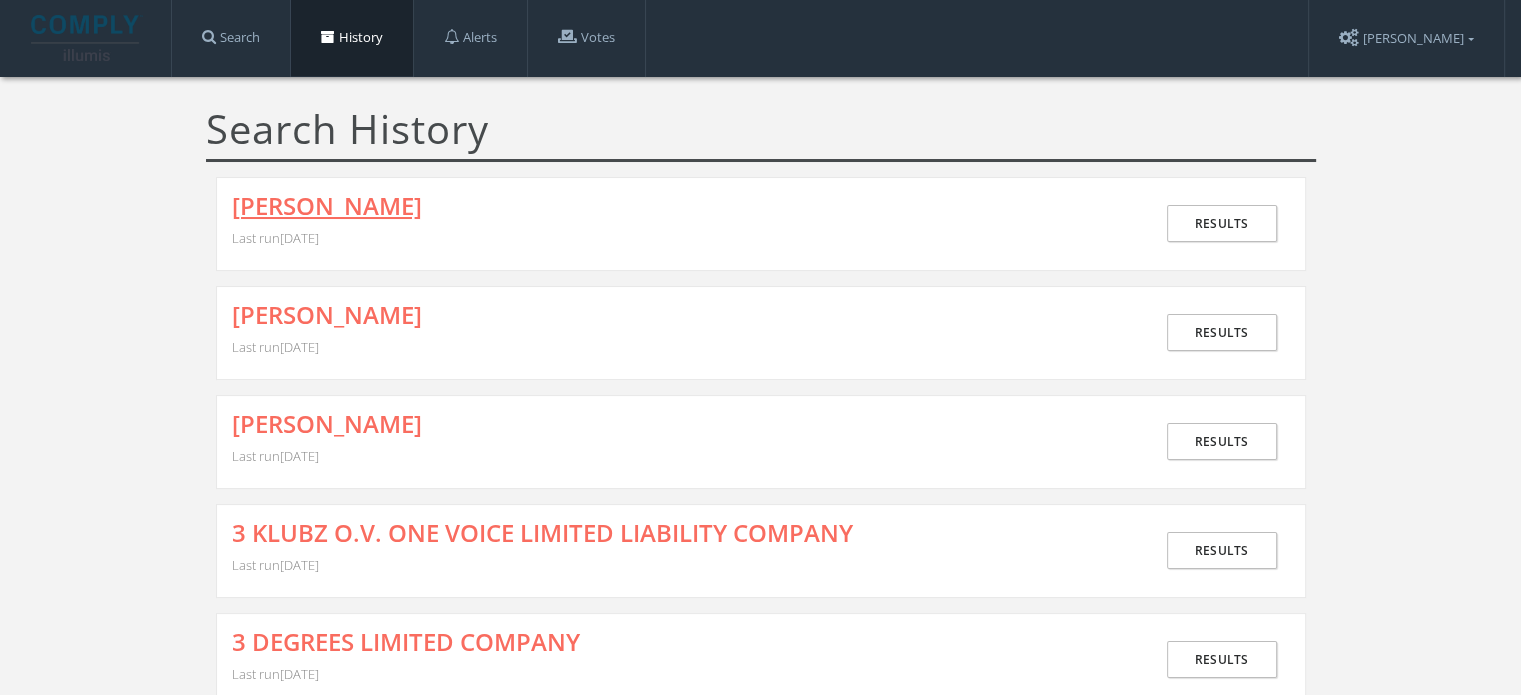 click on "[PERSON_NAME]" at bounding box center [327, 206] 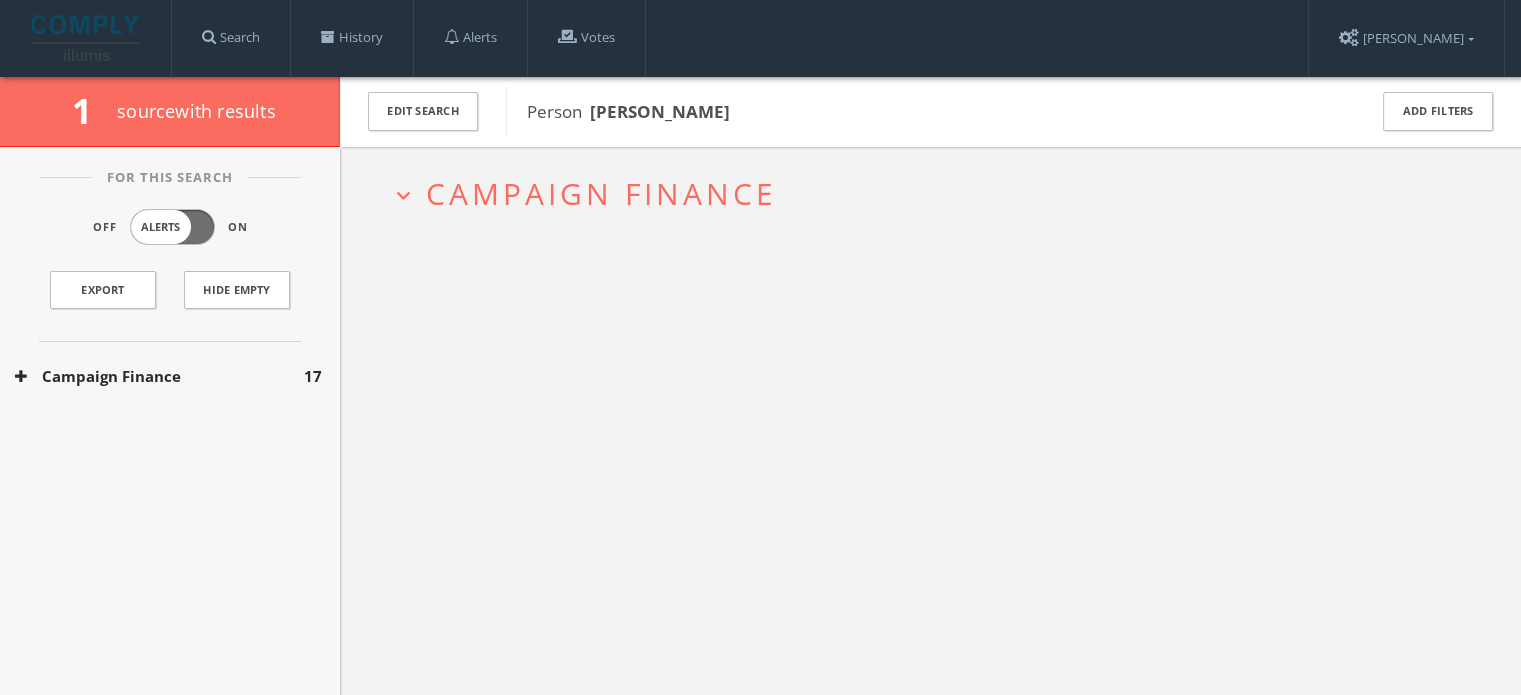 click on "Campaign Finance" at bounding box center (601, 193) 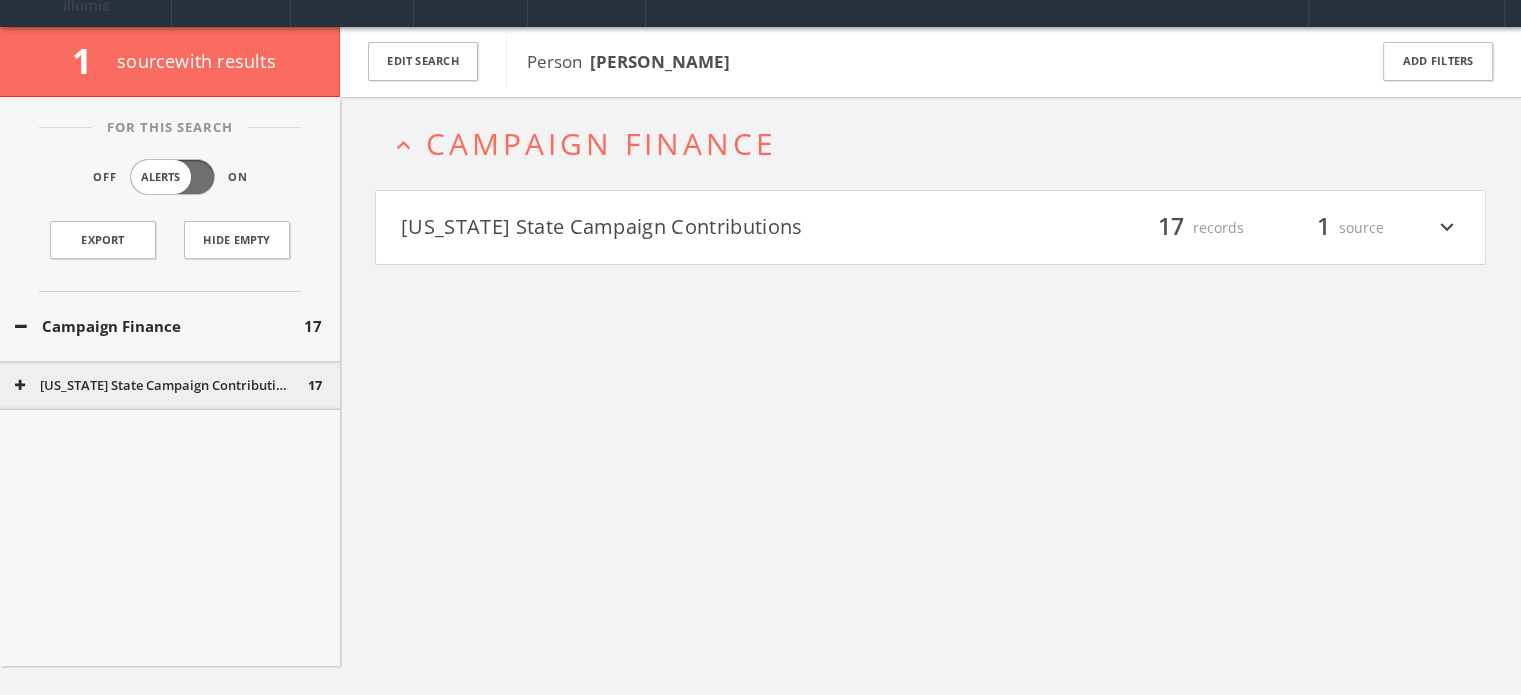 click on "[US_STATE] State Campaign Contributions filter_list 17 records 1 source  expand_more" at bounding box center (930, 228) 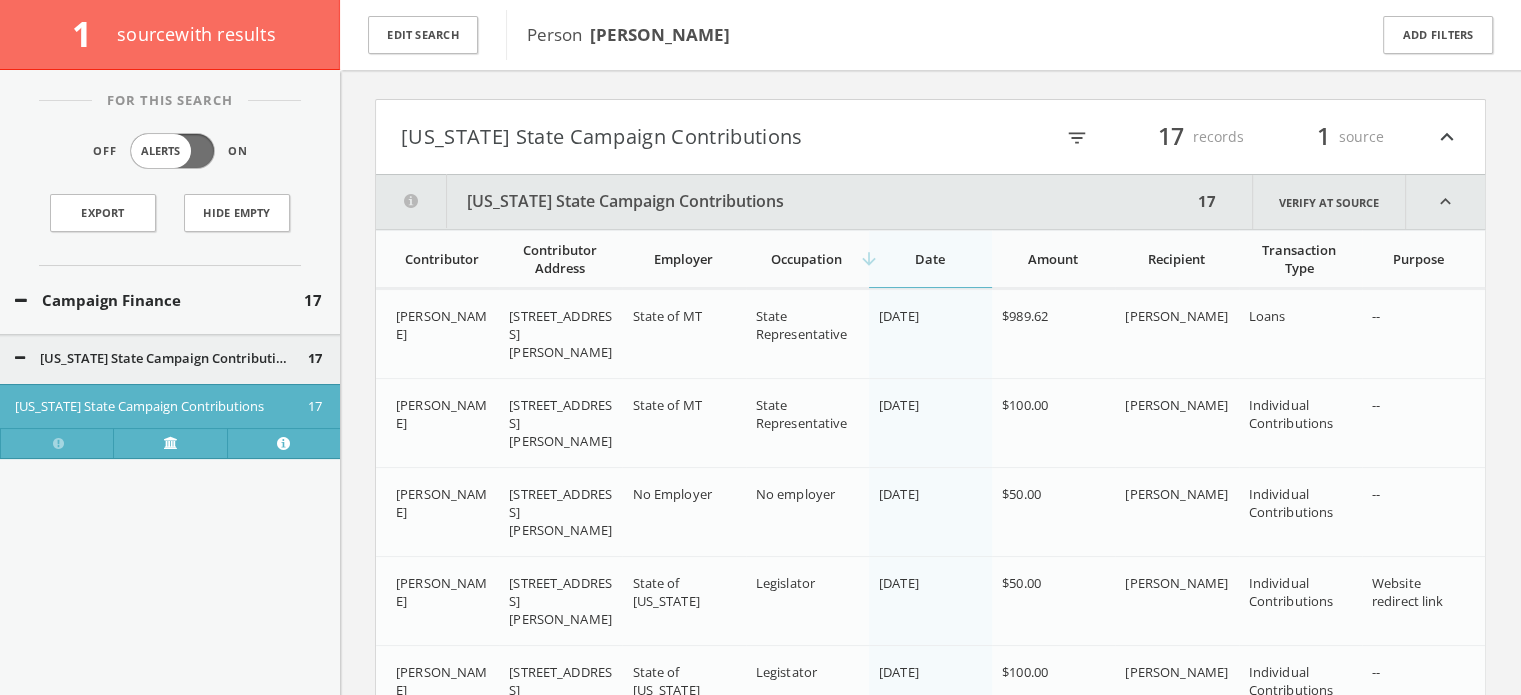scroll, scrollTop: 0, scrollLeft: 0, axis: both 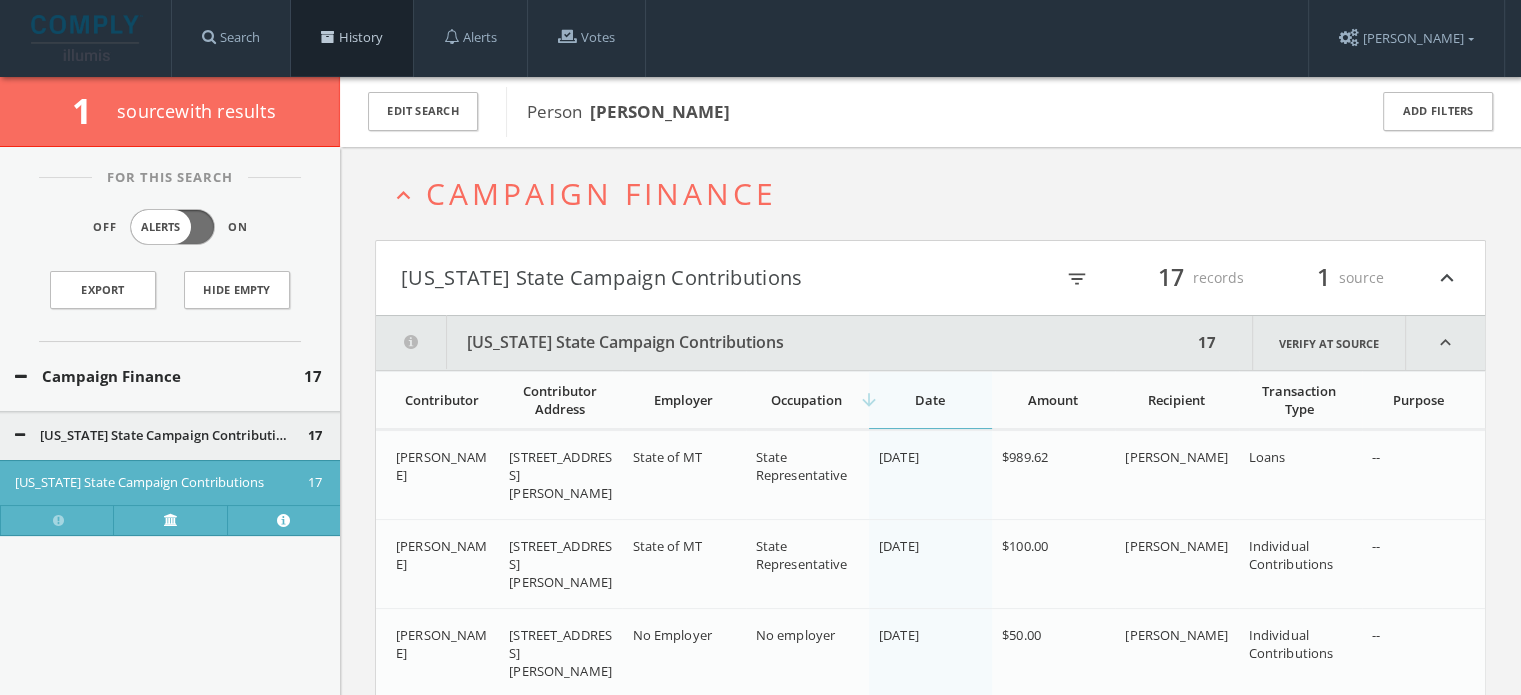click at bounding box center [328, 37] 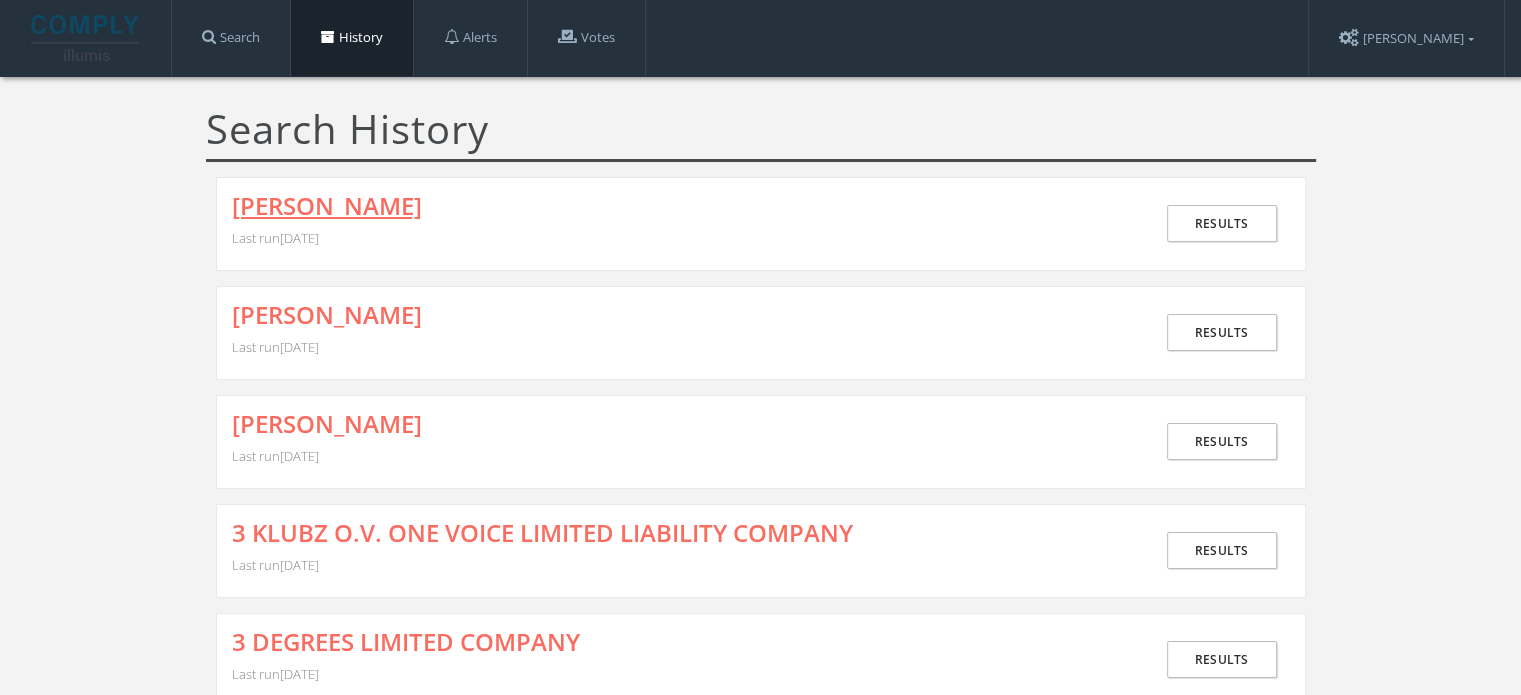 click on "[PERSON_NAME]" at bounding box center [327, 206] 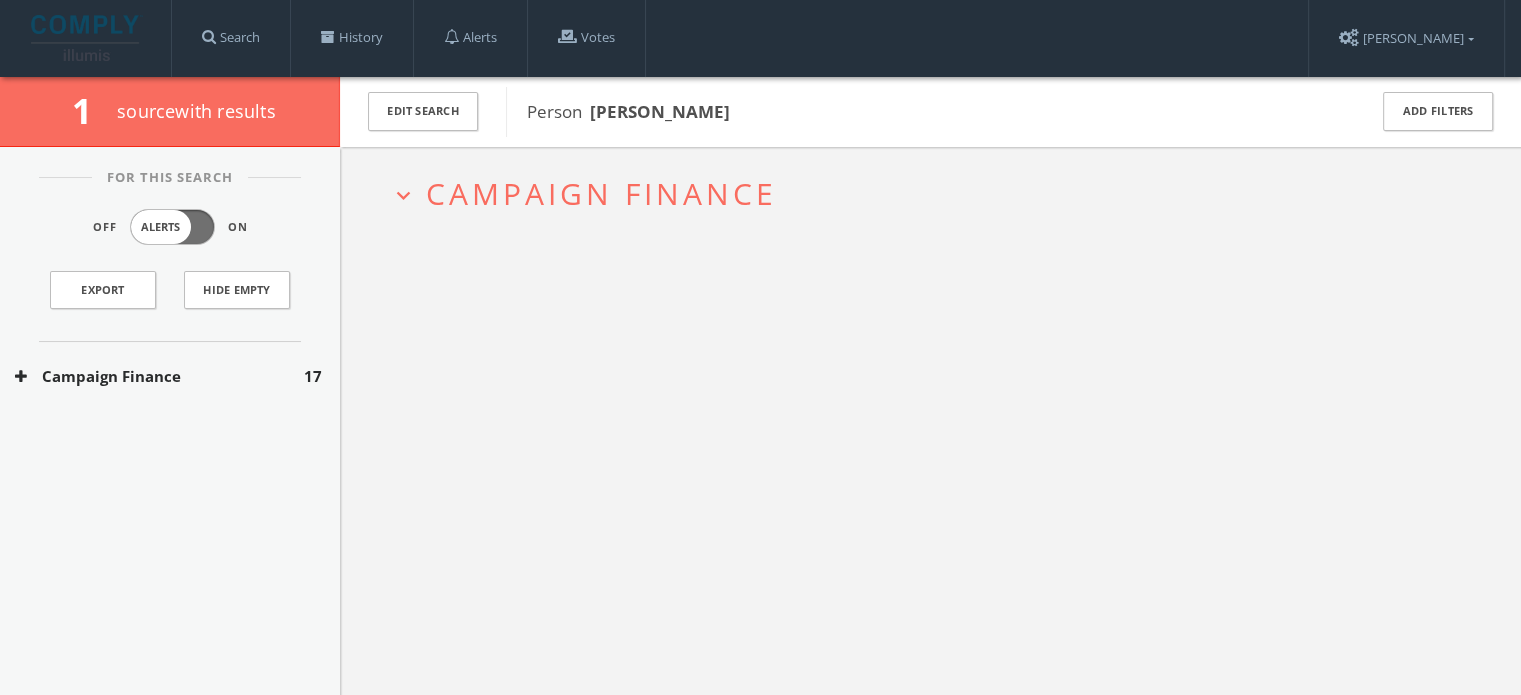 click on "expand_more Campaign Finance" at bounding box center [930, 193] 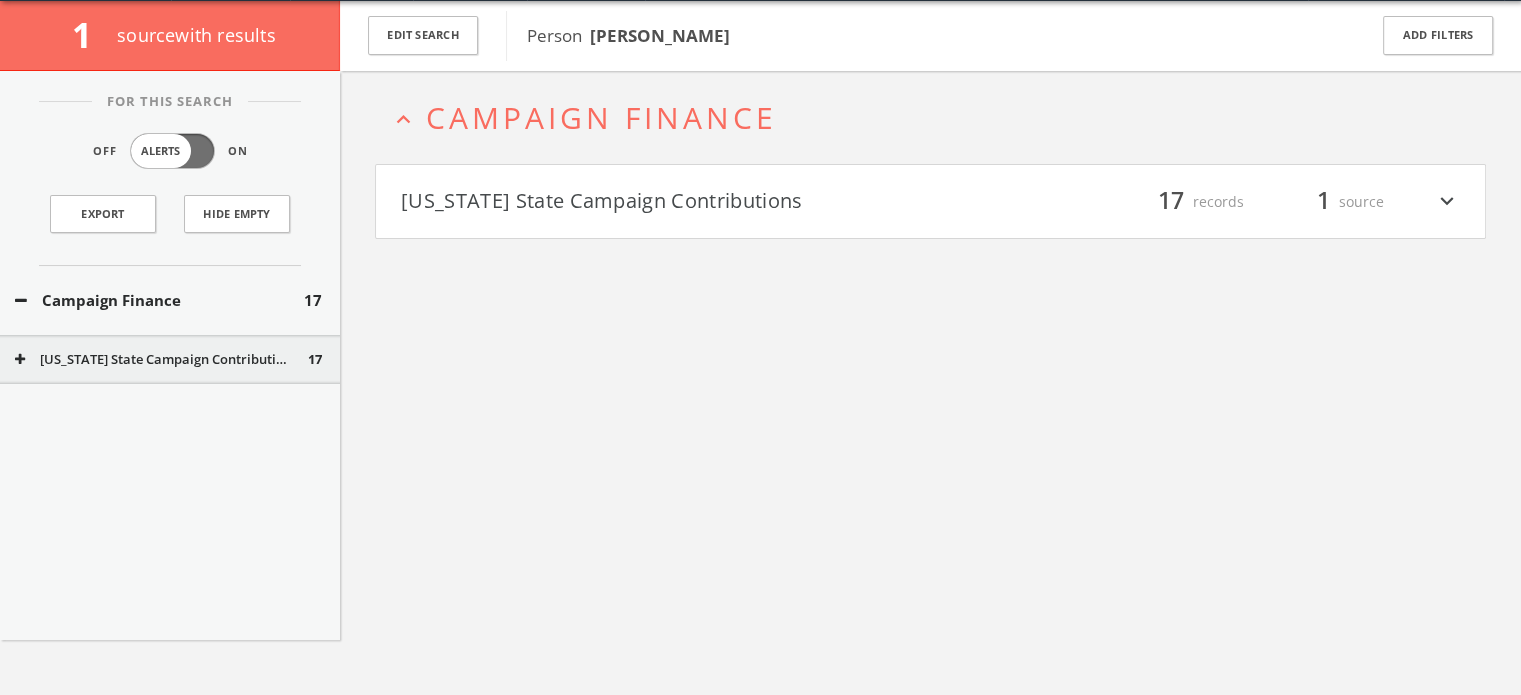 click on "[US_STATE] State Campaign Contributions filter_list 17 records 1 source  expand_more" at bounding box center (930, 202) 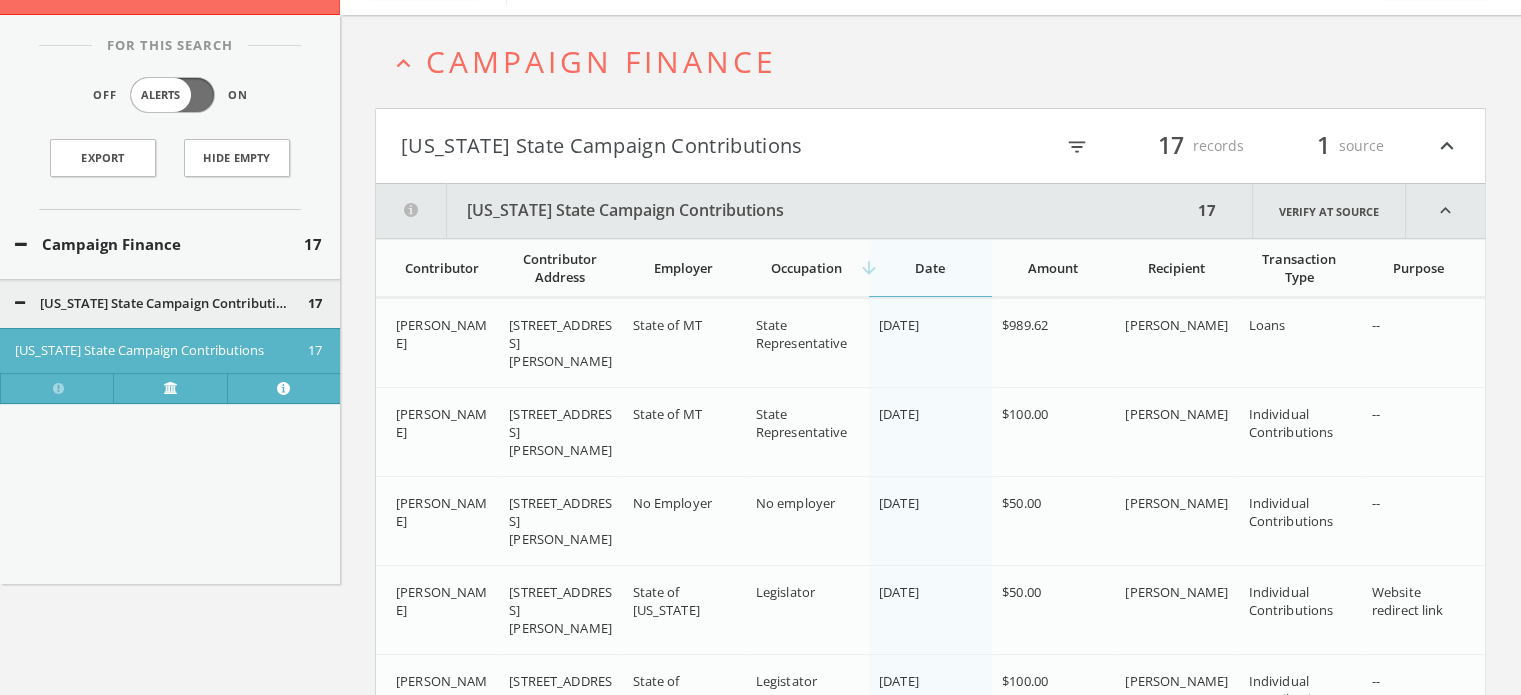 scroll, scrollTop: 0, scrollLeft: 0, axis: both 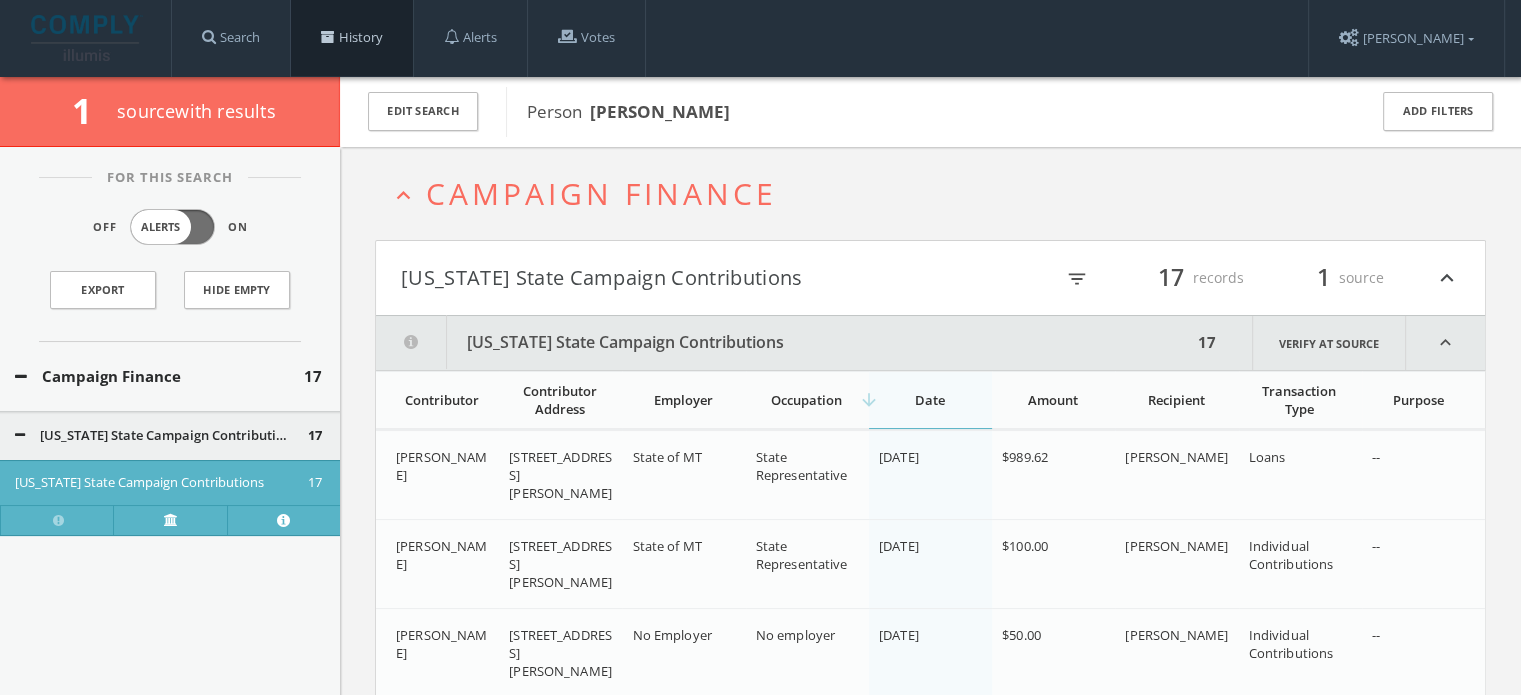 click on "History" at bounding box center [352, 38] 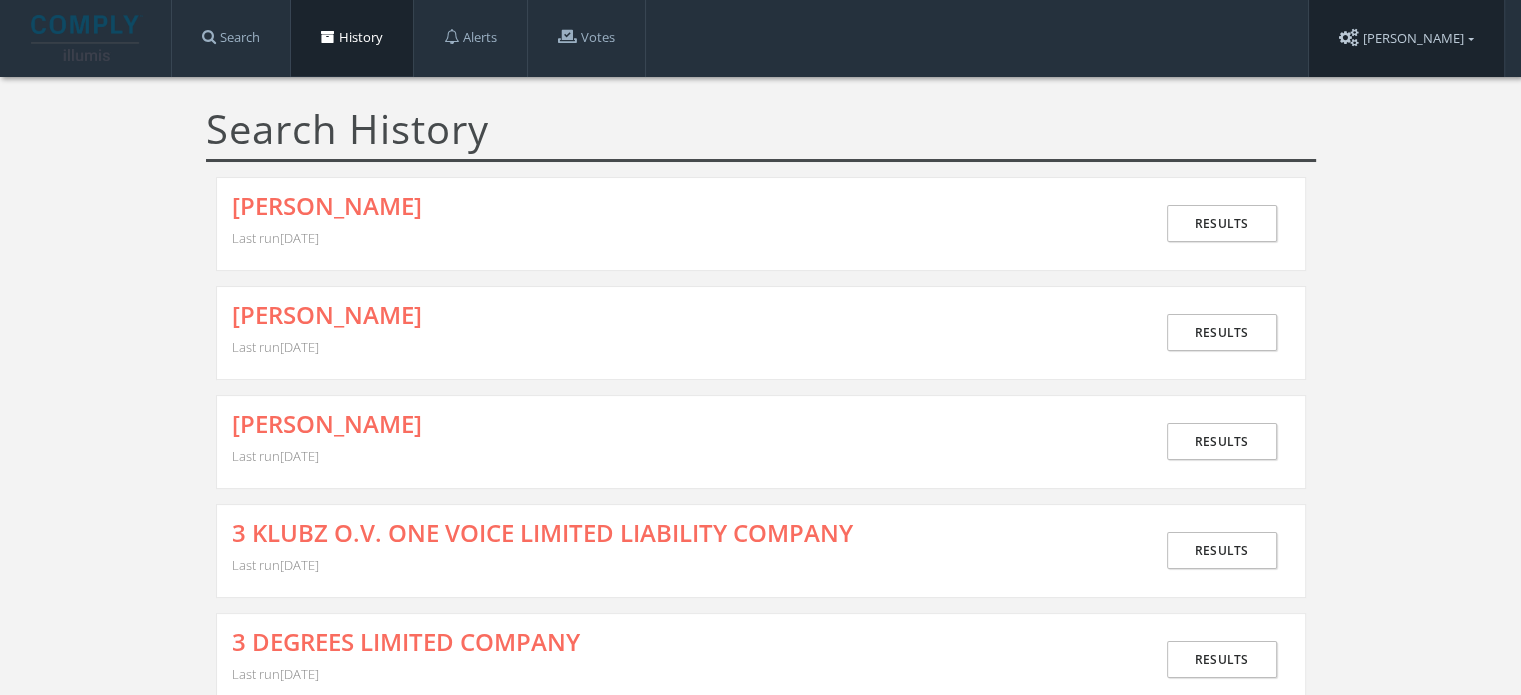 click on "[PERSON_NAME]" at bounding box center [1406, 38] 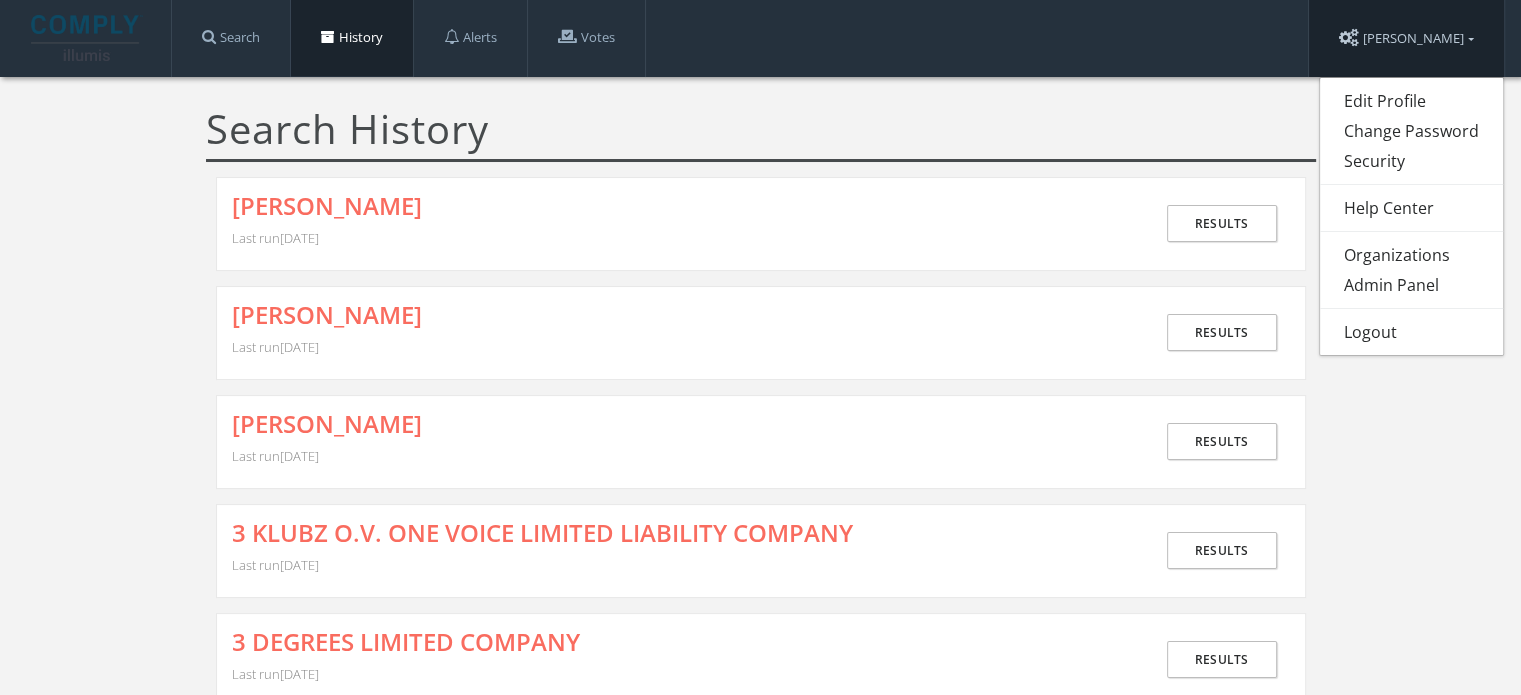 click on "[PERSON_NAME]" at bounding box center (1406, 38) 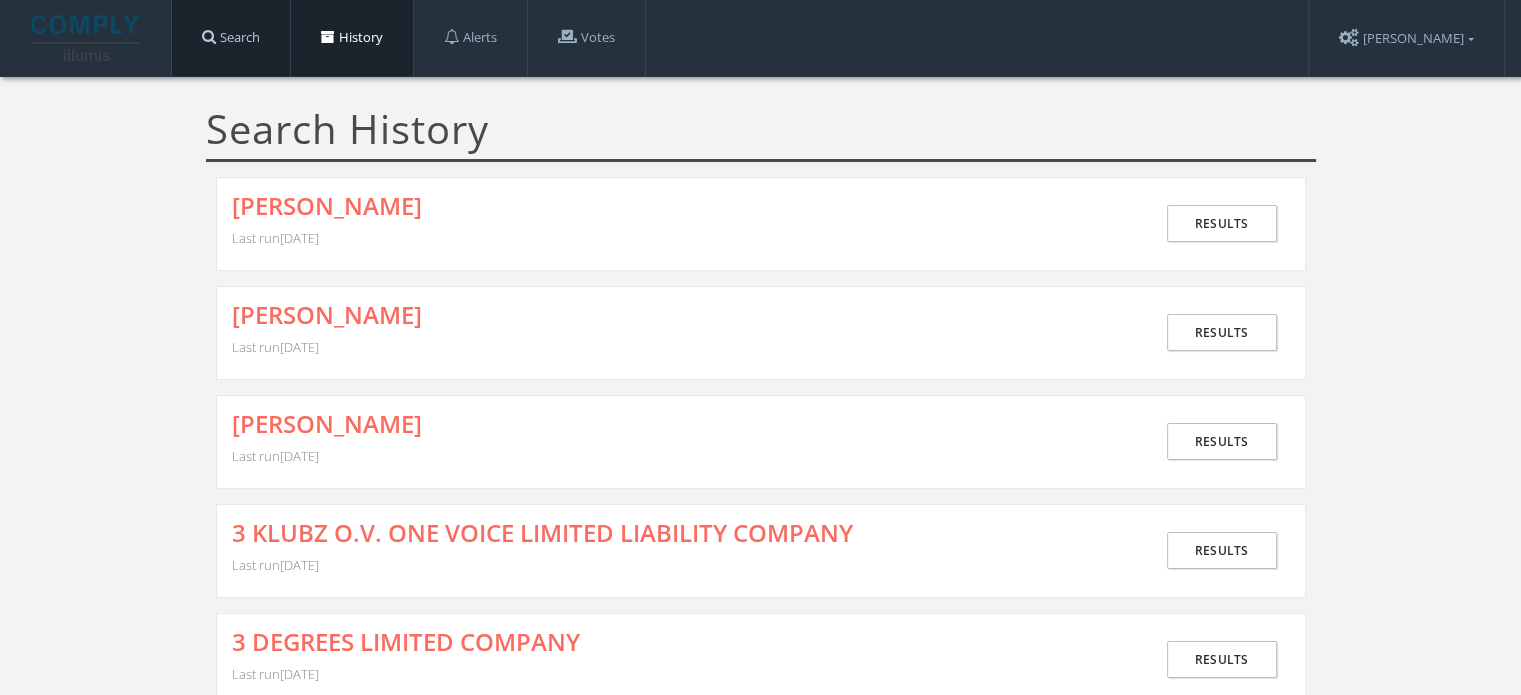 click on "Search" at bounding box center (231, 38) 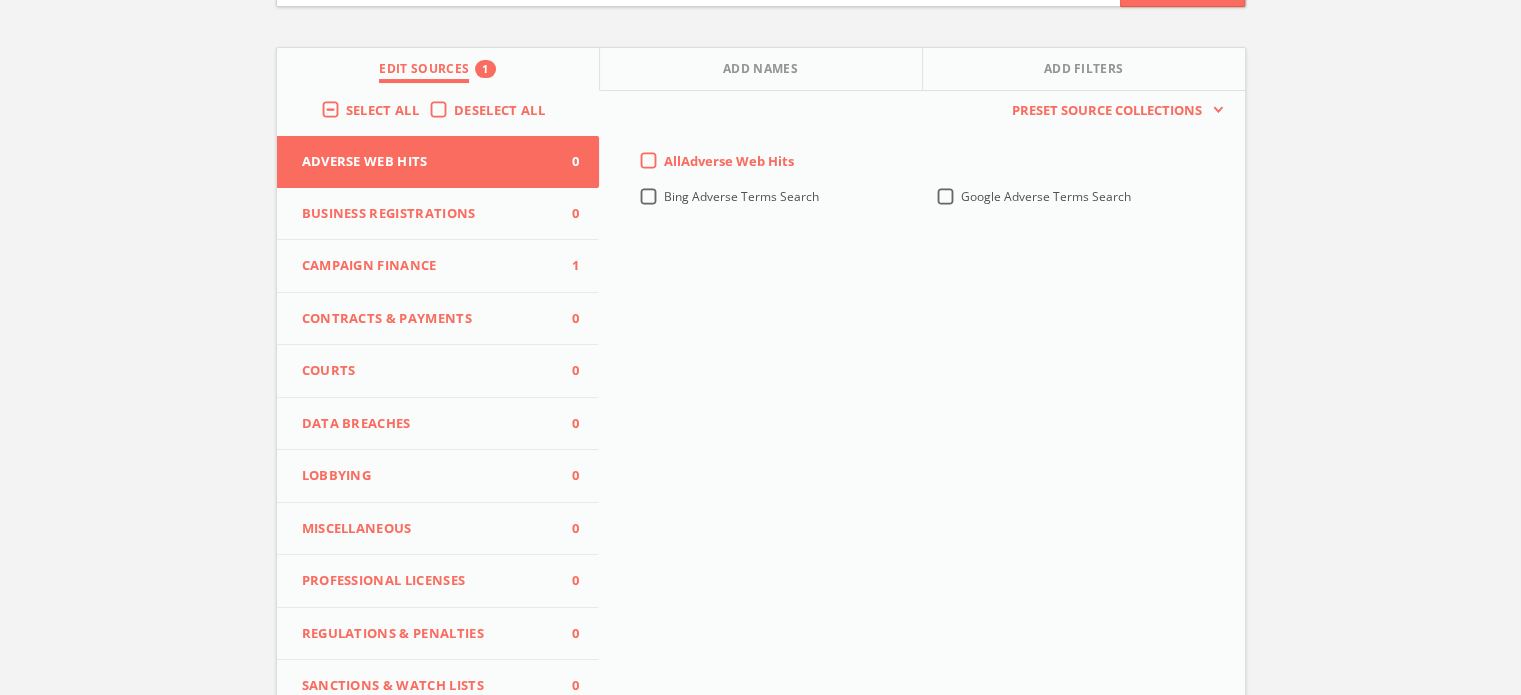 scroll, scrollTop: 300, scrollLeft: 0, axis: vertical 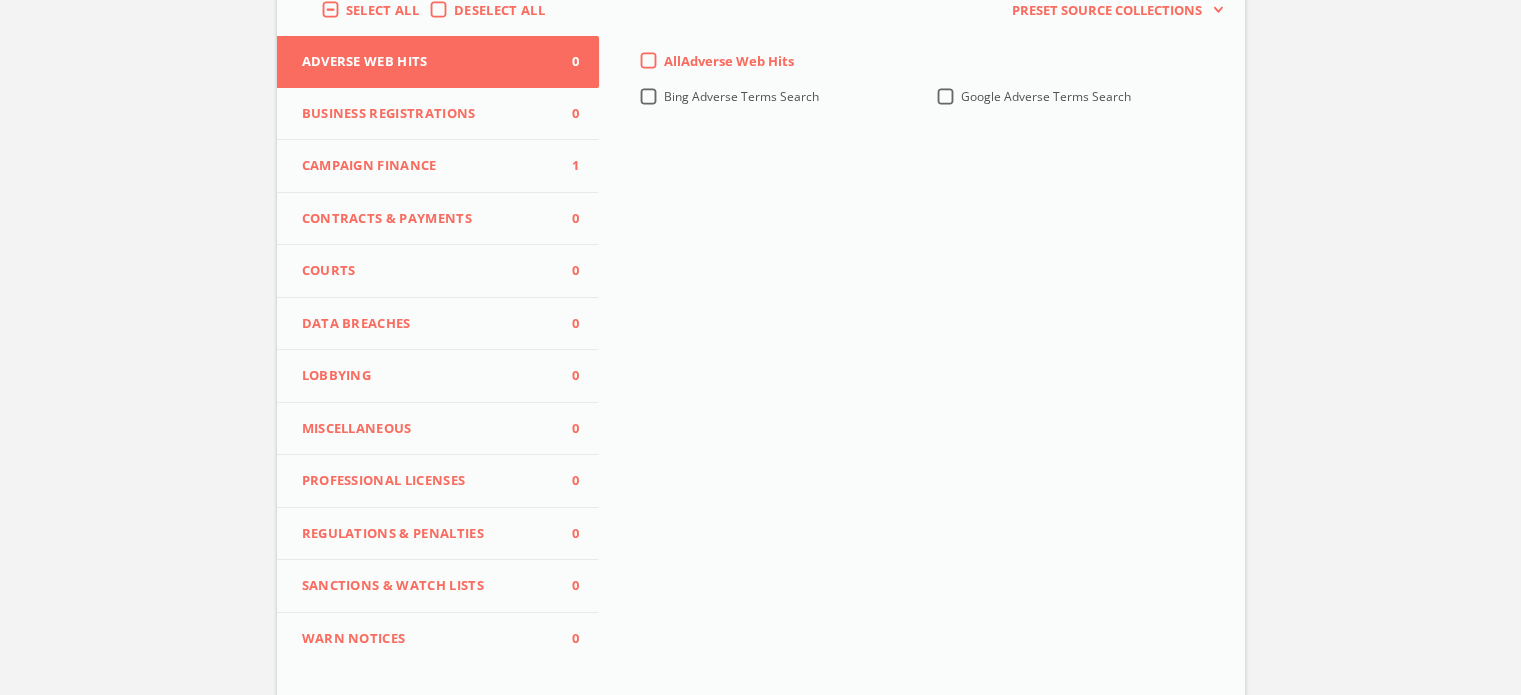 click on "Business Registrations" at bounding box center (426, 114) 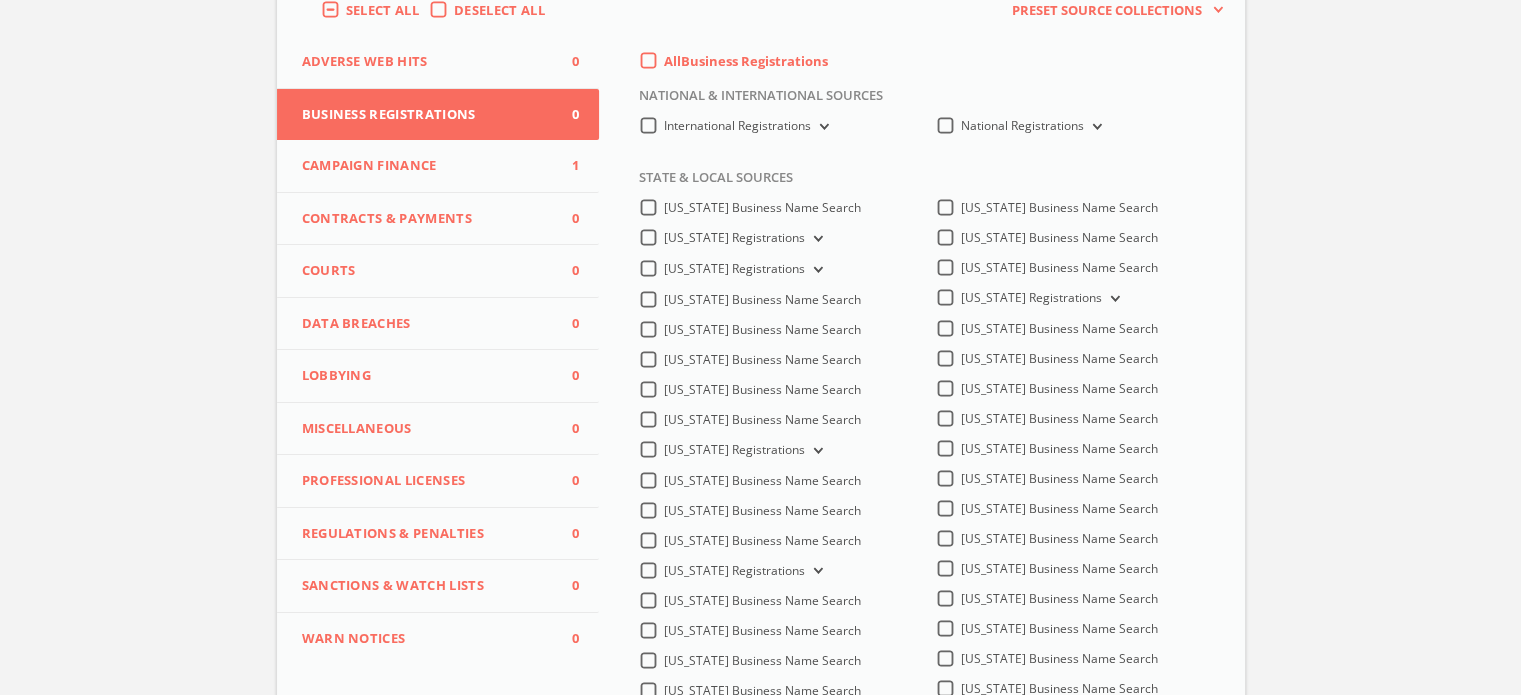 click on "Campaign Finance" at bounding box center (426, 166) 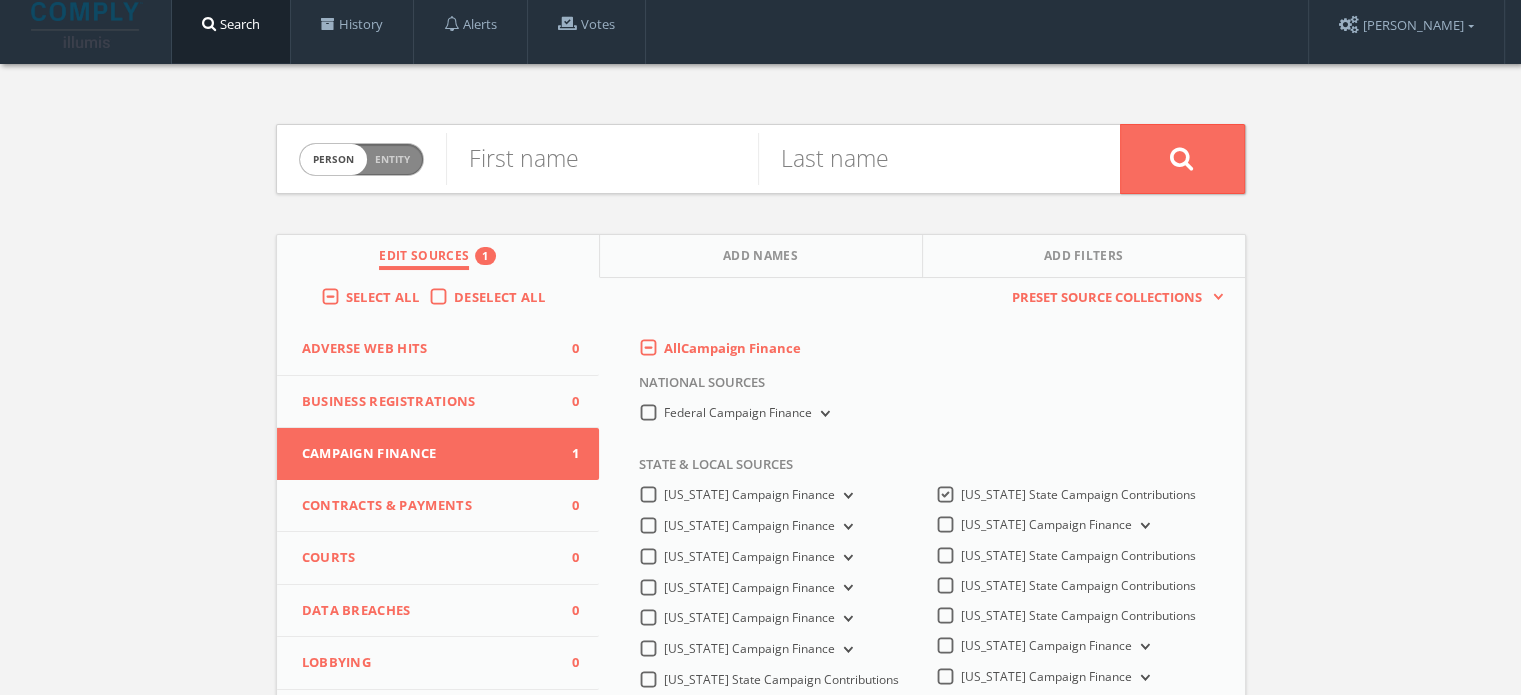 scroll, scrollTop: 0, scrollLeft: 0, axis: both 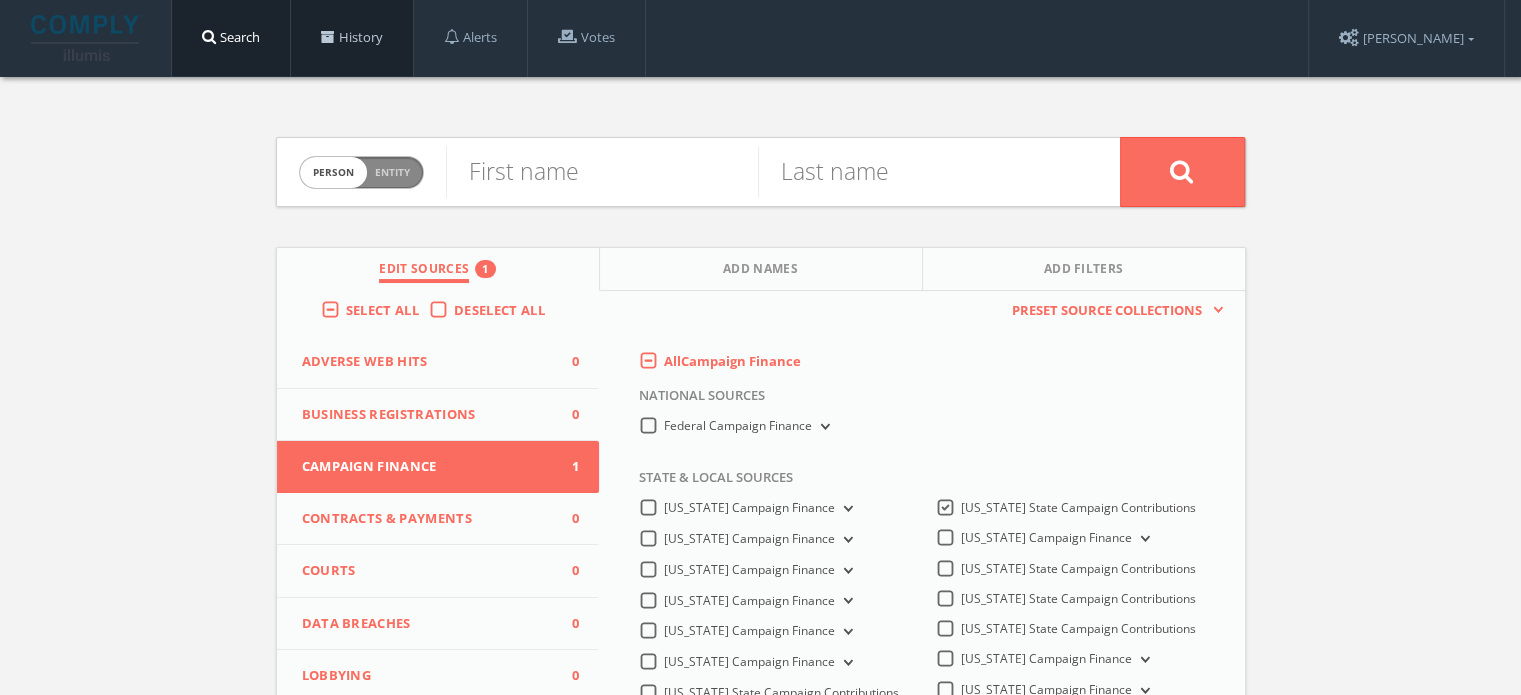 click on "History" at bounding box center (352, 38) 